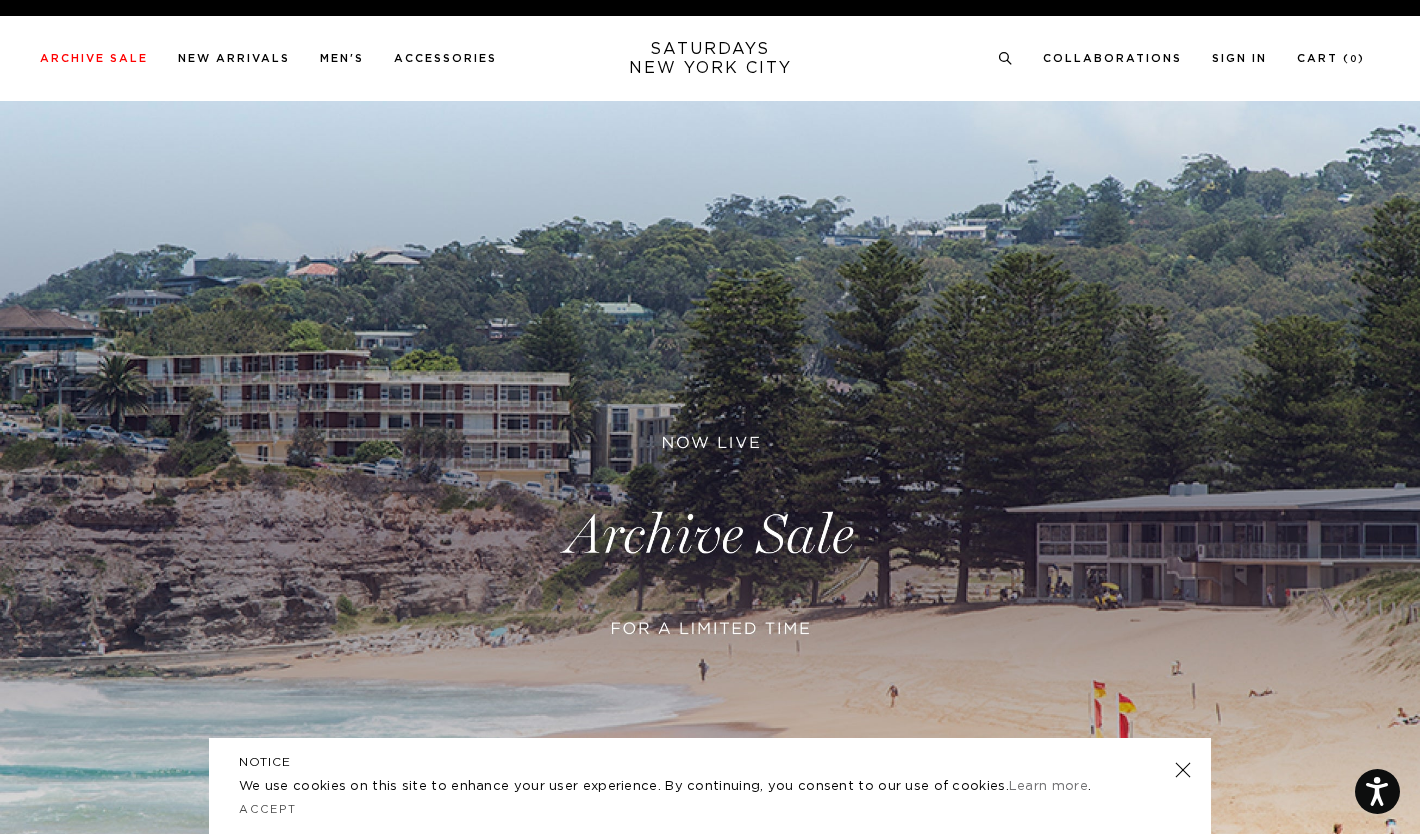 scroll, scrollTop: 0, scrollLeft: 0, axis: both 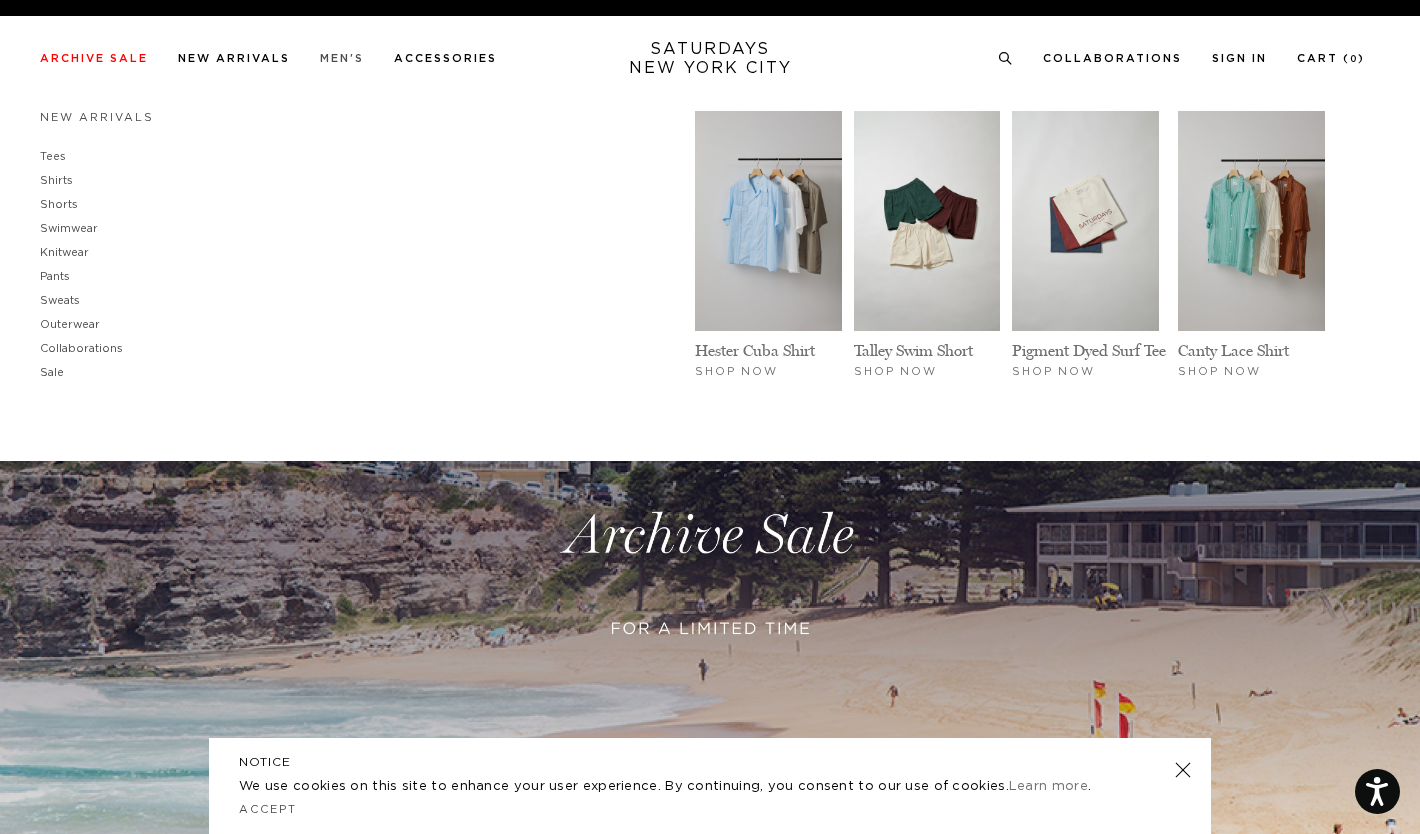 click on "Men's" at bounding box center [342, 58] 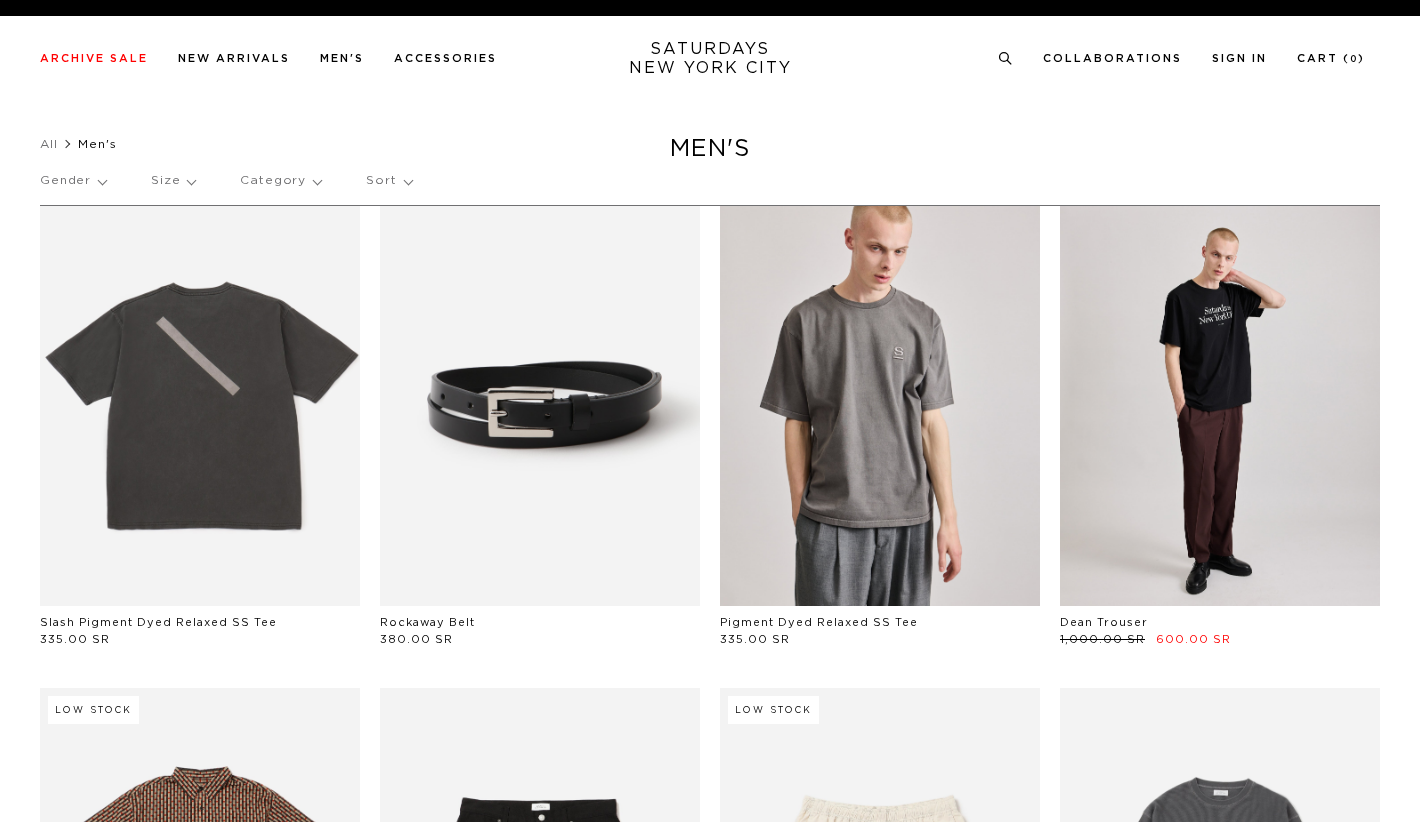 scroll, scrollTop: 0, scrollLeft: 0, axis: both 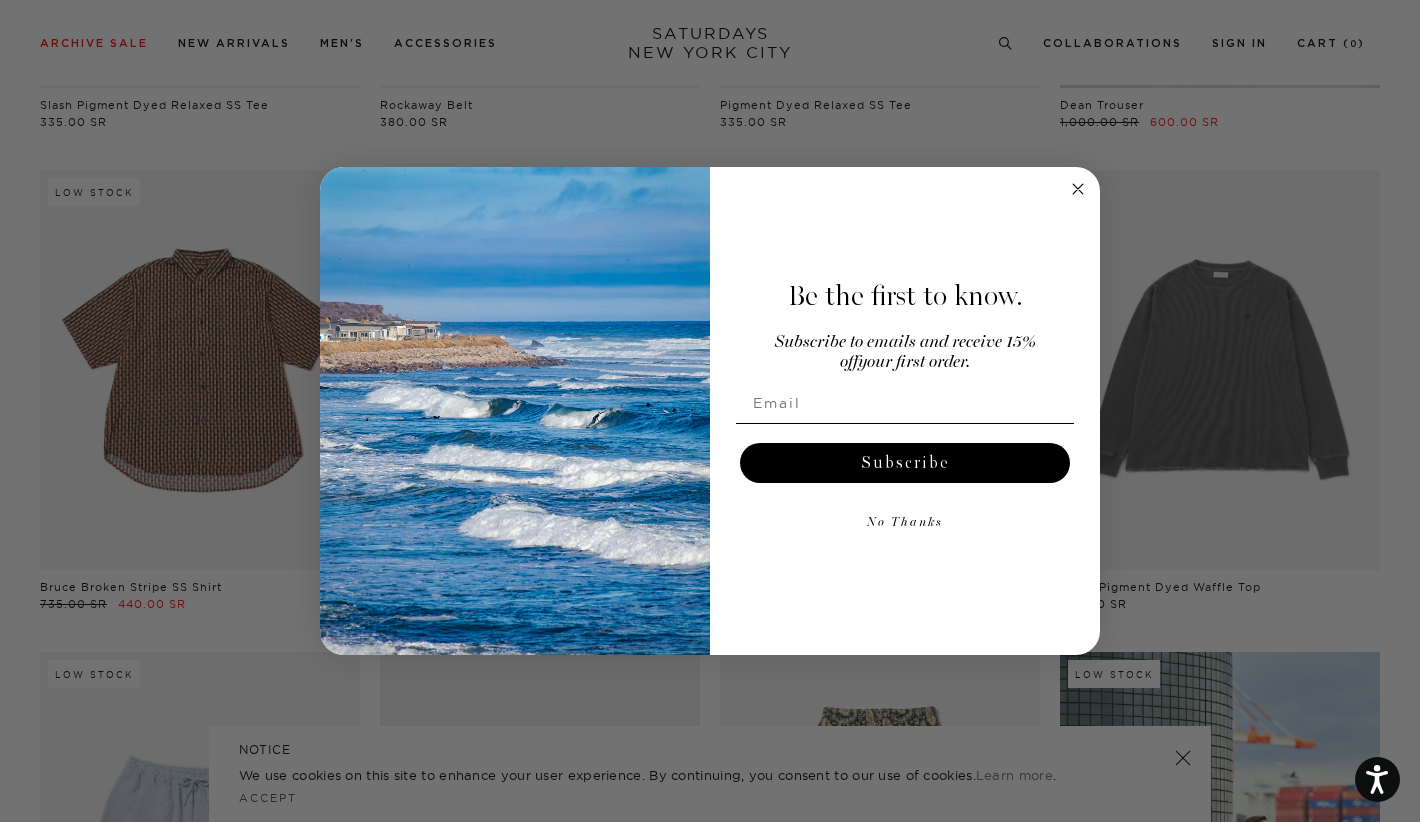 click 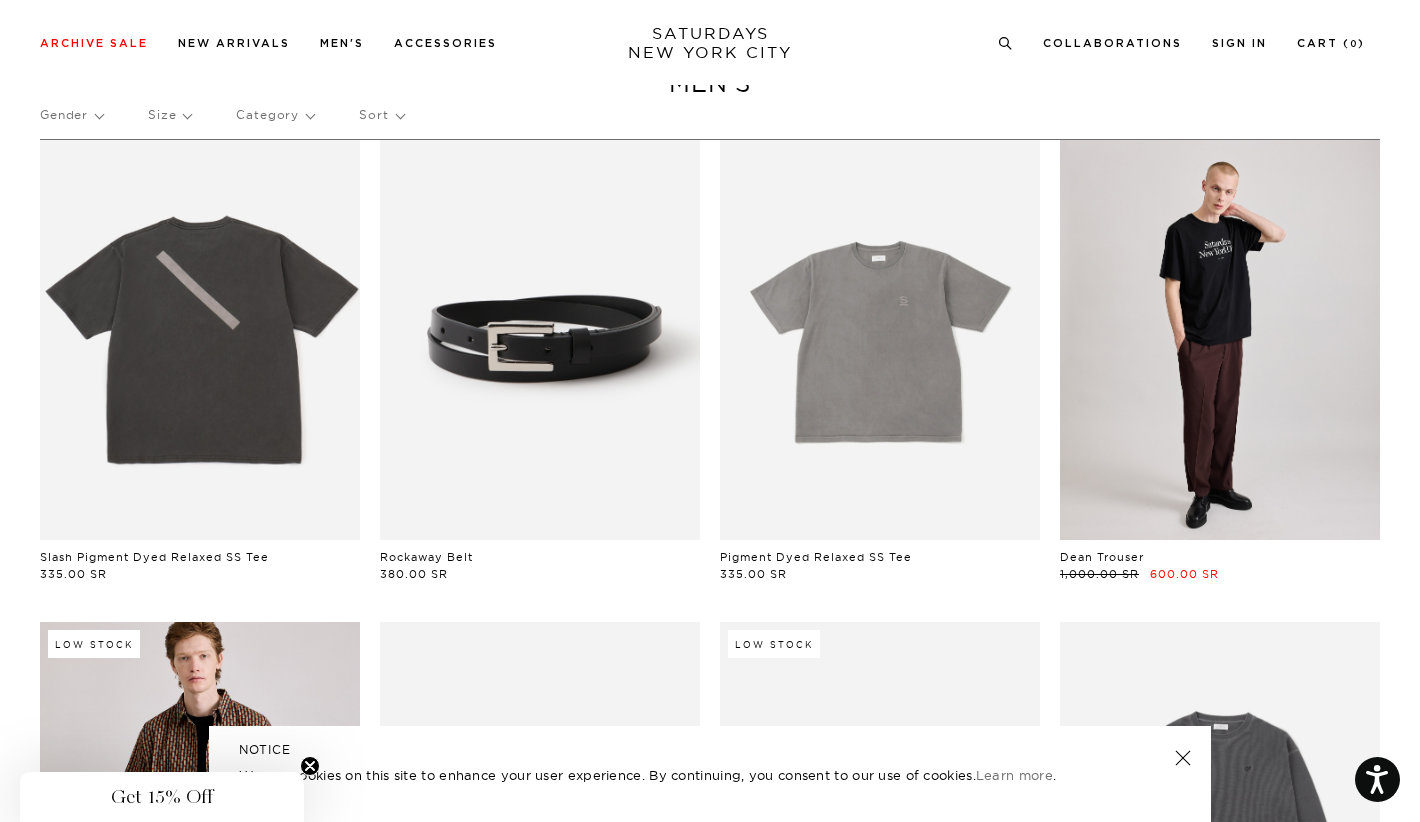 scroll, scrollTop: 0, scrollLeft: 0, axis: both 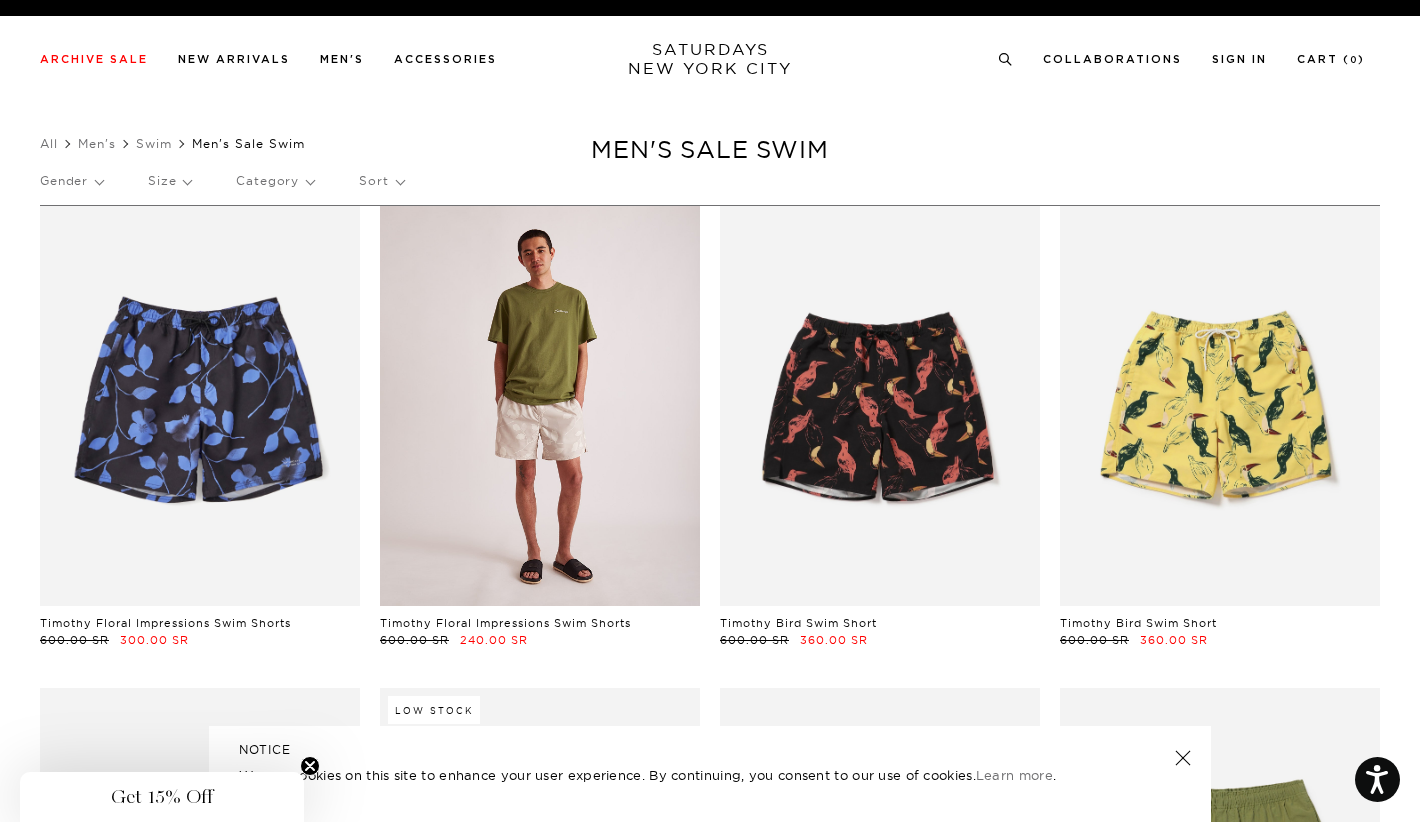 click at bounding box center (540, 406) 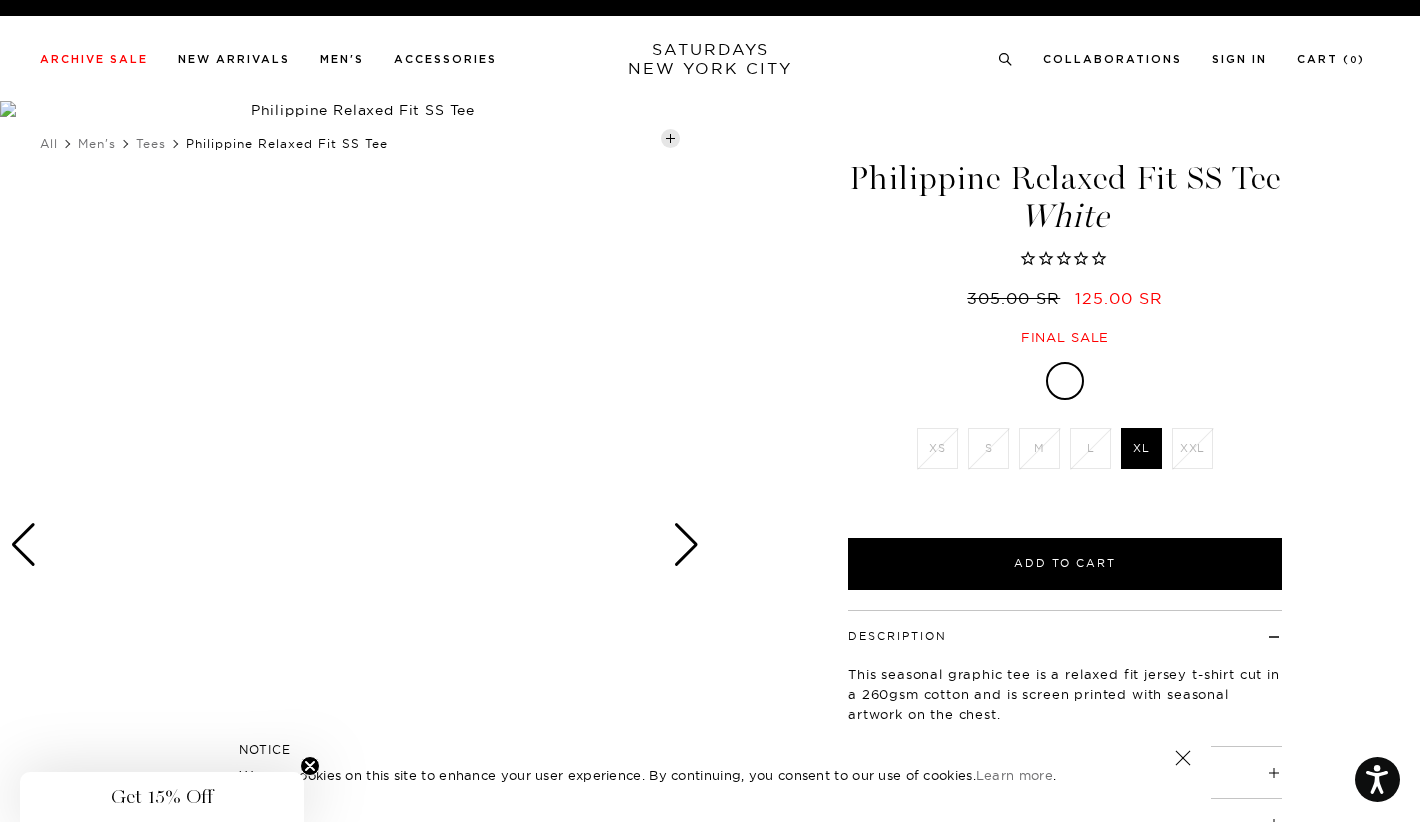 scroll, scrollTop: 0, scrollLeft: 0, axis: both 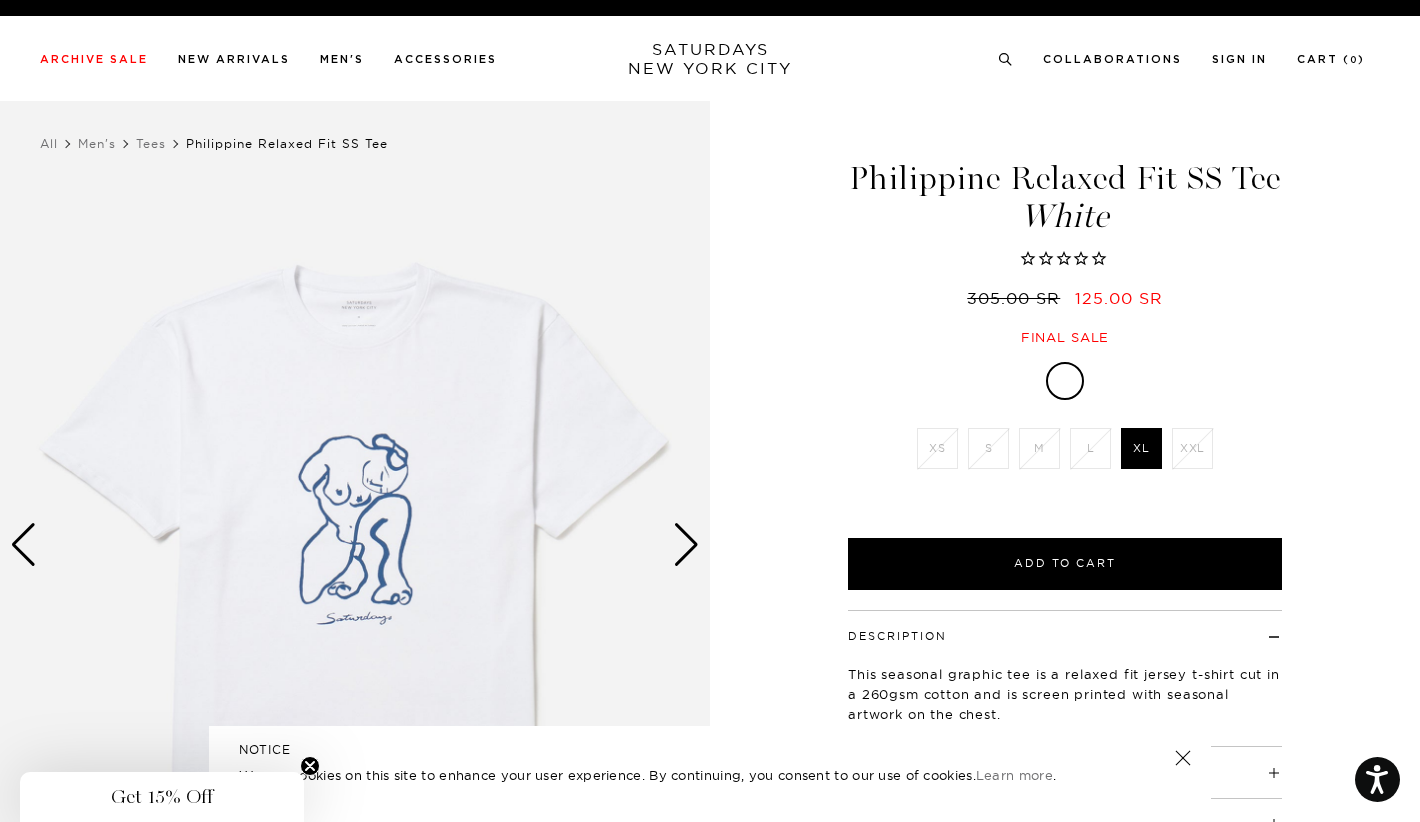 click at bounding box center [686, 545] 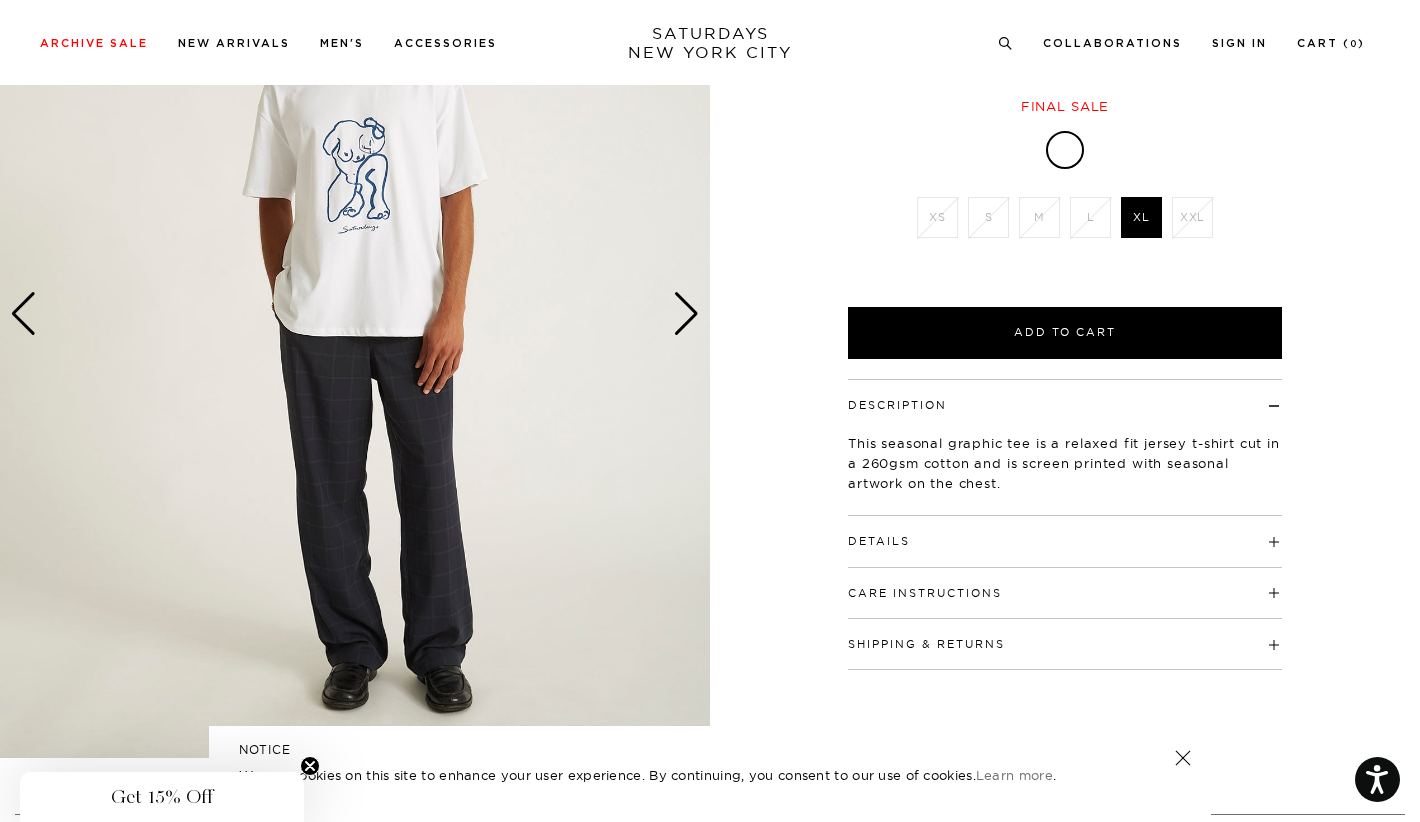 scroll, scrollTop: 0, scrollLeft: 0, axis: both 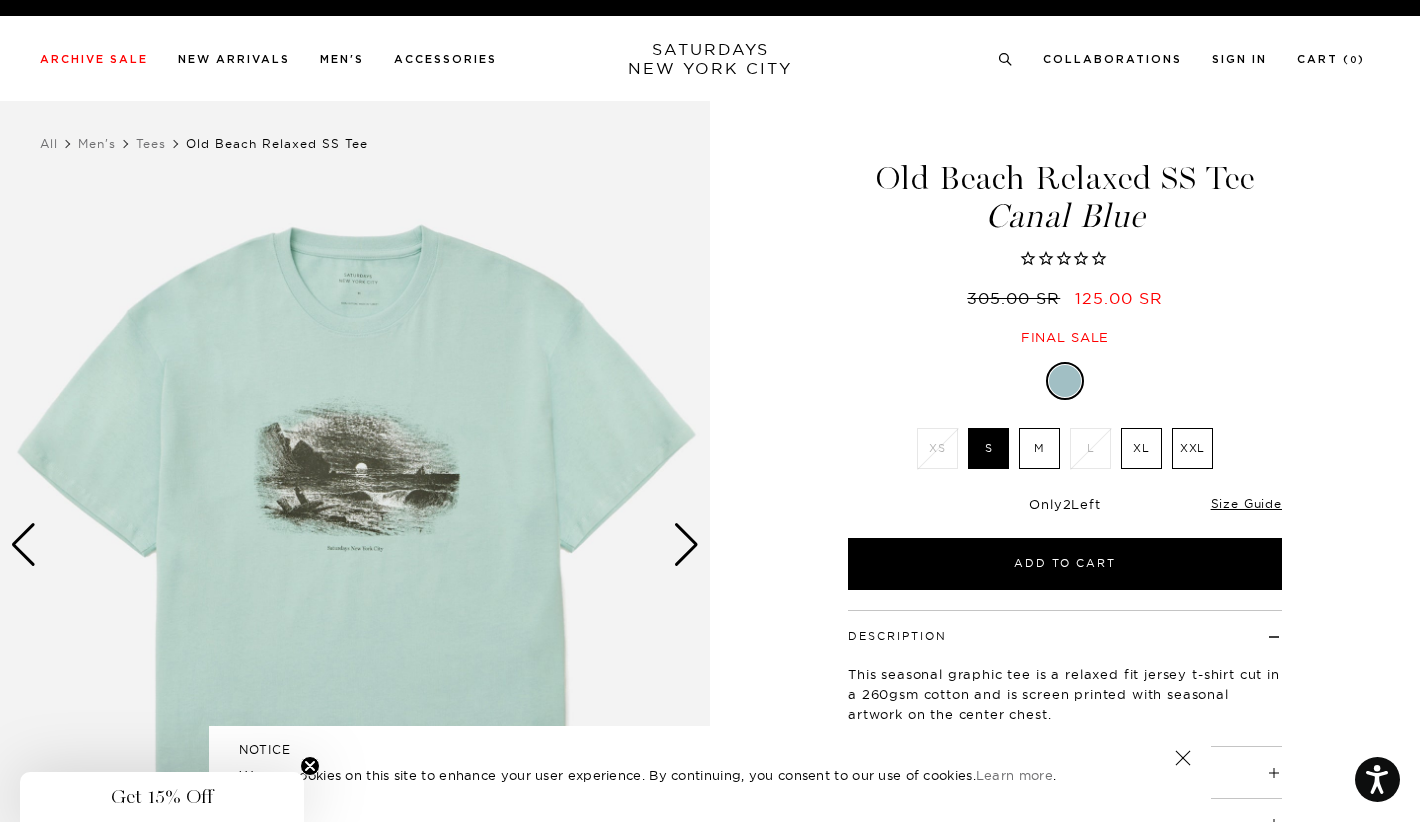 click at bounding box center [686, 545] 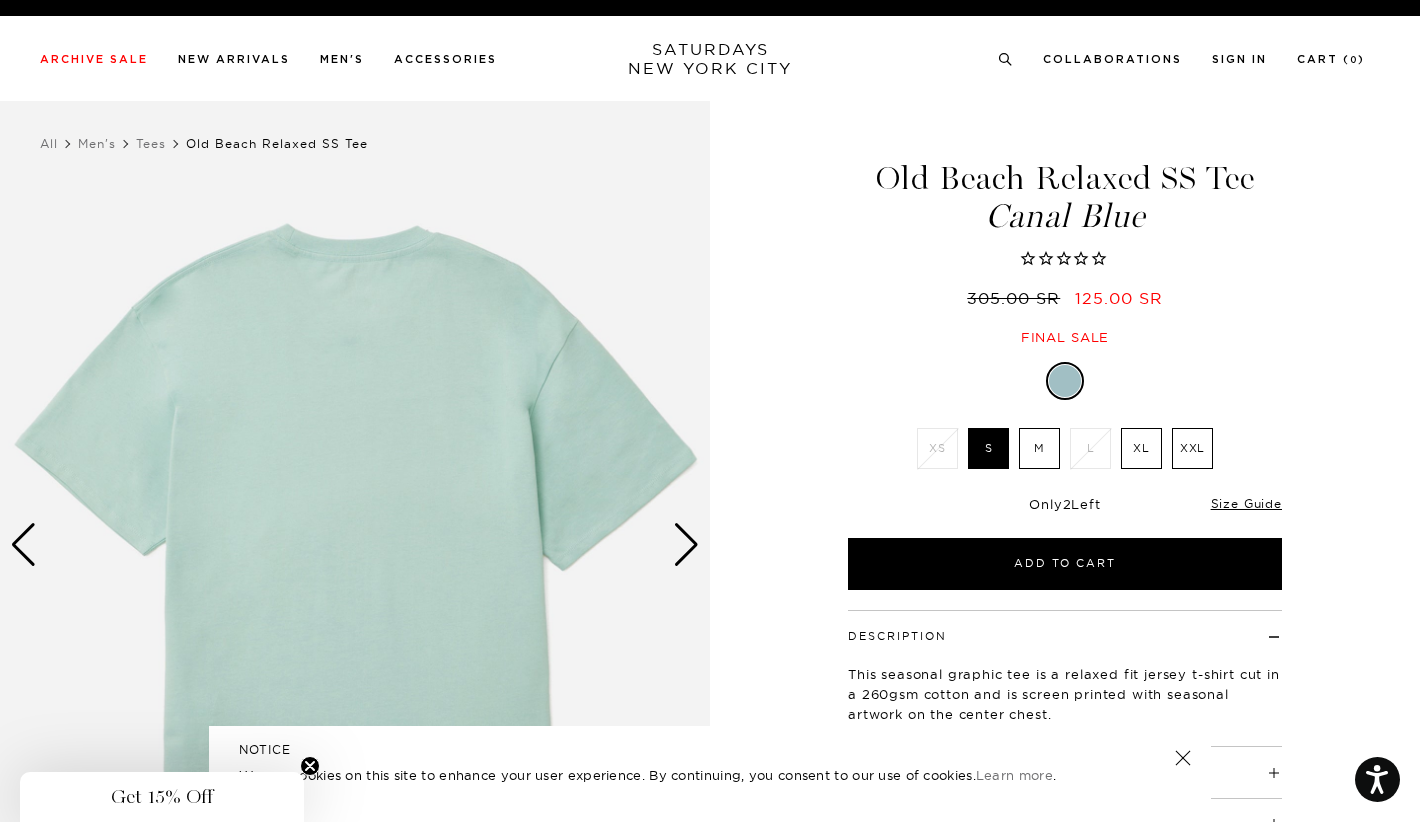 click at bounding box center [686, 545] 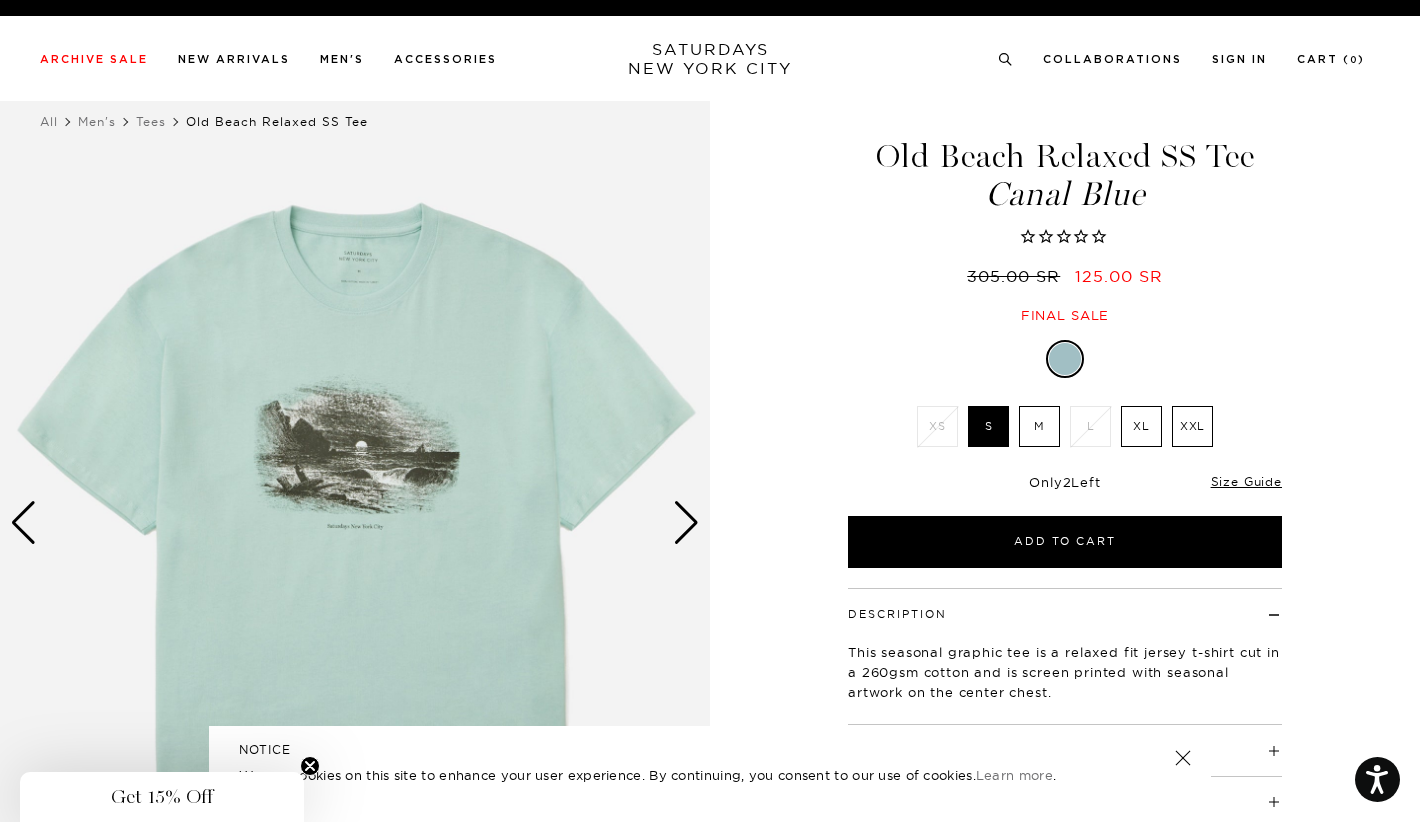 scroll, scrollTop: 0, scrollLeft: 0, axis: both 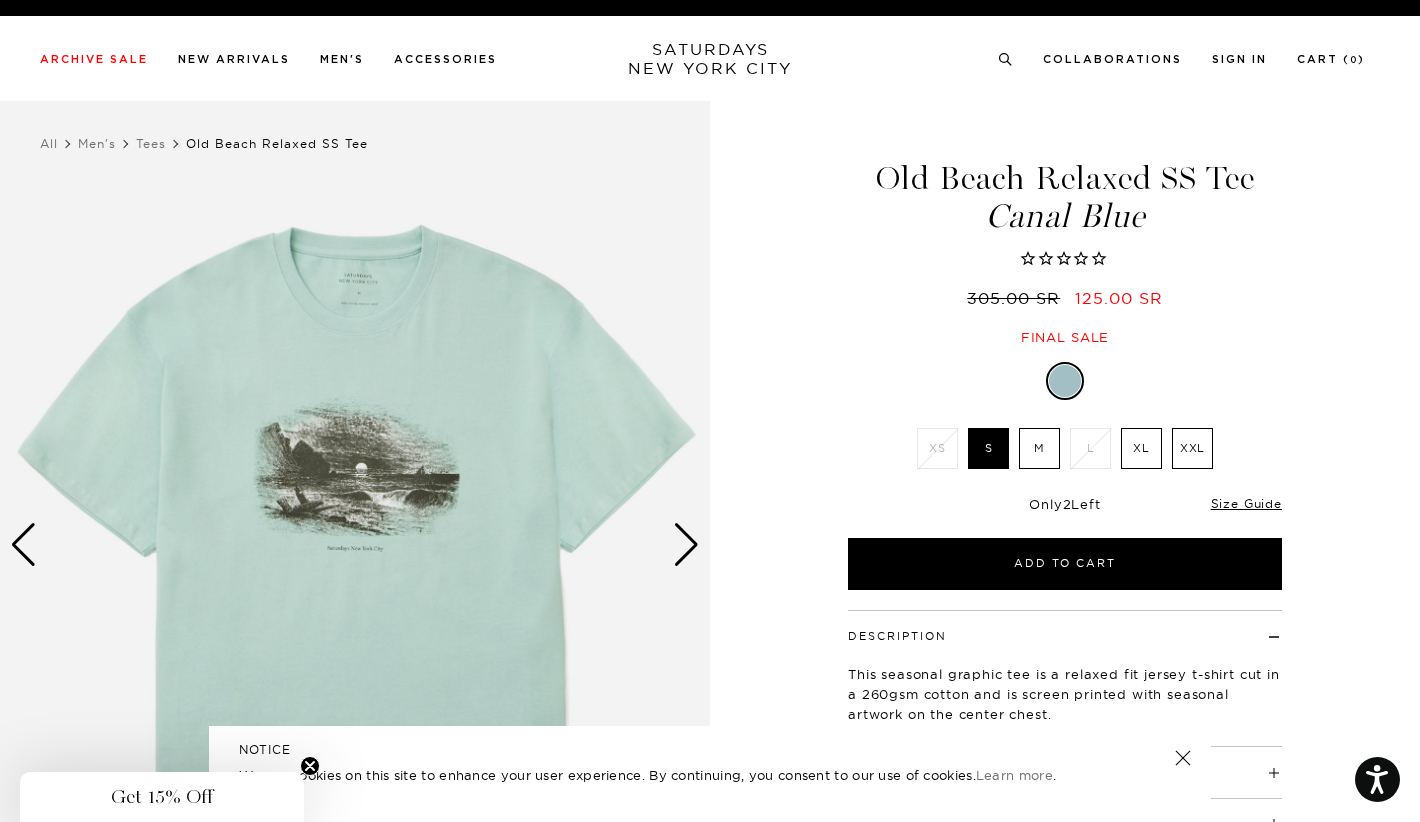 click at bounding box center [686, 545] 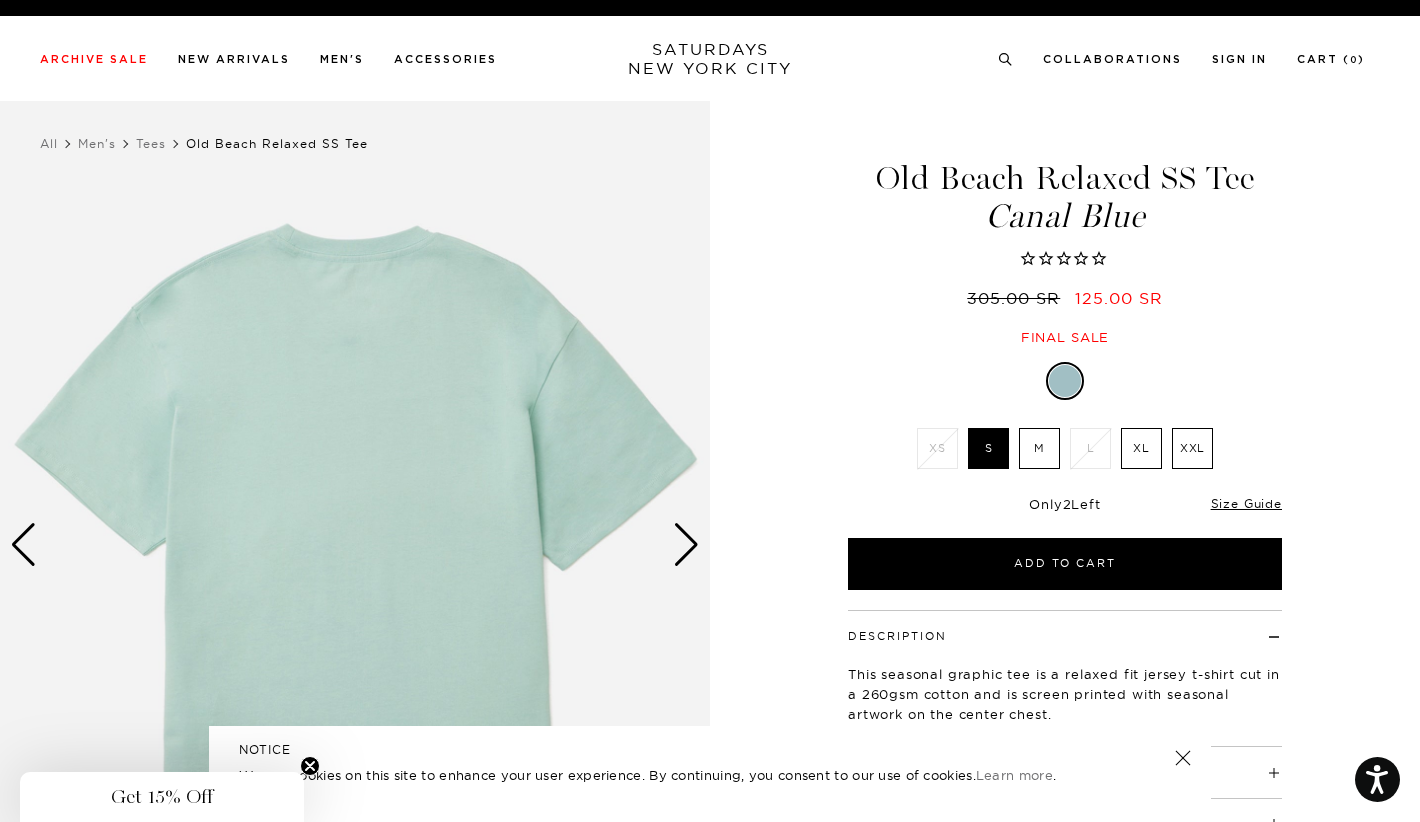 click at bounding box center [686, 545] 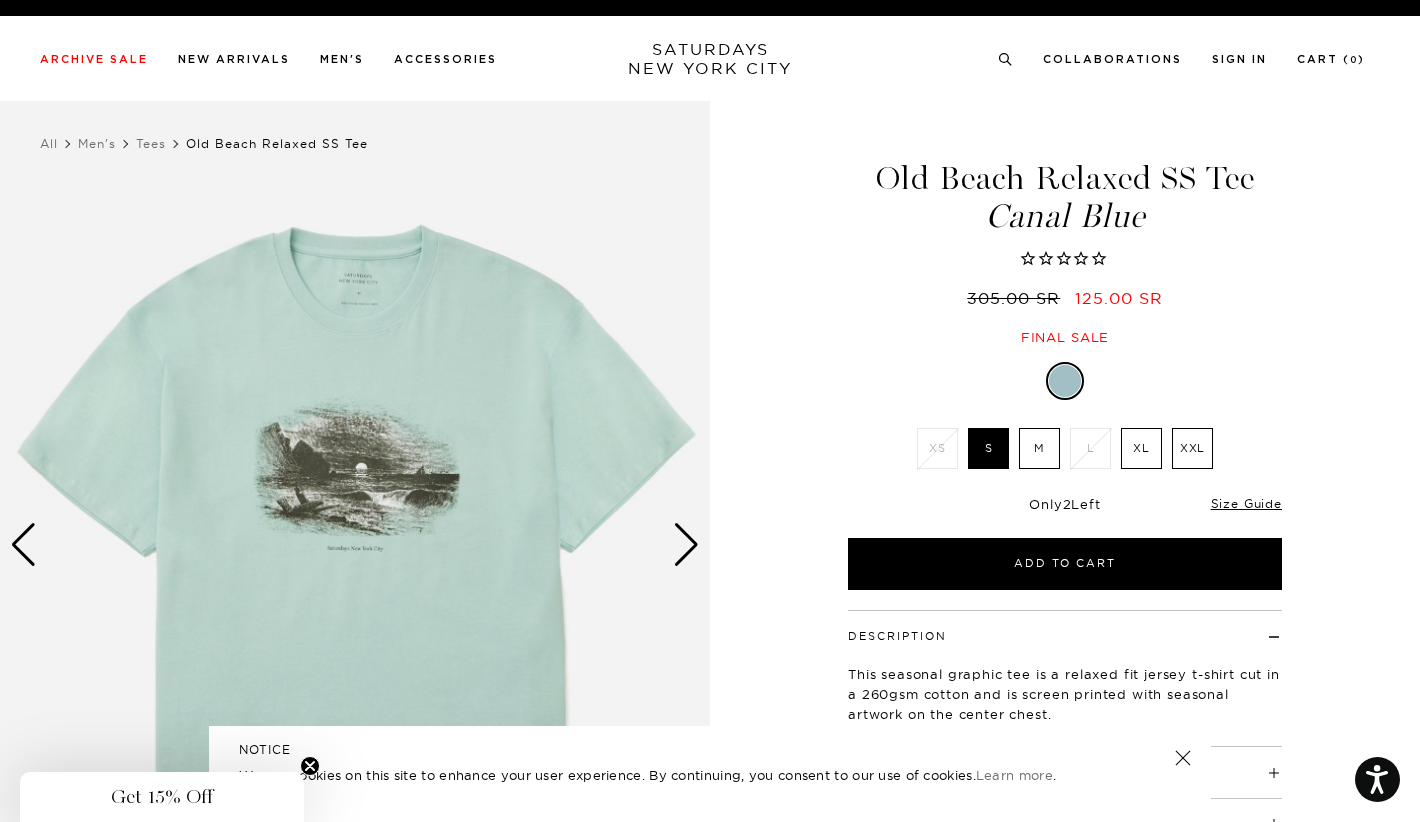 click on "XL" at bounding box center [1141, 448] 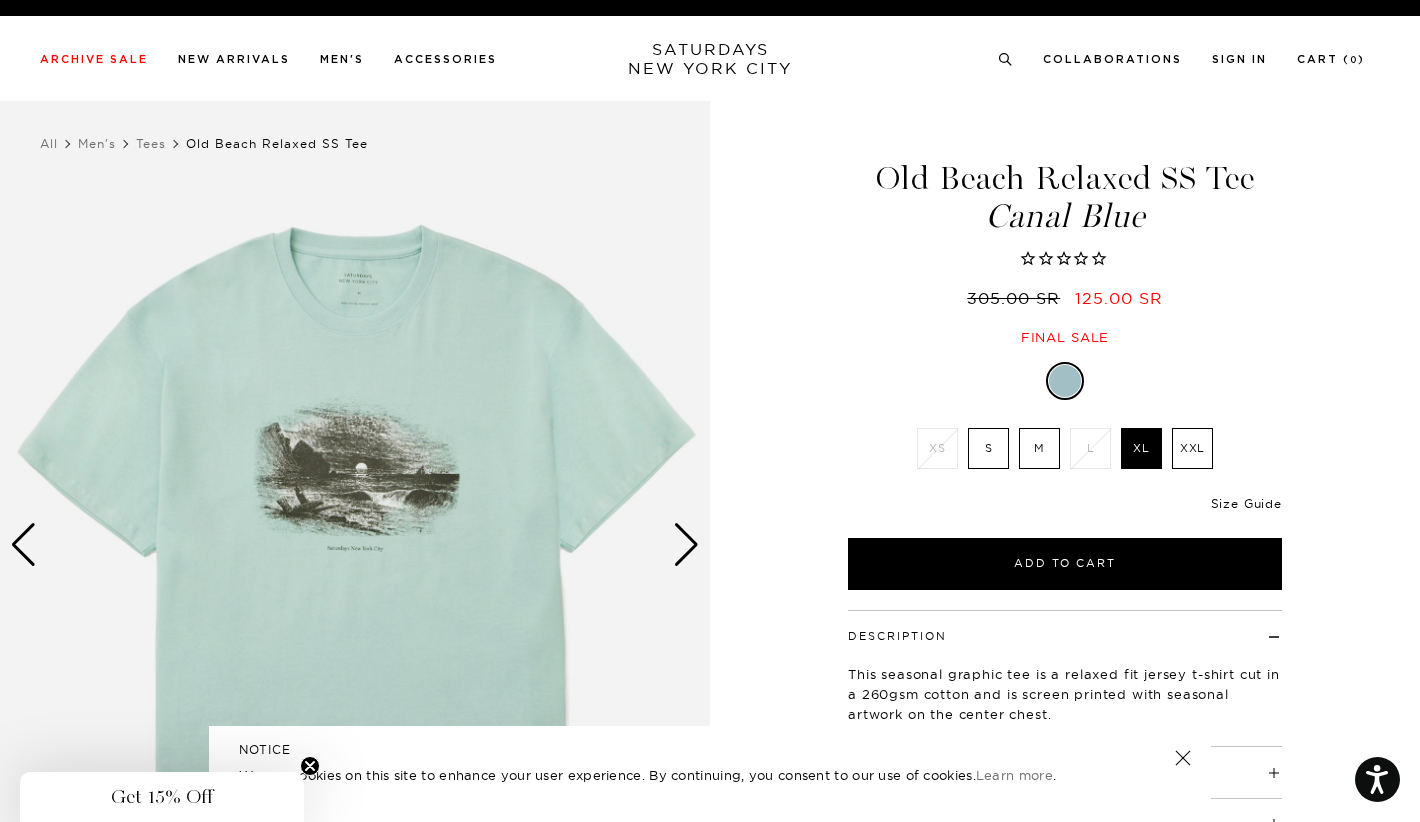 click on "Size Guide" at bounding box center (1246, 503) 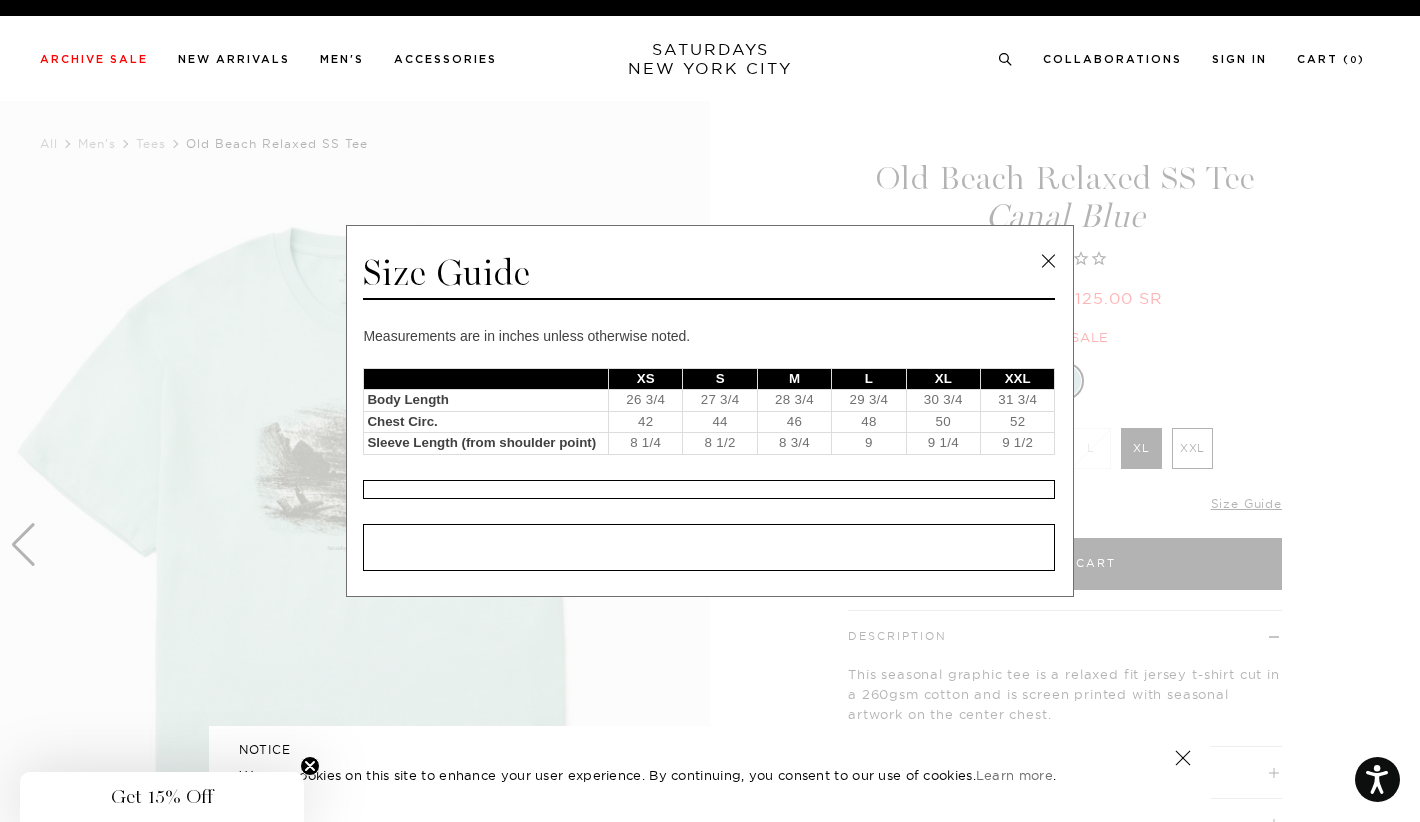 click at bounding box center (1048, 261) 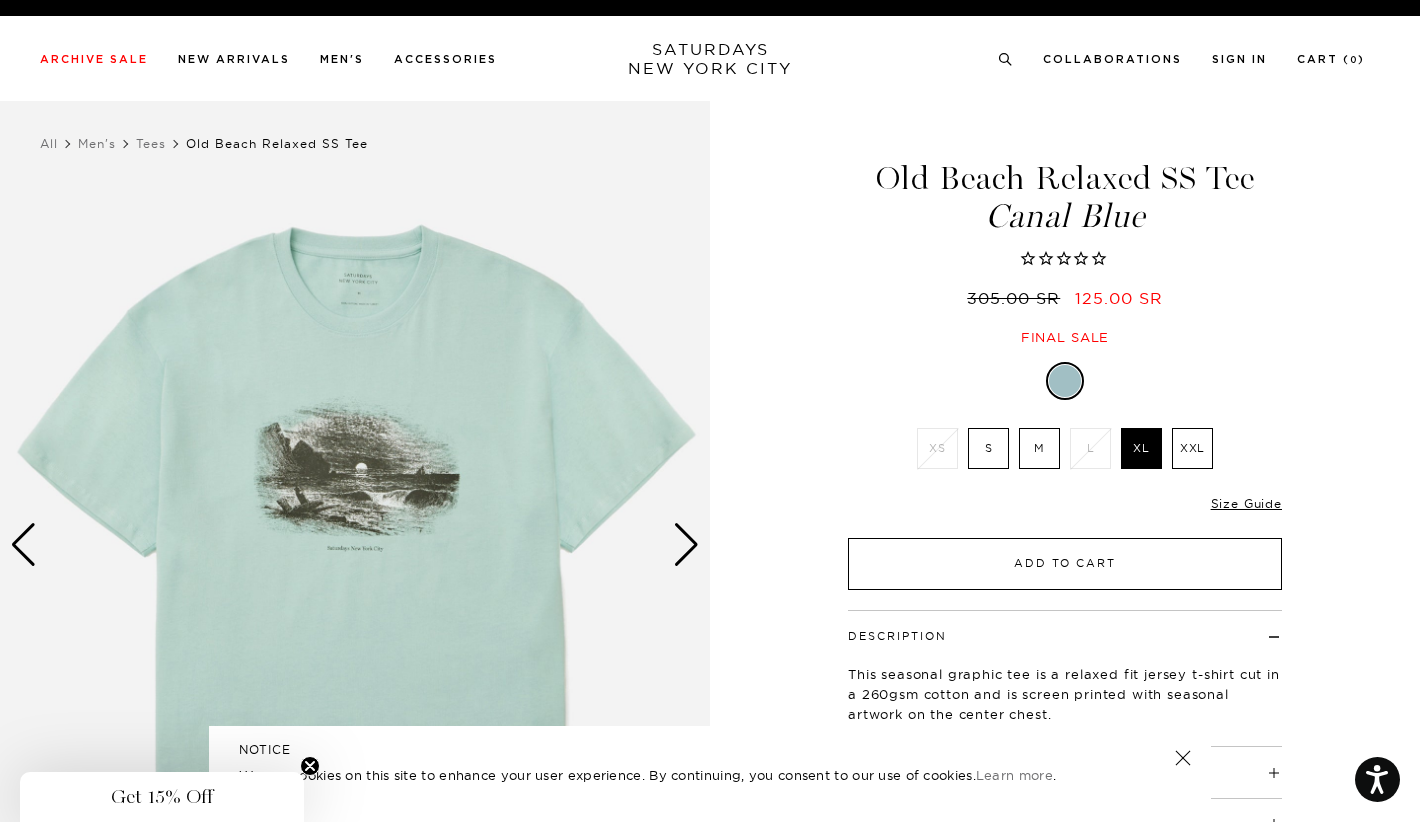 click on "Add to Cart" at bounding box center [1065, 564] 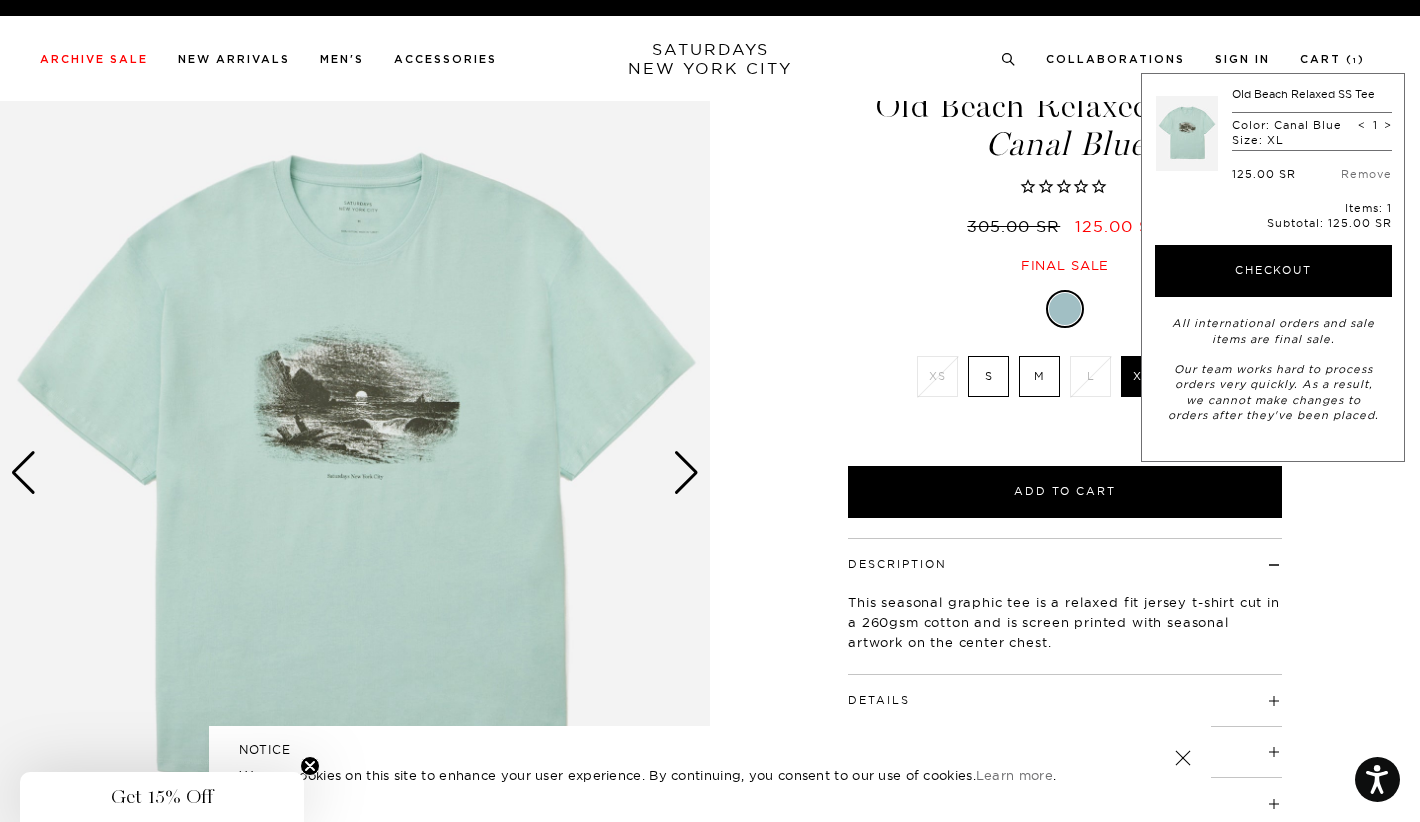scroll, scrollTop: 0, scrollLeft: 0, axis: both 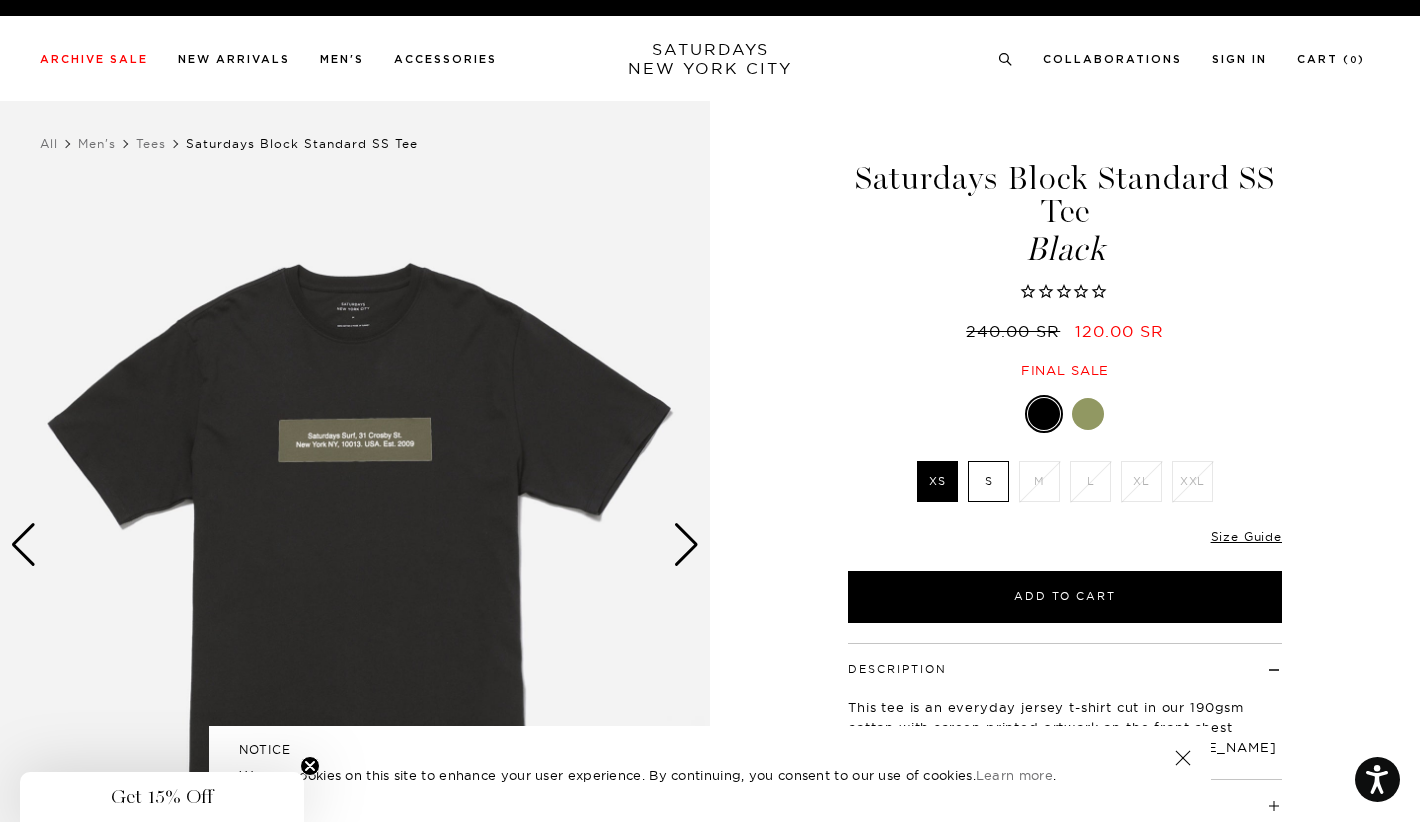 click at bounding box center (355, 545) 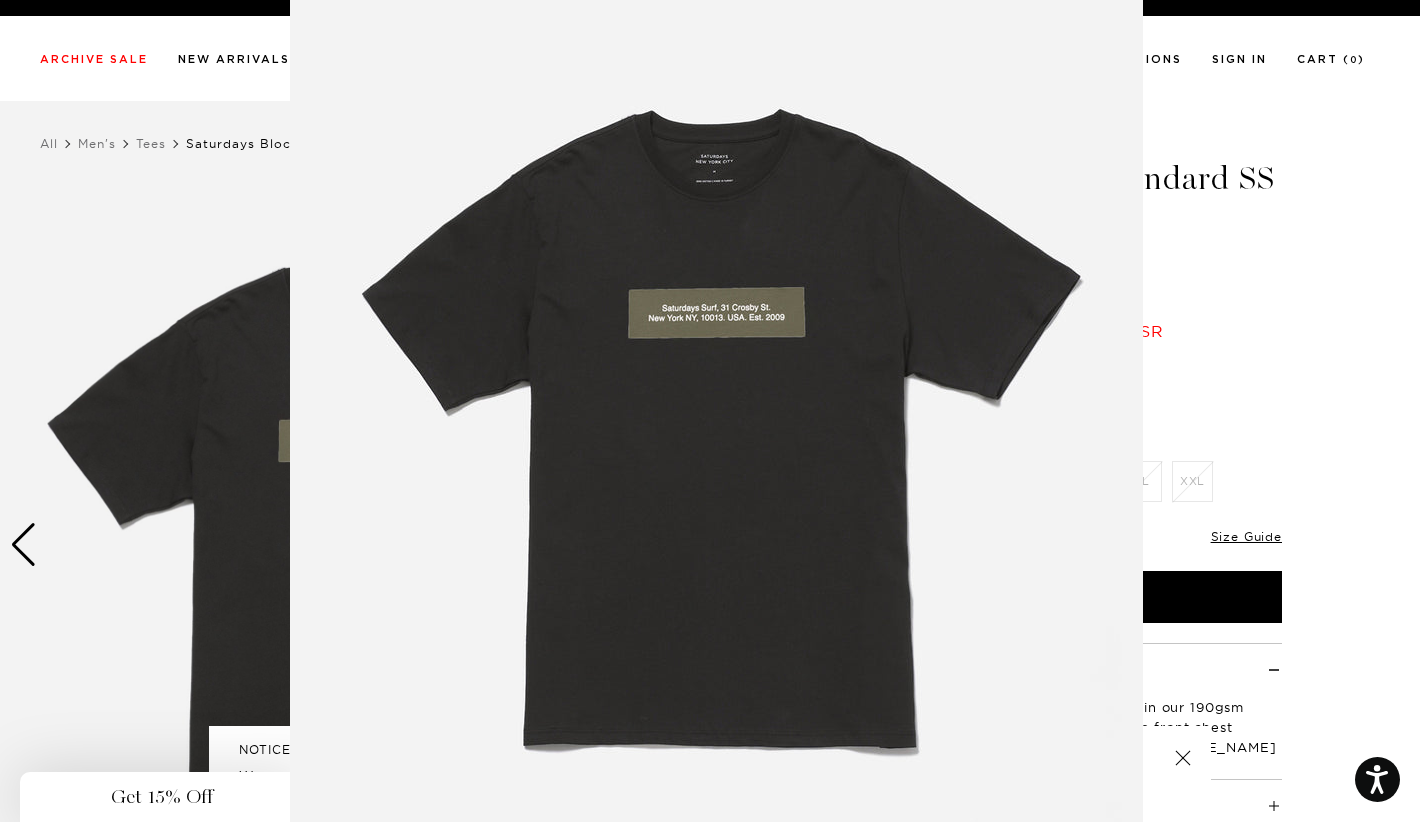 scroll, scrollTop: 75, scrollLeft: 0, axis: vertical 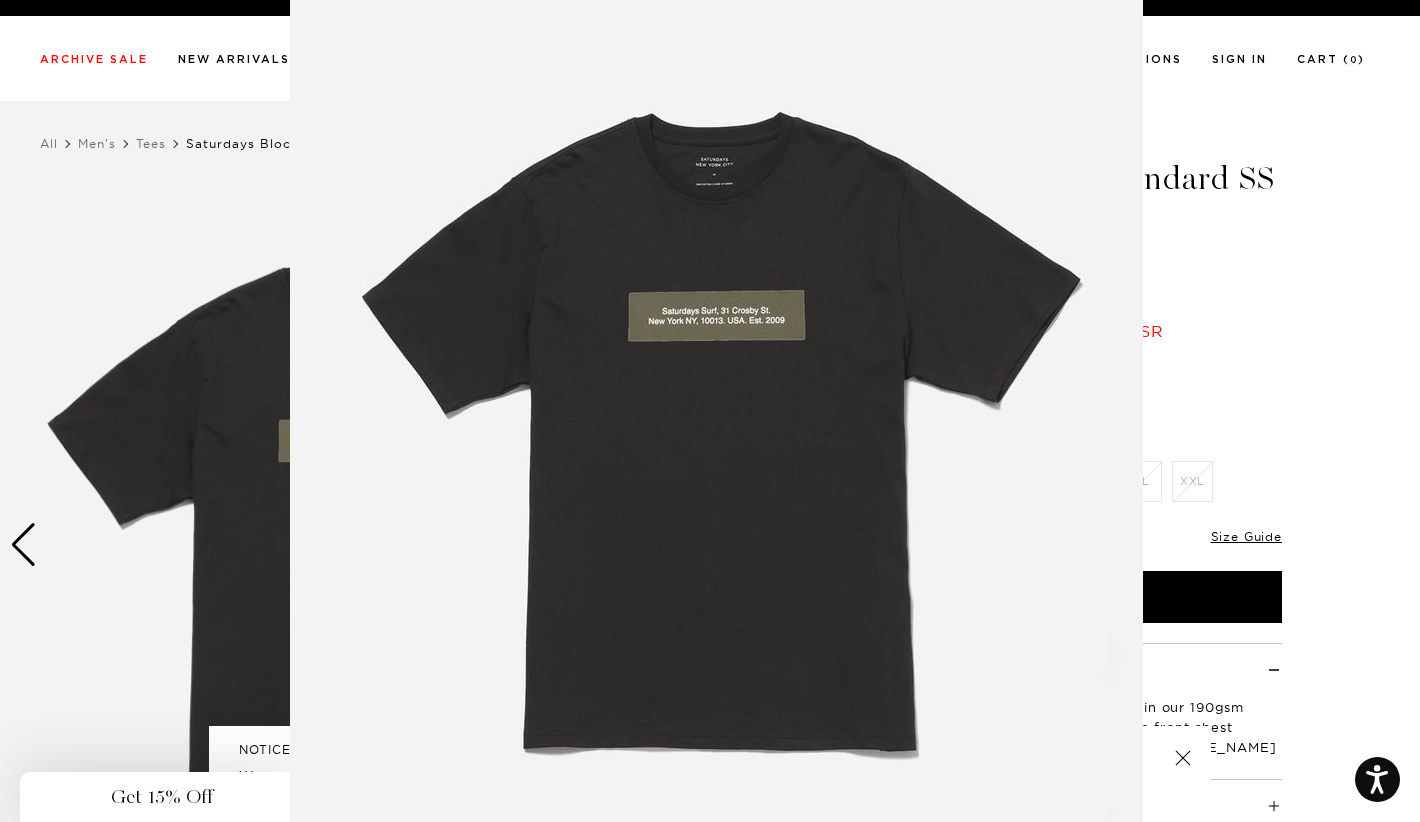 click at bounding box center [716, 437] 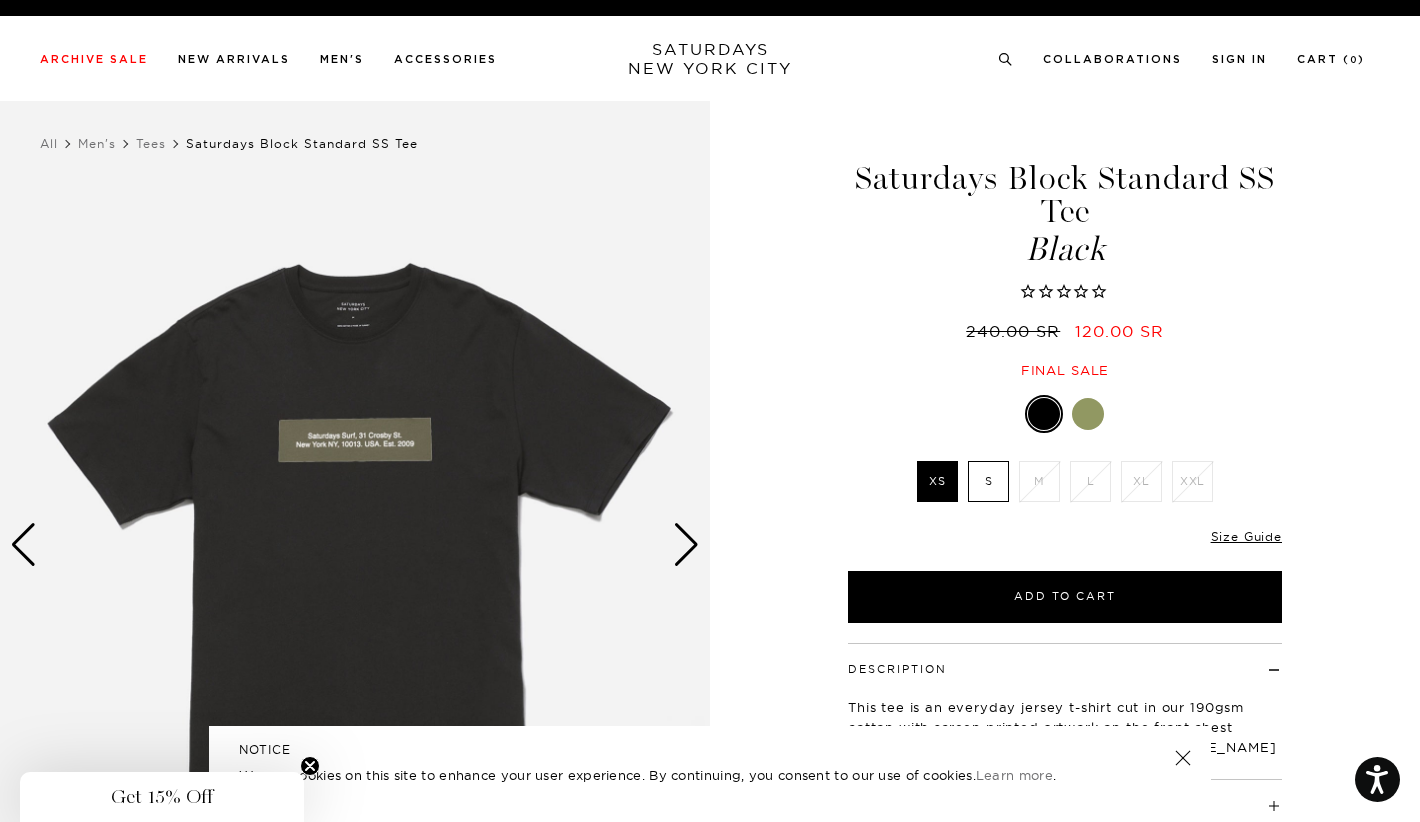 click at bounding box center (355, 545) 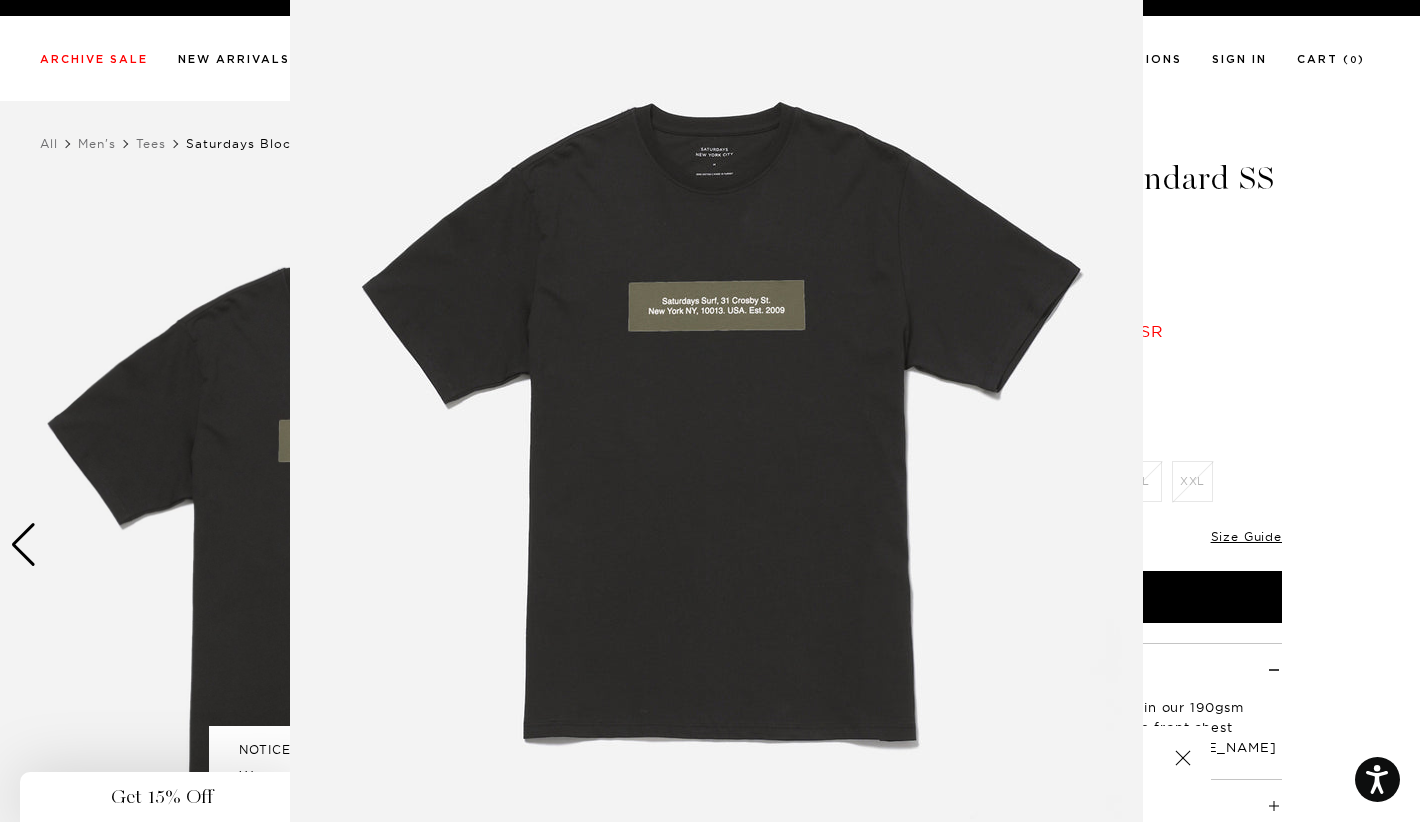 scroll, scrollTop: 86, scrollLeft: 0, axis: vertical 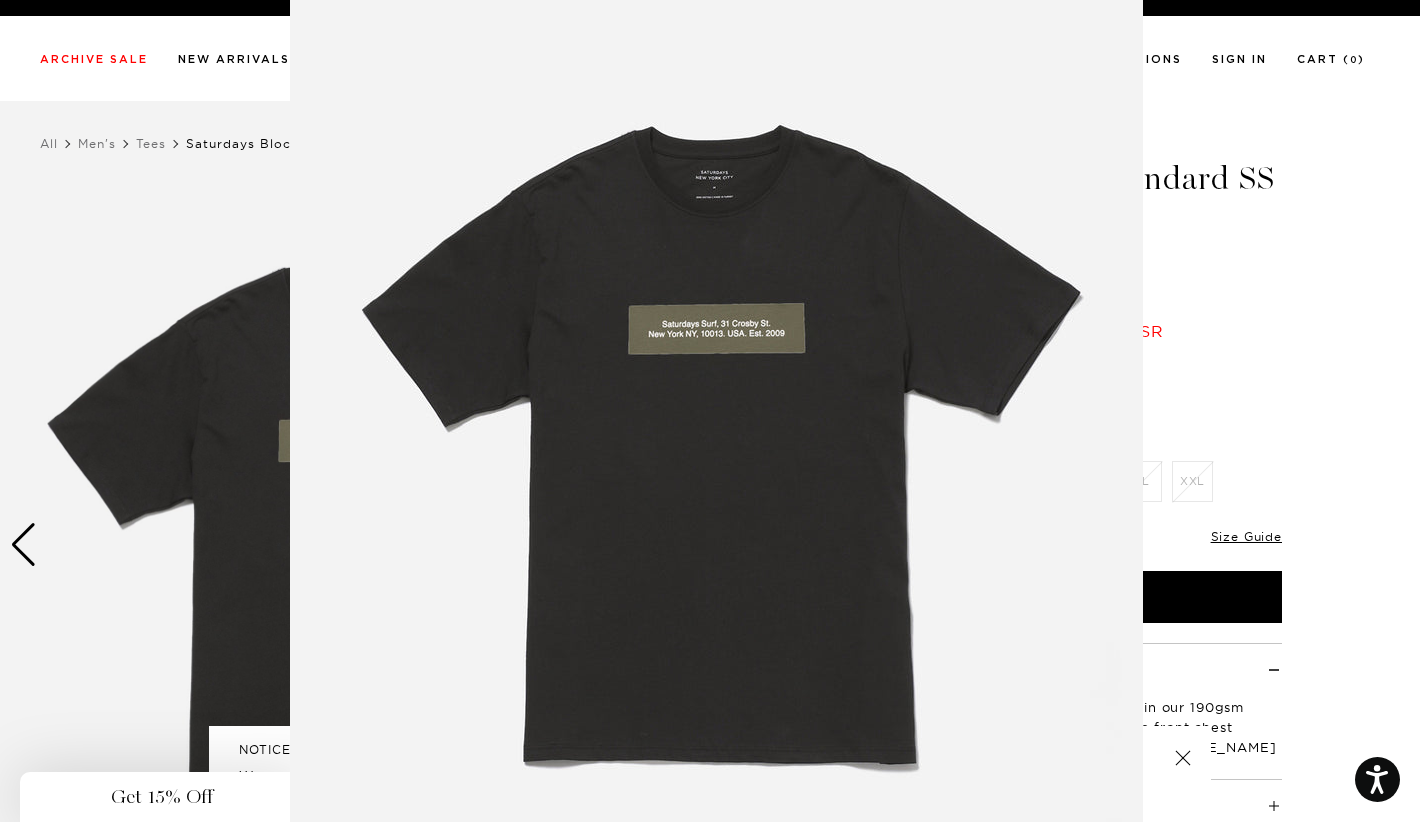 click at bounding box center (710, 411) 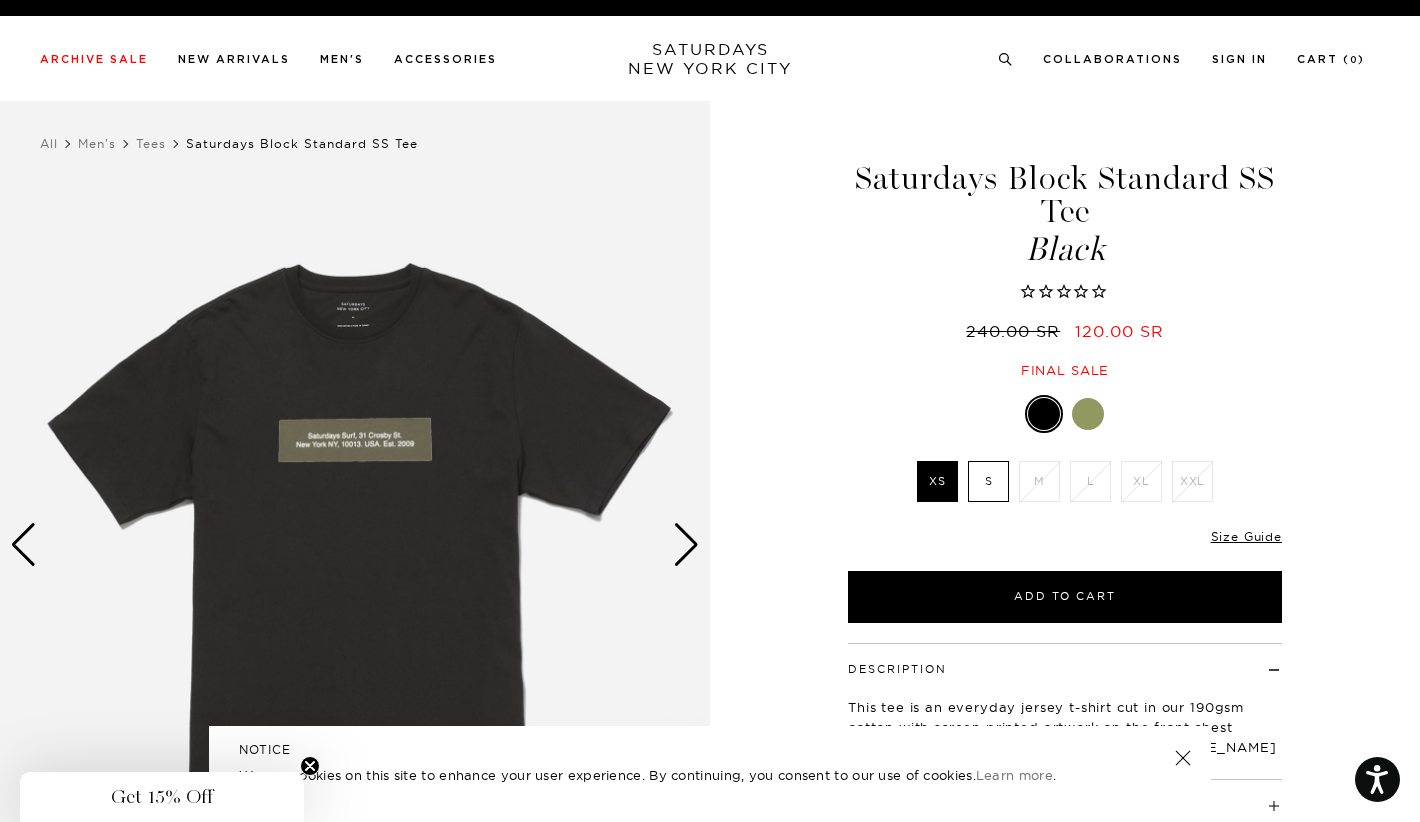 scroll, scrollTop: 0, scrollLeft: 0, axis: both 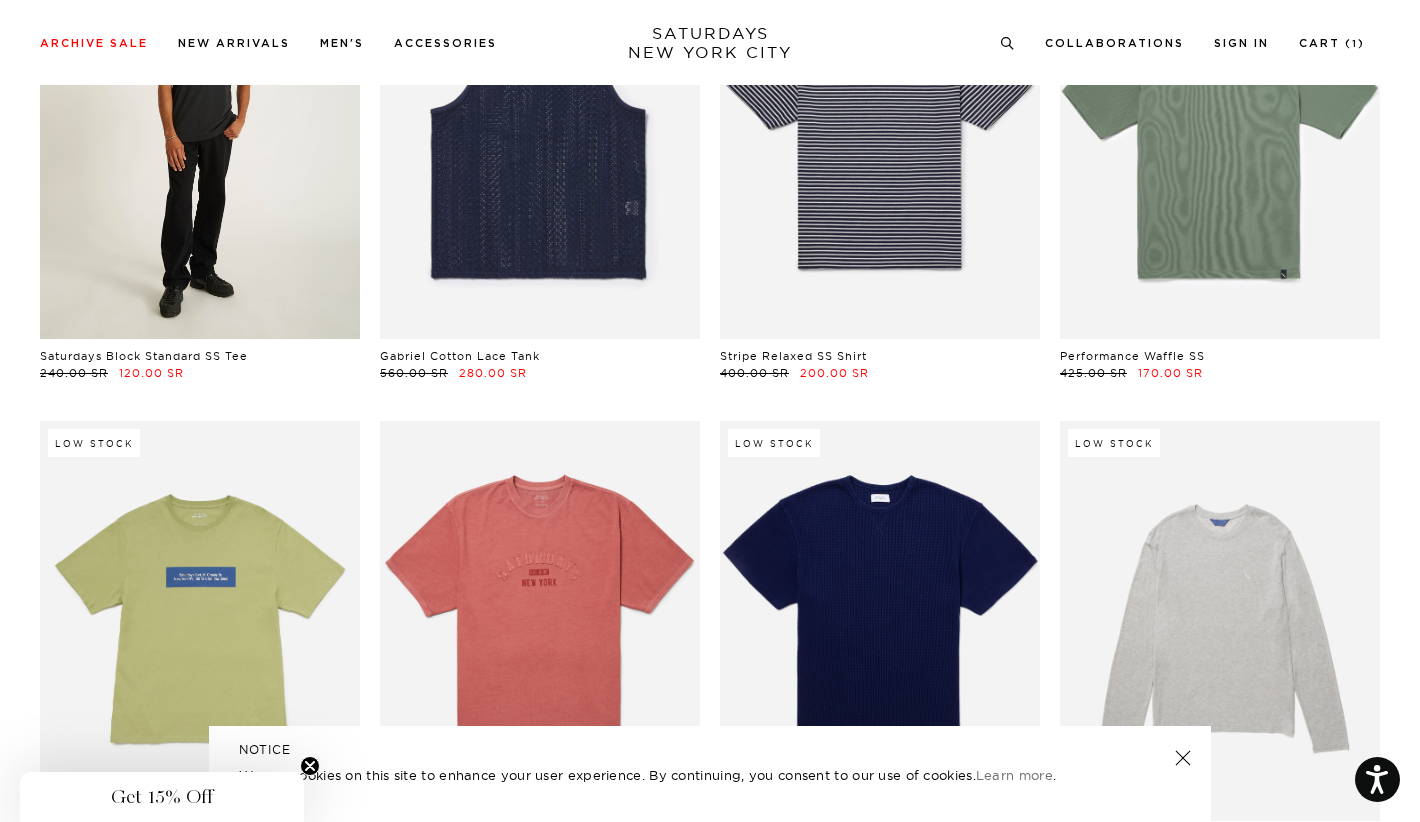click at bounding box center (200, 139) 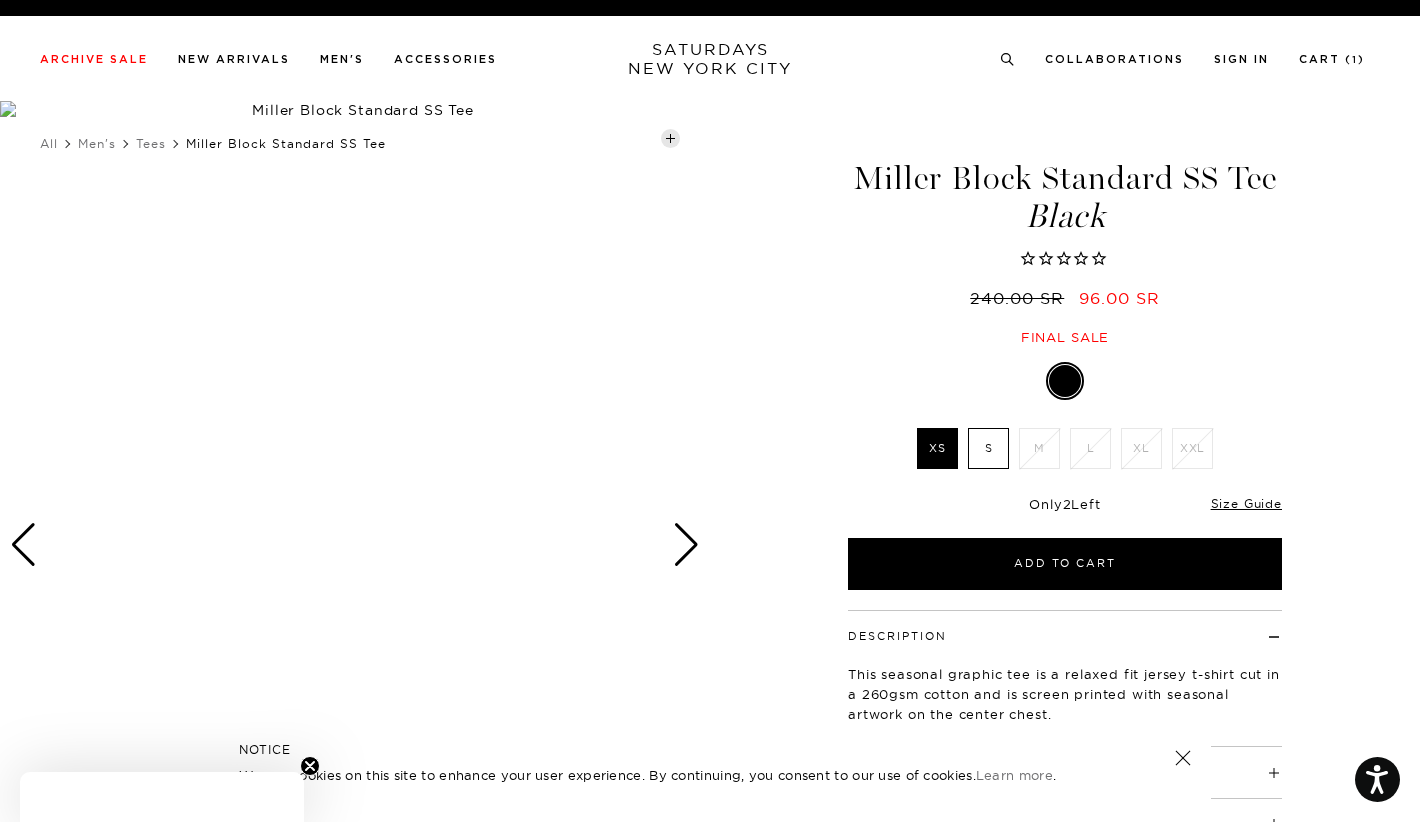 scroll, scrollTop: 0, scrollLeft: 0, axis: both 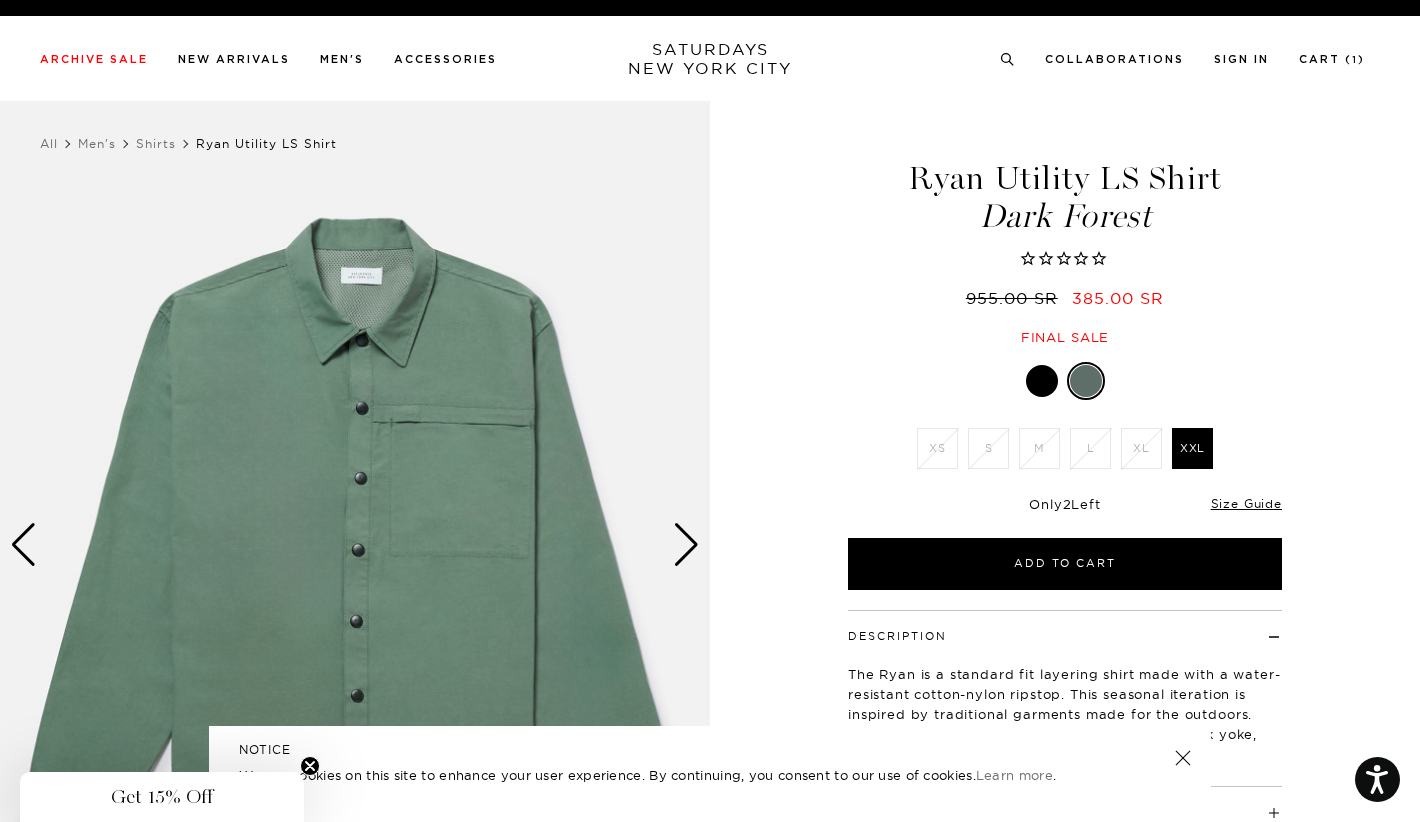 click at bounding box center (686, 545) 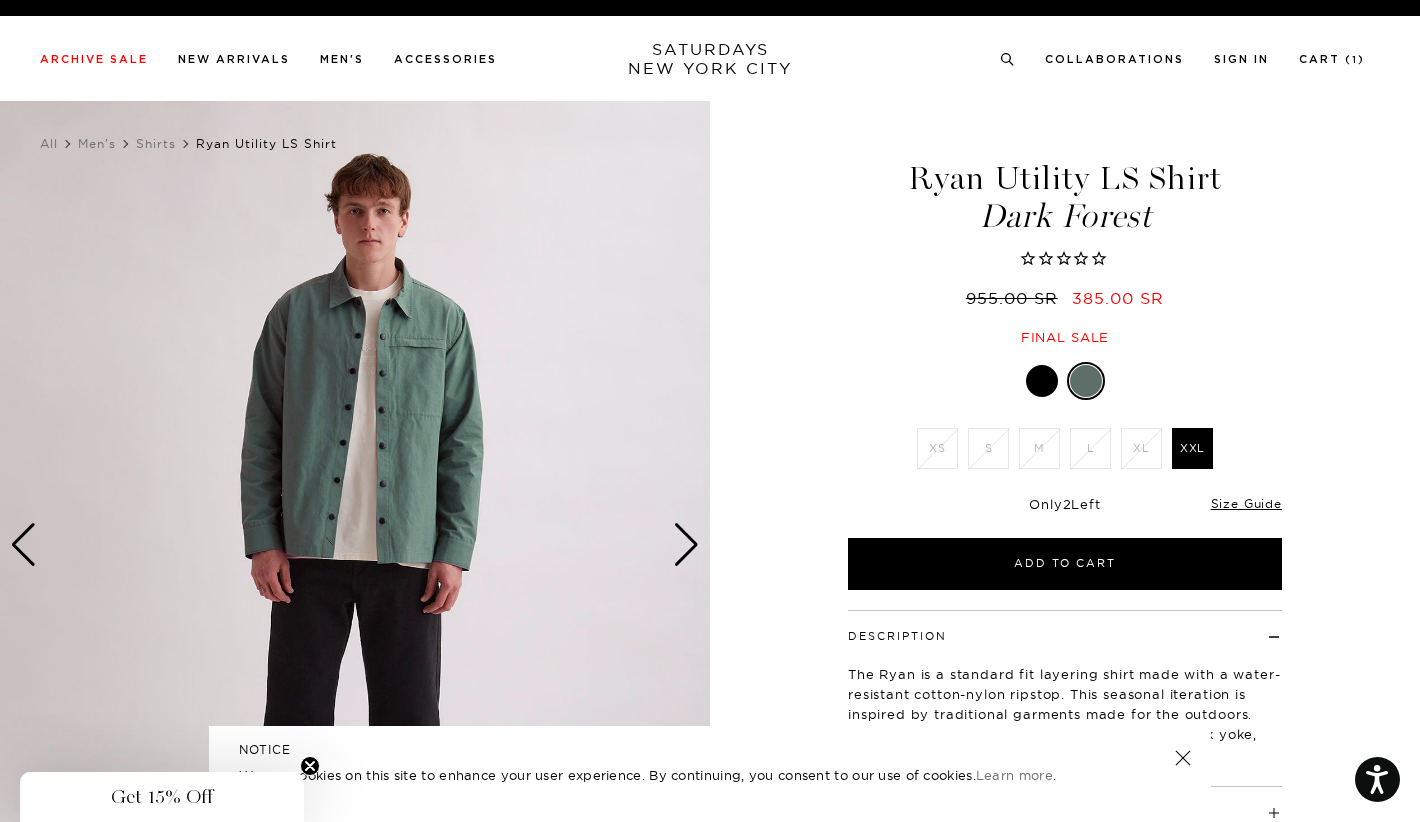 click at bounding box center (686, 545) 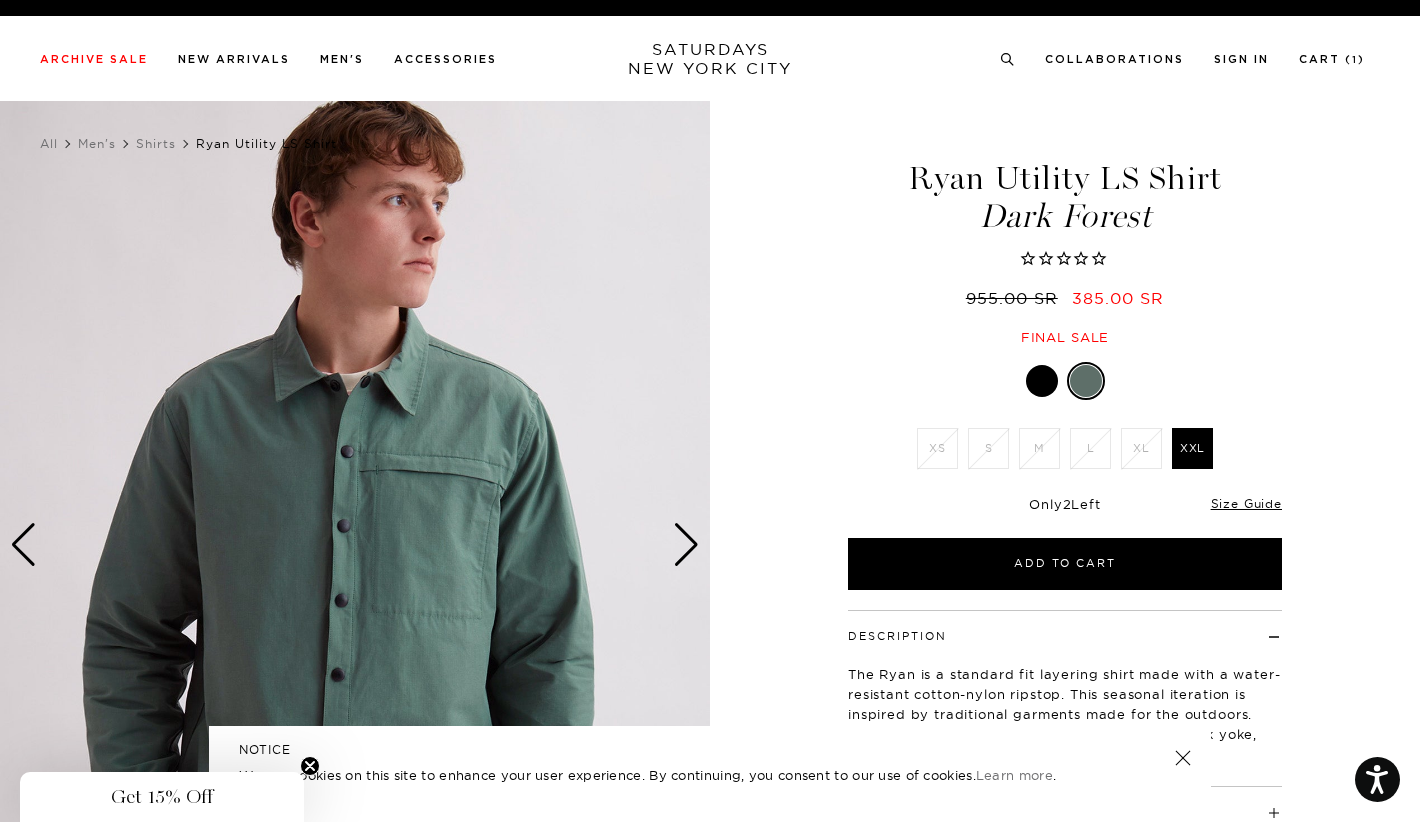 click at bounding box center (686, 545) 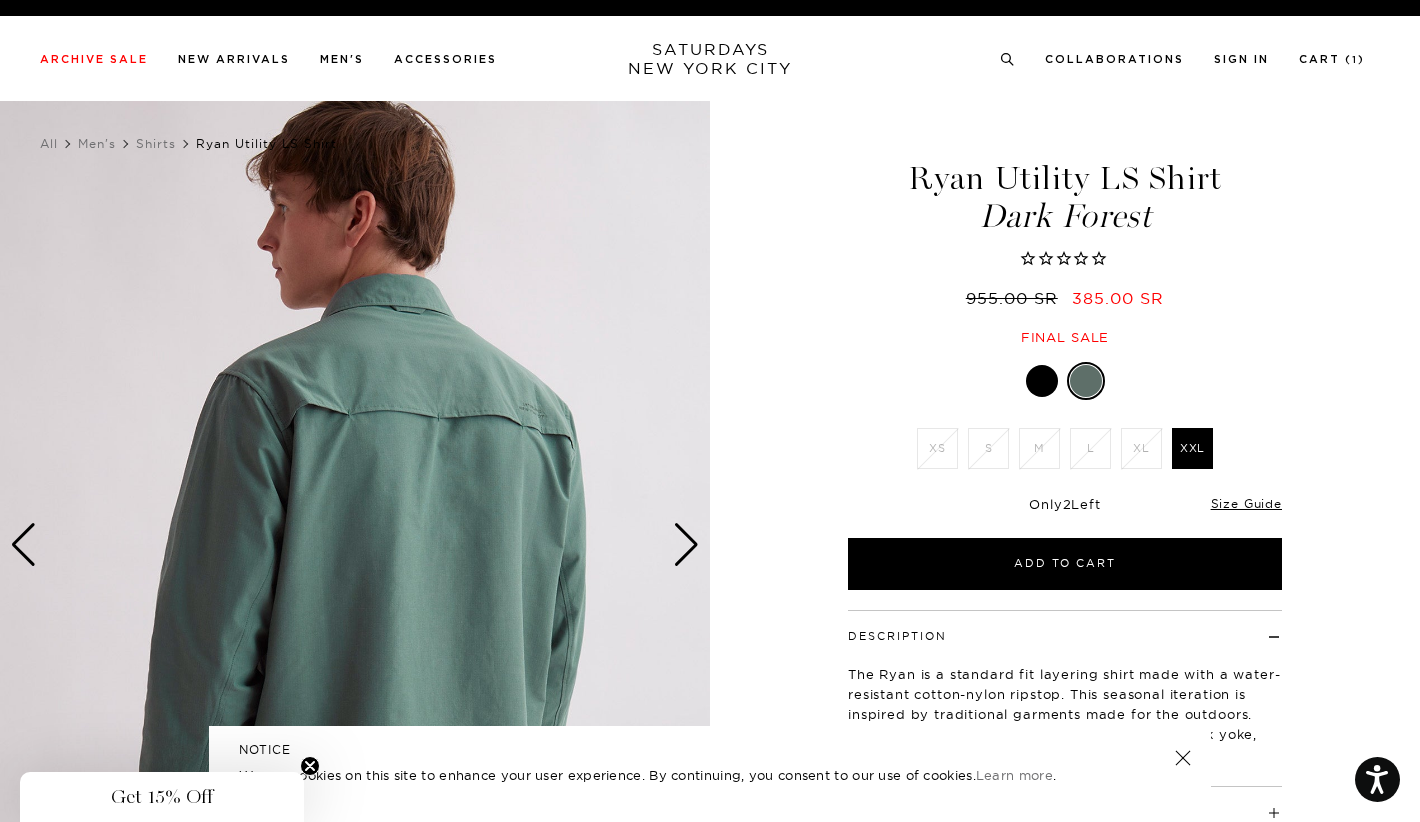 click at bounding box center [686, 545] 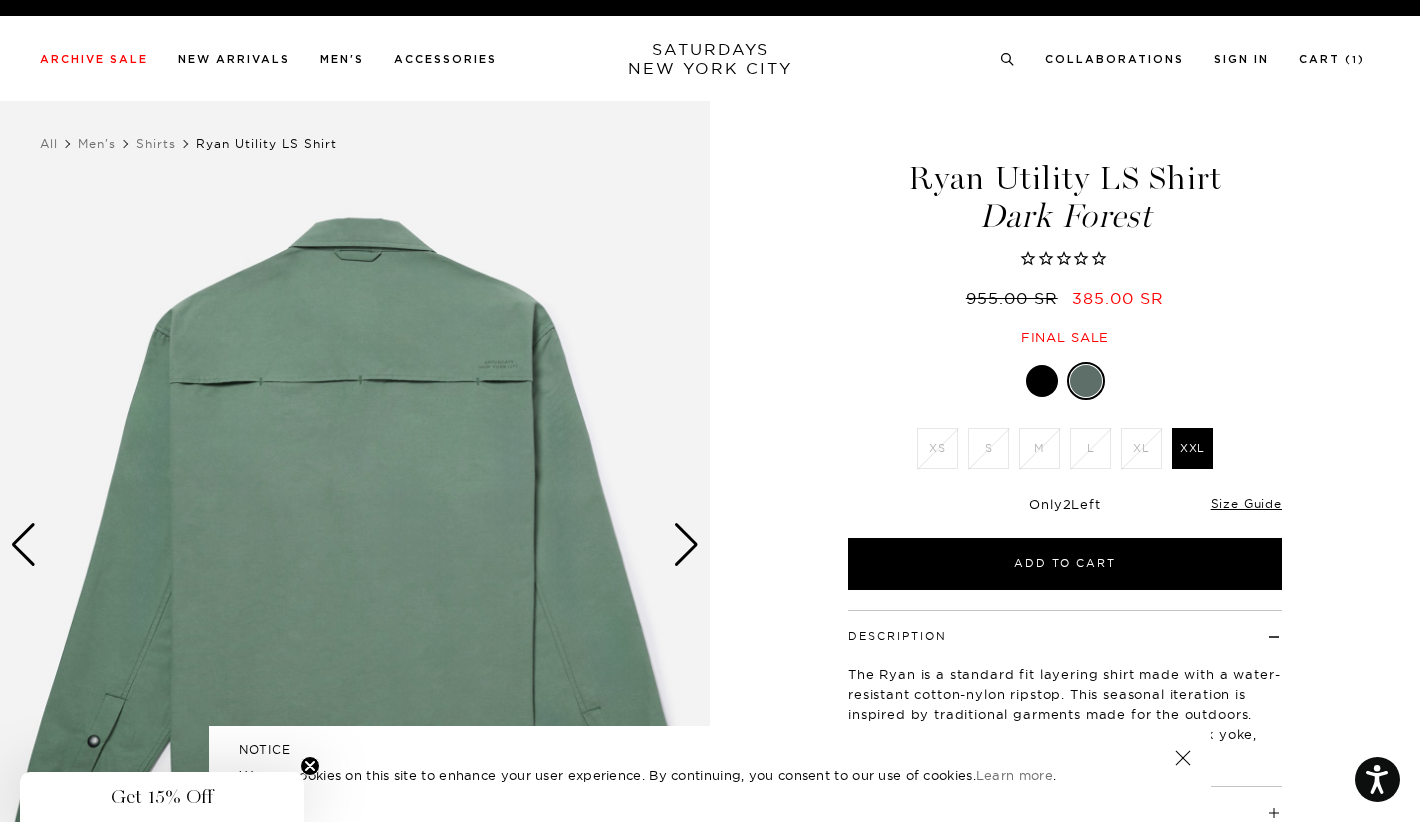 click at bounding box center [686, 545] 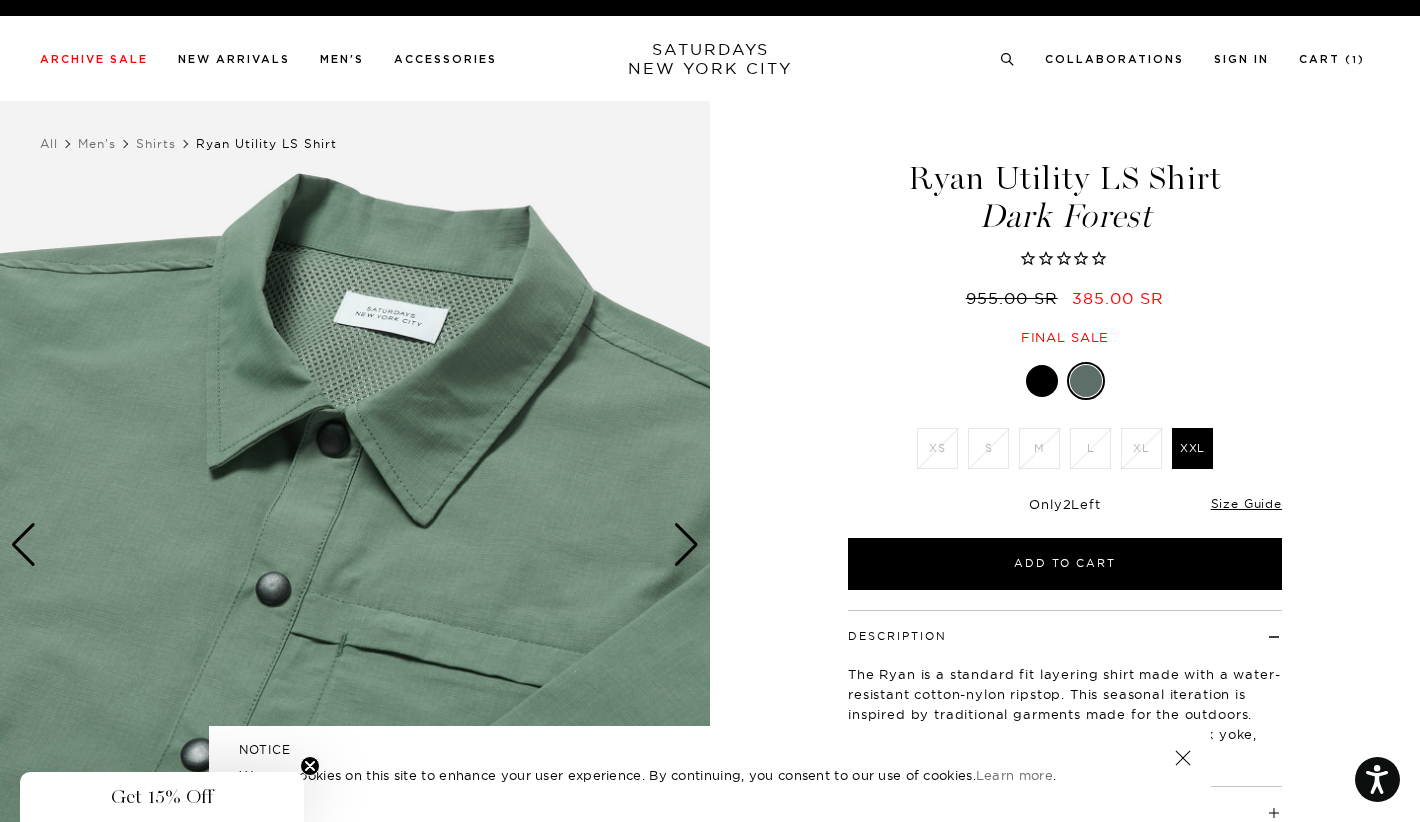click at bounding box center [686, 545] 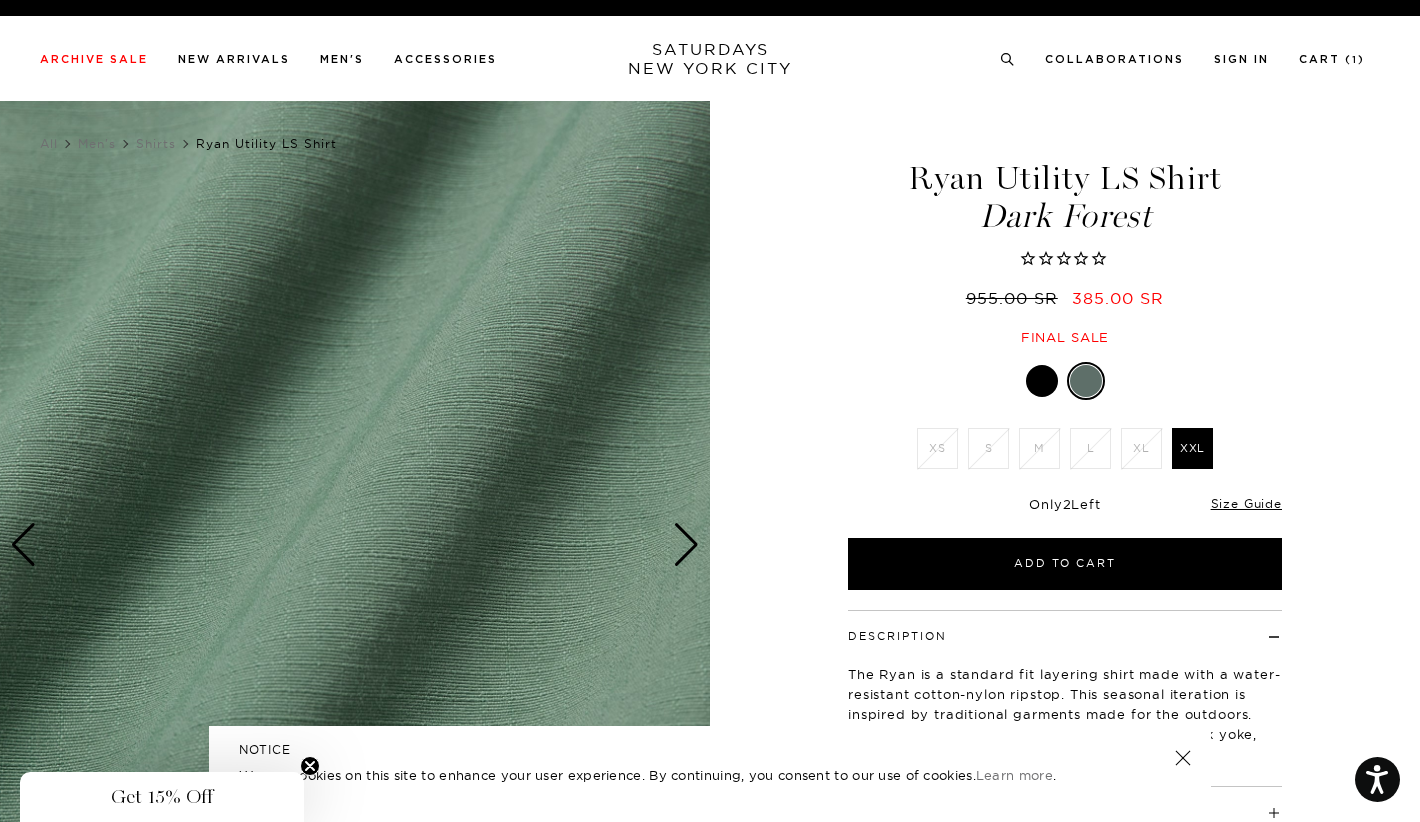 click at bounding box center [686, 545] 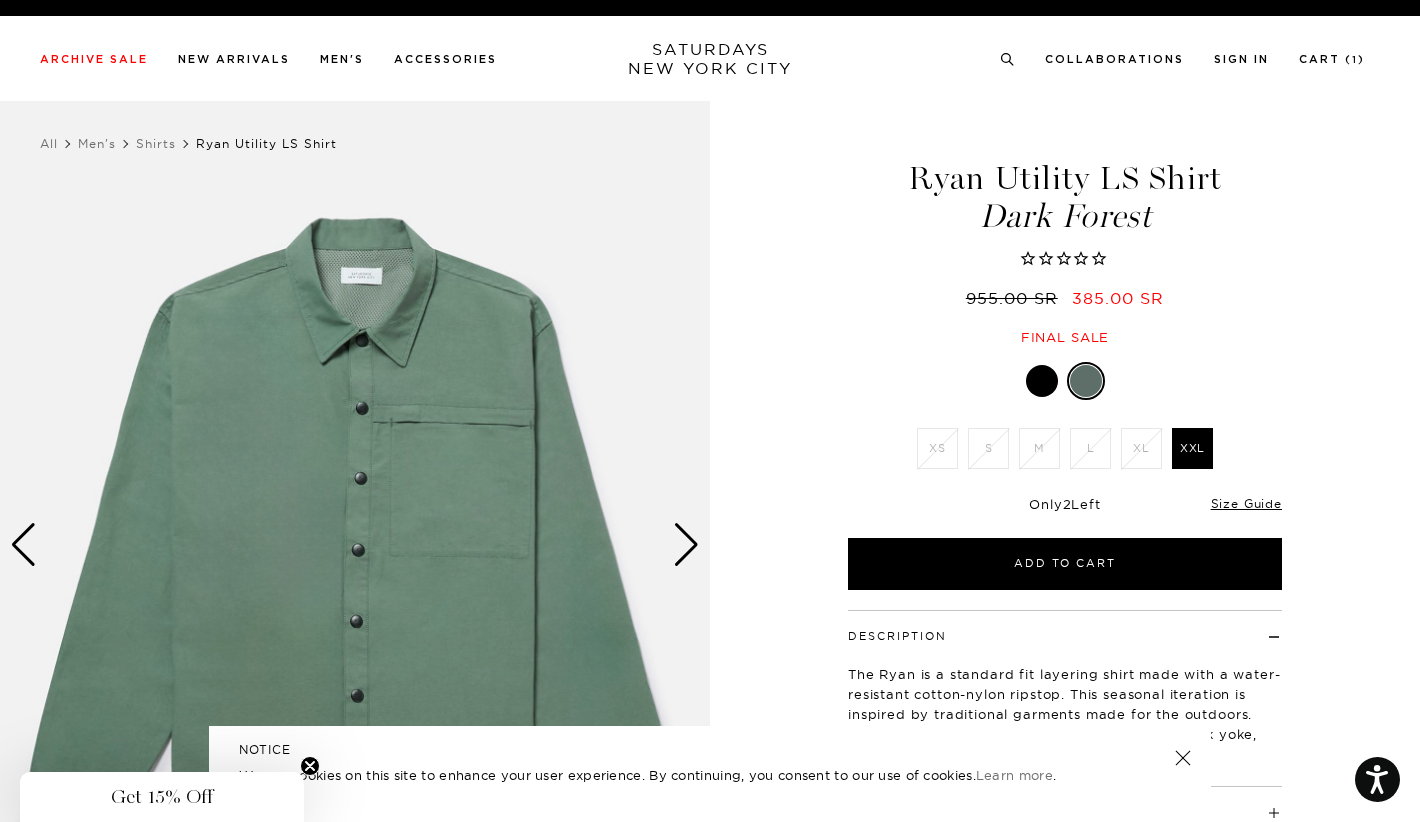 click at bounding box center (686, 545) 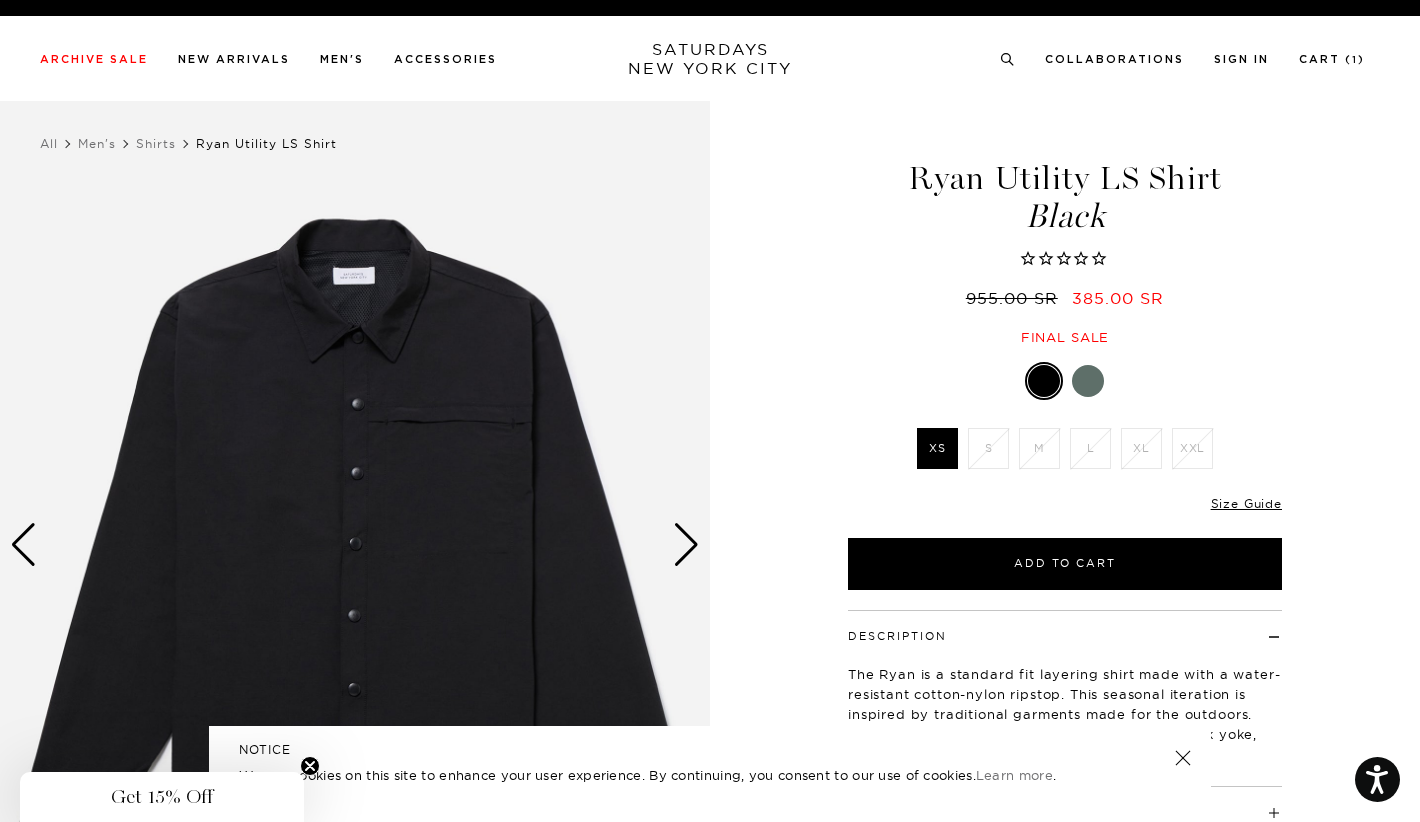 scroll, scrollTop: 0, scrollLeft: 0, axis: both 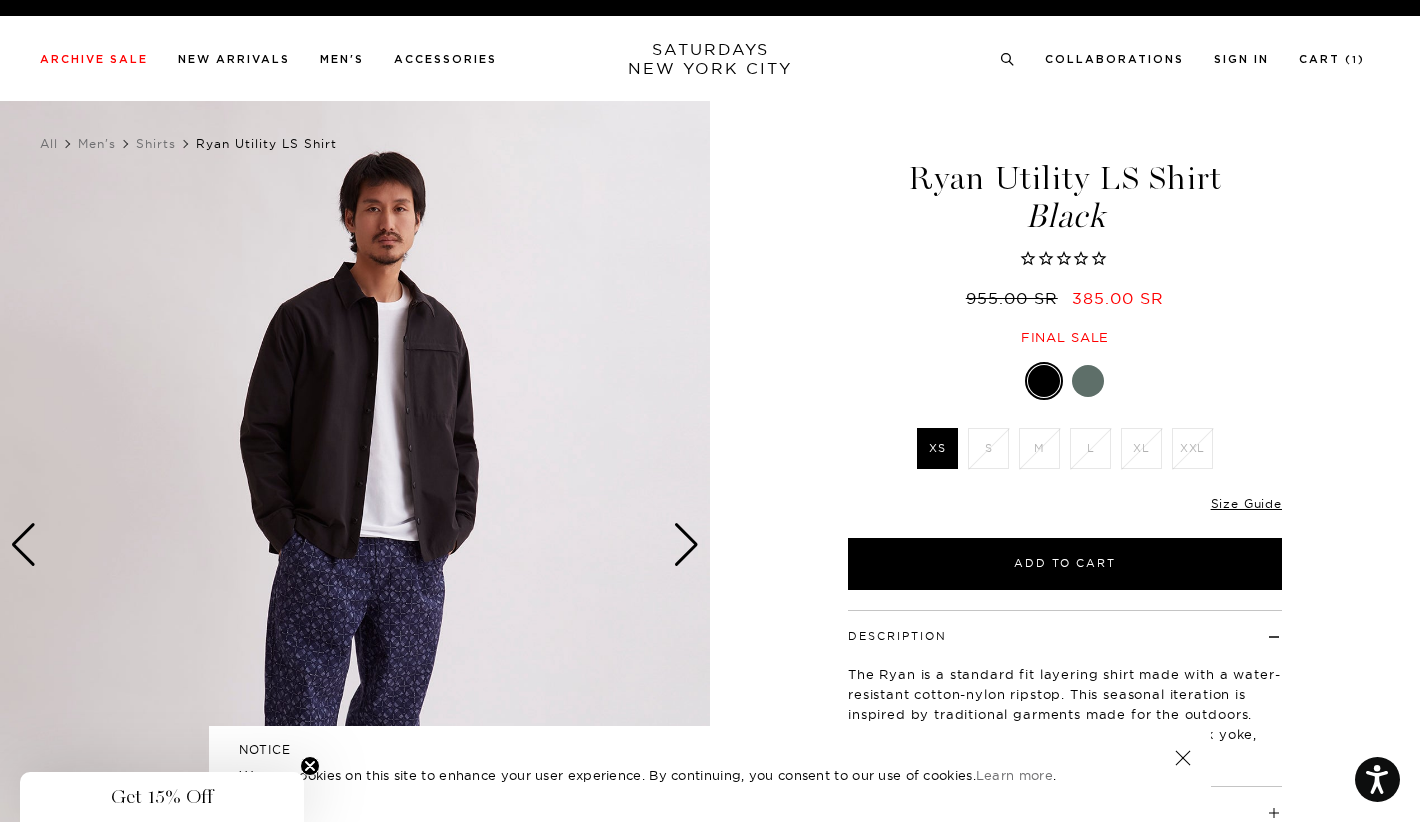 click at bounding box center (686, 545) 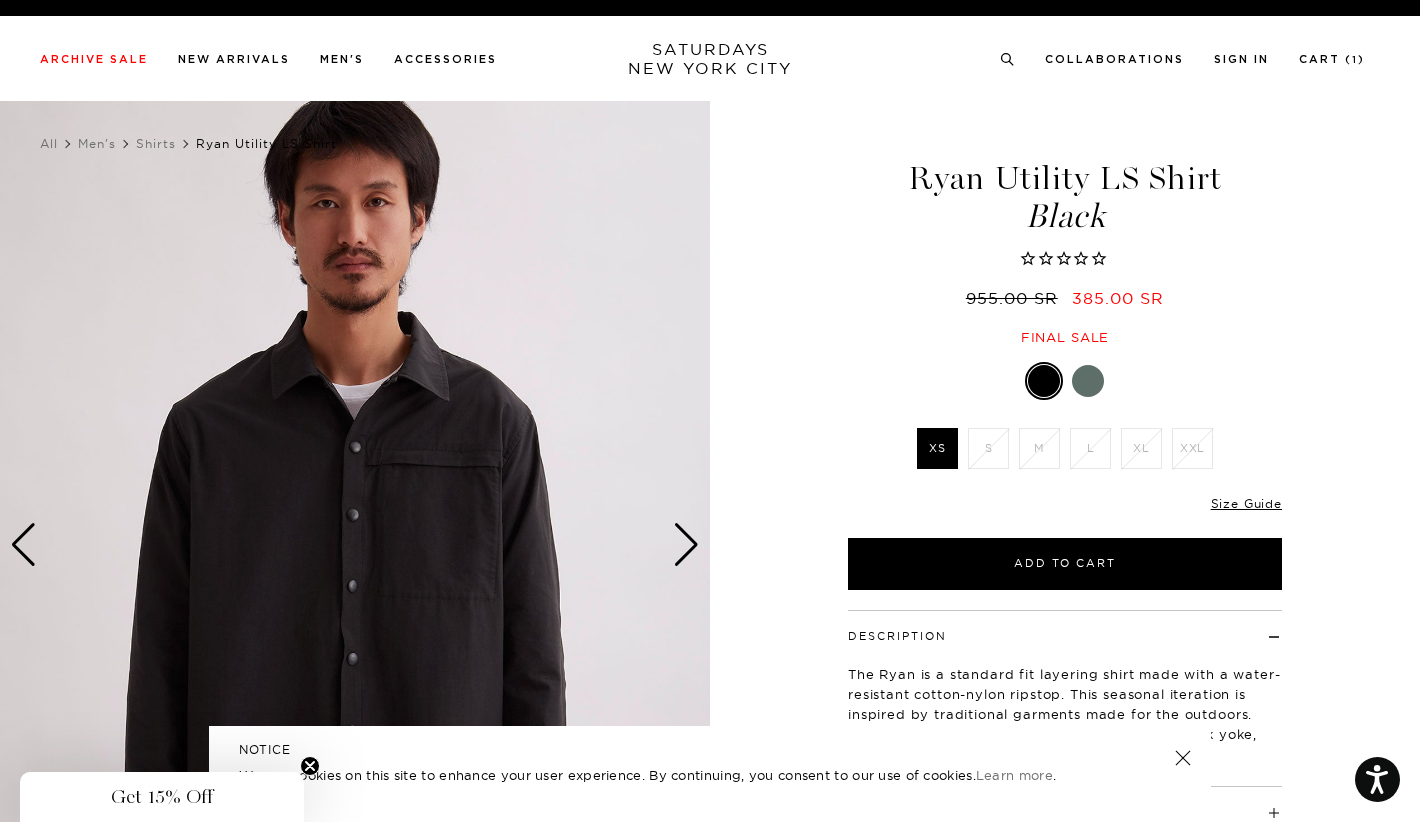 click at bounding box center (686, 545) 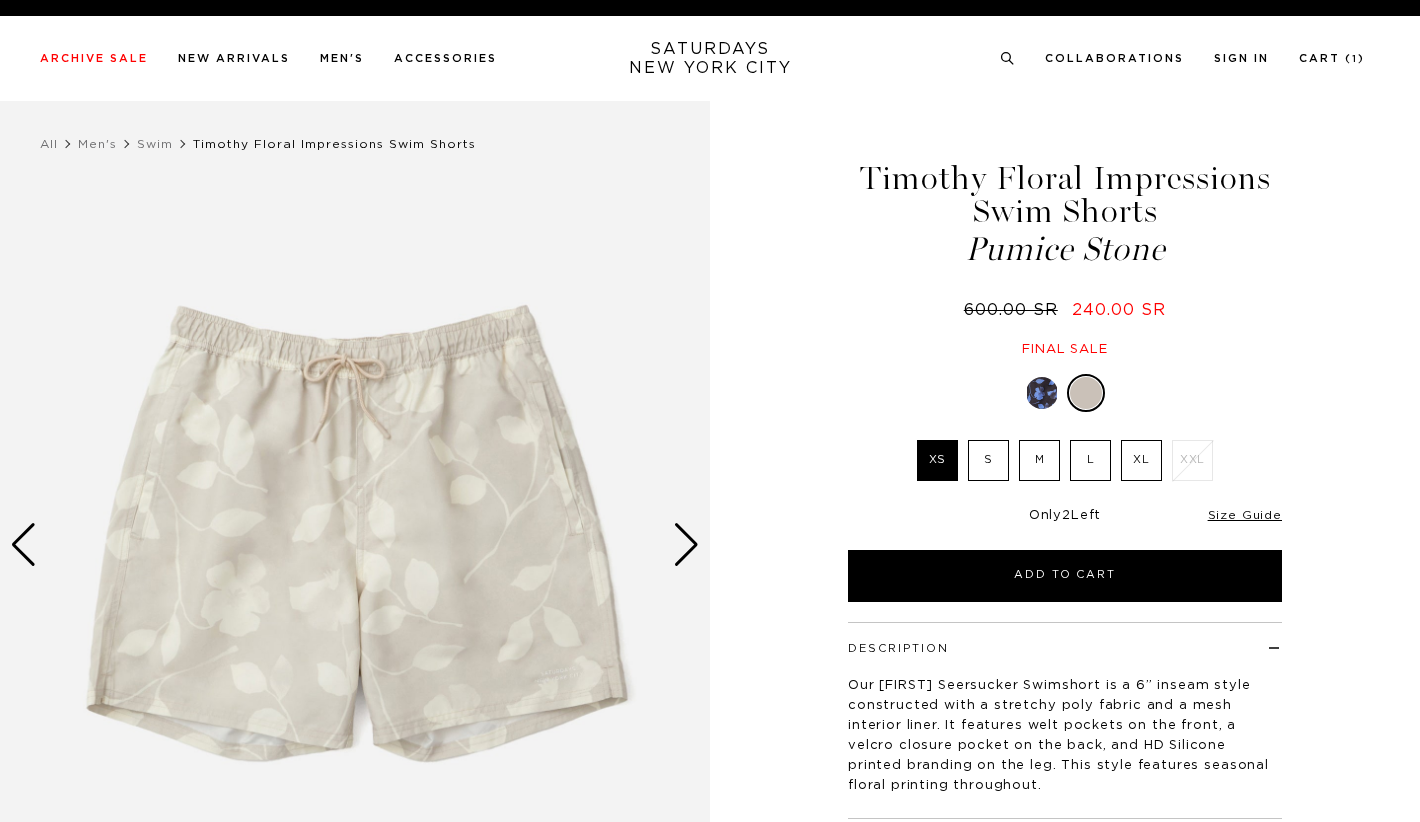 scroll, scrollTop: 0, scrollLeft: 0, axis: both 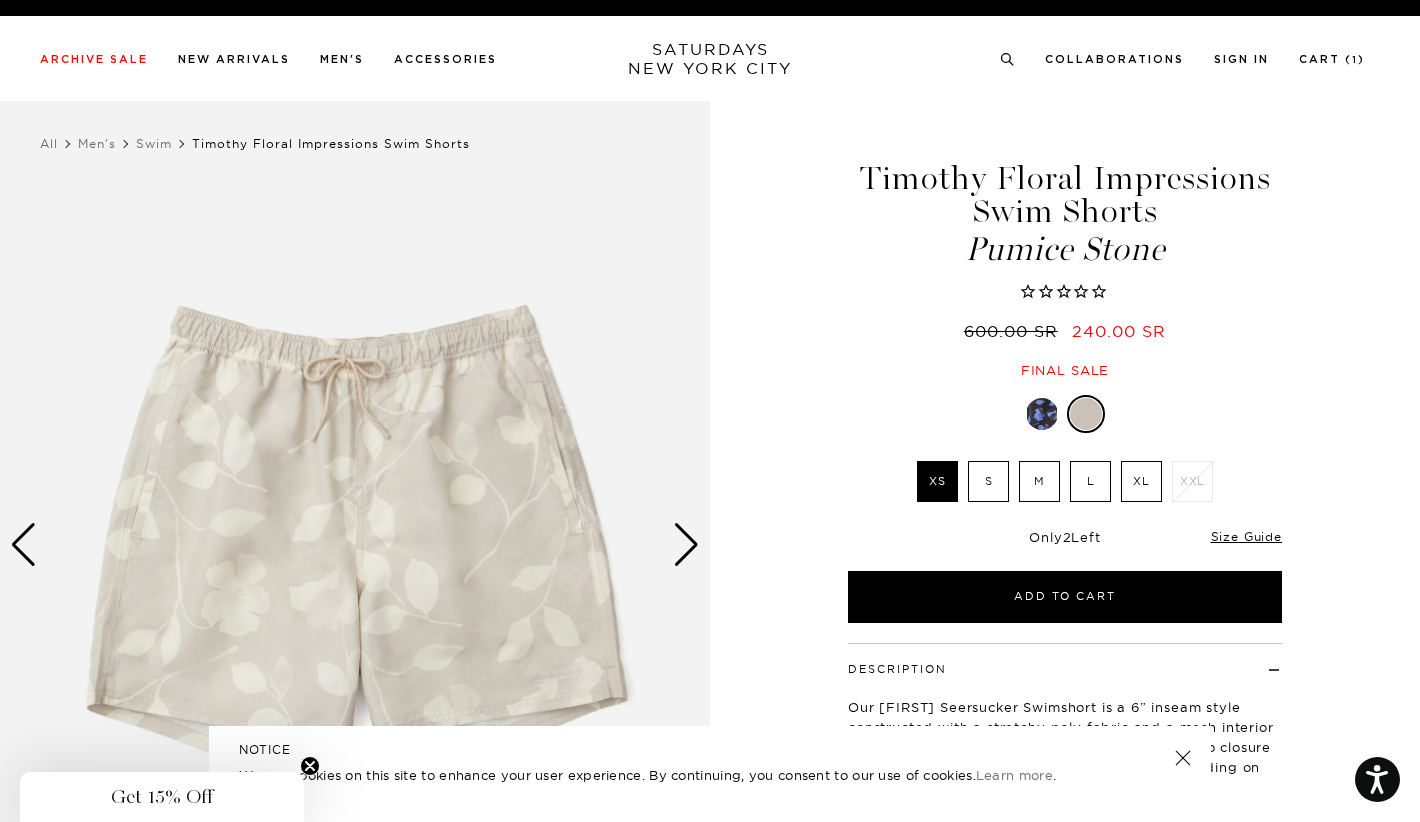click at bounding box center (1042, 414) 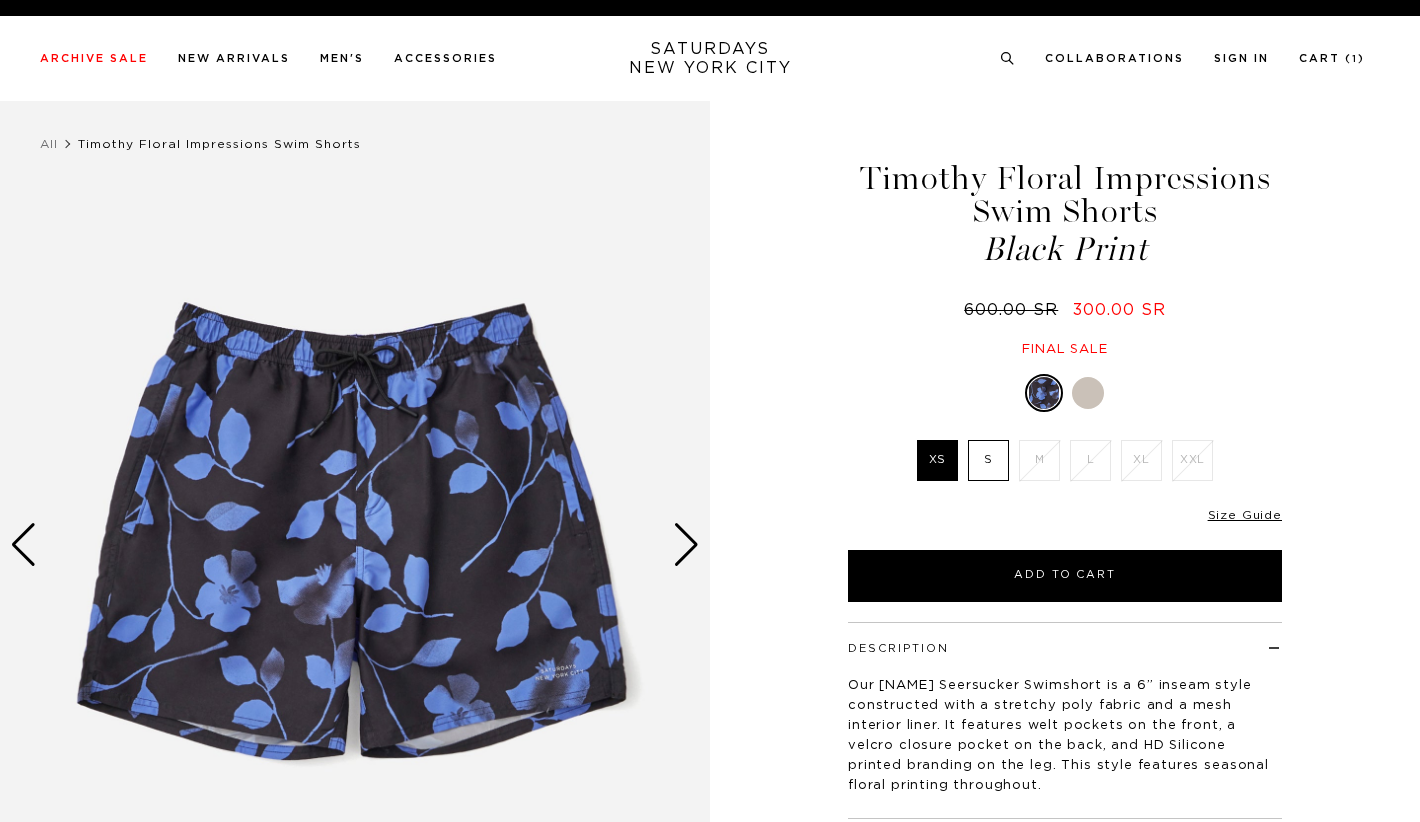 scroll, scrollTop: 0, scrollLeft: 0, axis: both 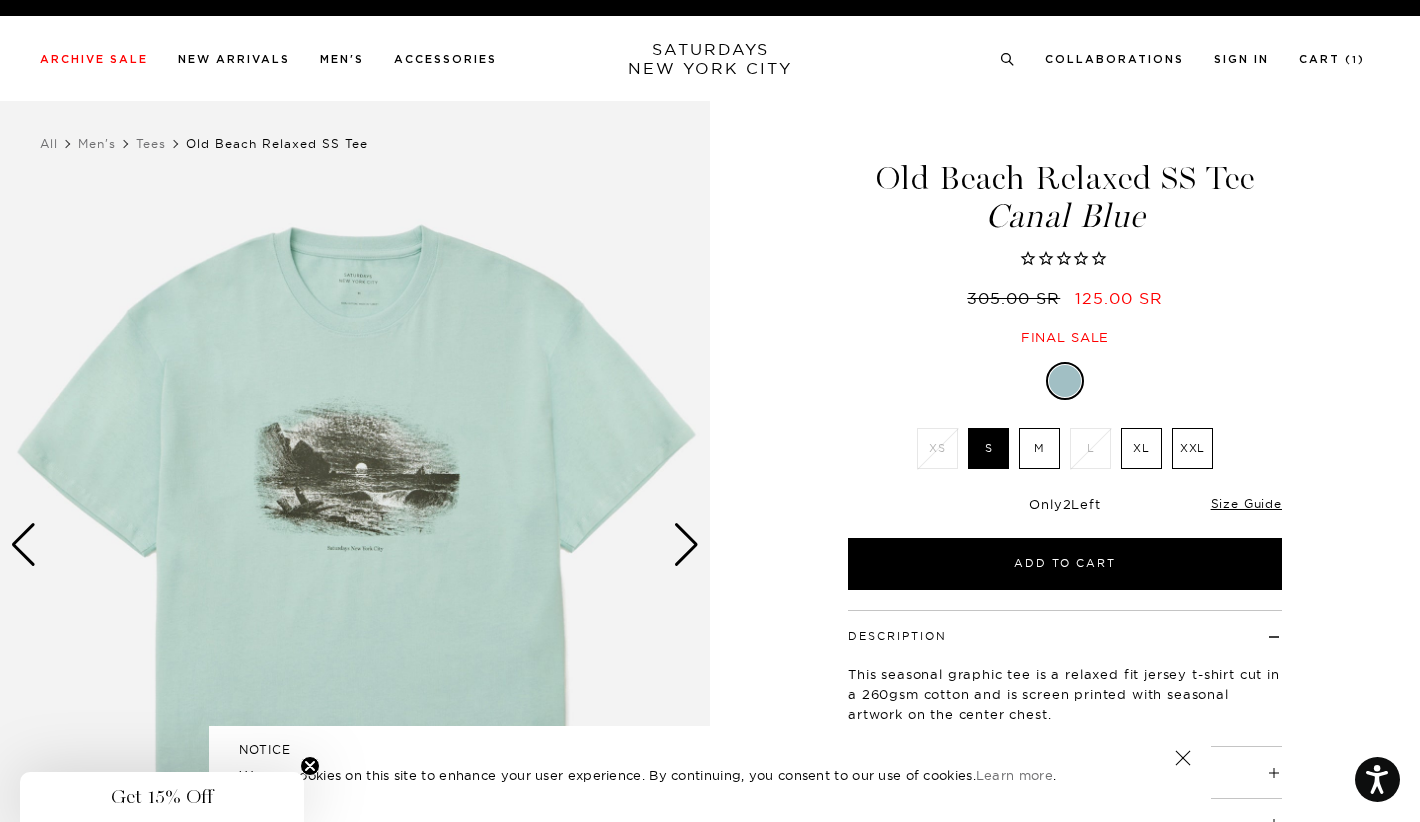 click on "Archive Sale
Men's
Tees
Shirts
Shorts
Swim
Knitwear
Pants
Sweats
Women's" at bounding box center [710, 58] 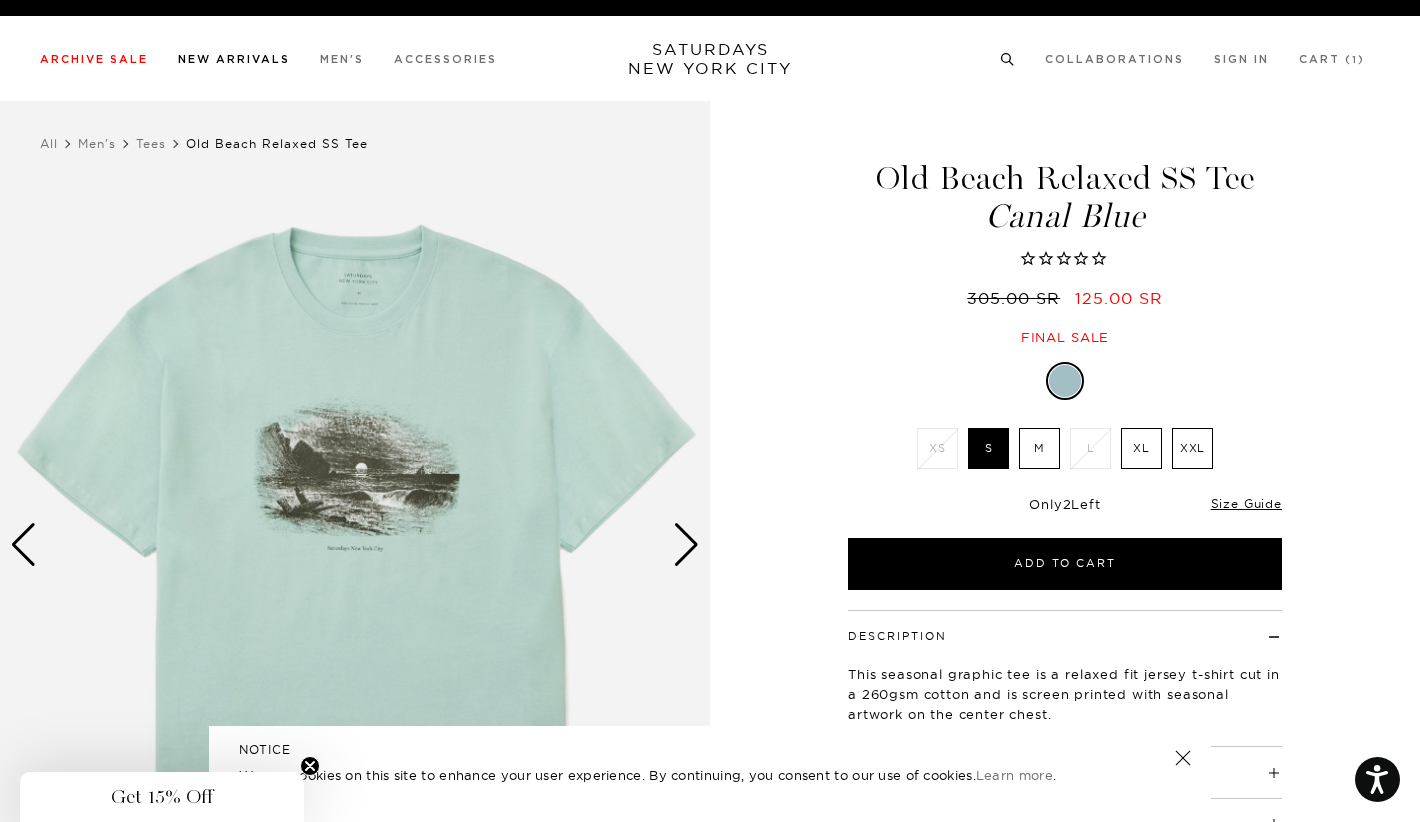 click on "New Arrivals" at bounding box center (234, 59) 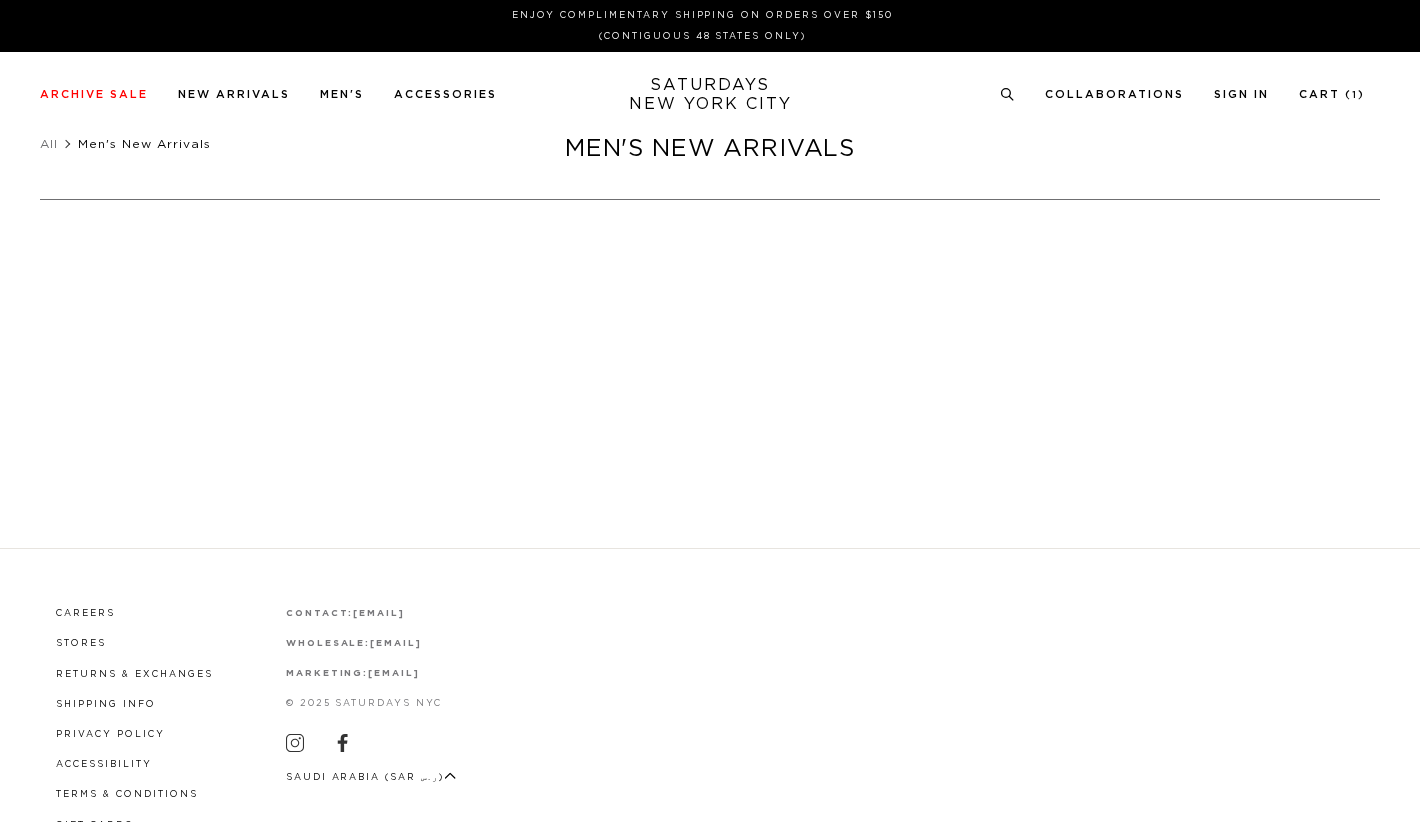 scroll, scrollTop: 0, scrollLeft: 0, axis: both 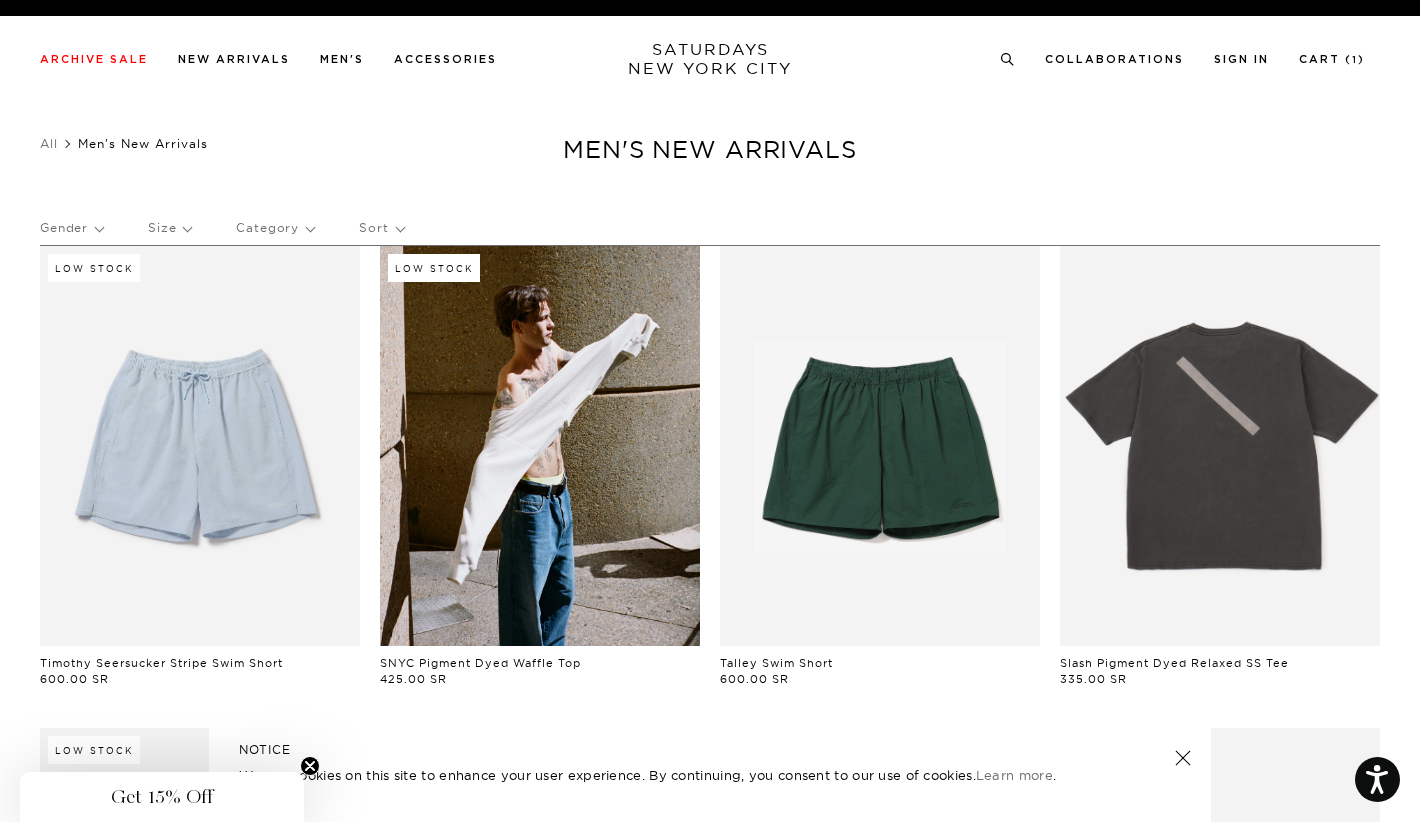 click on "Category" at bounding box center (275, 228) 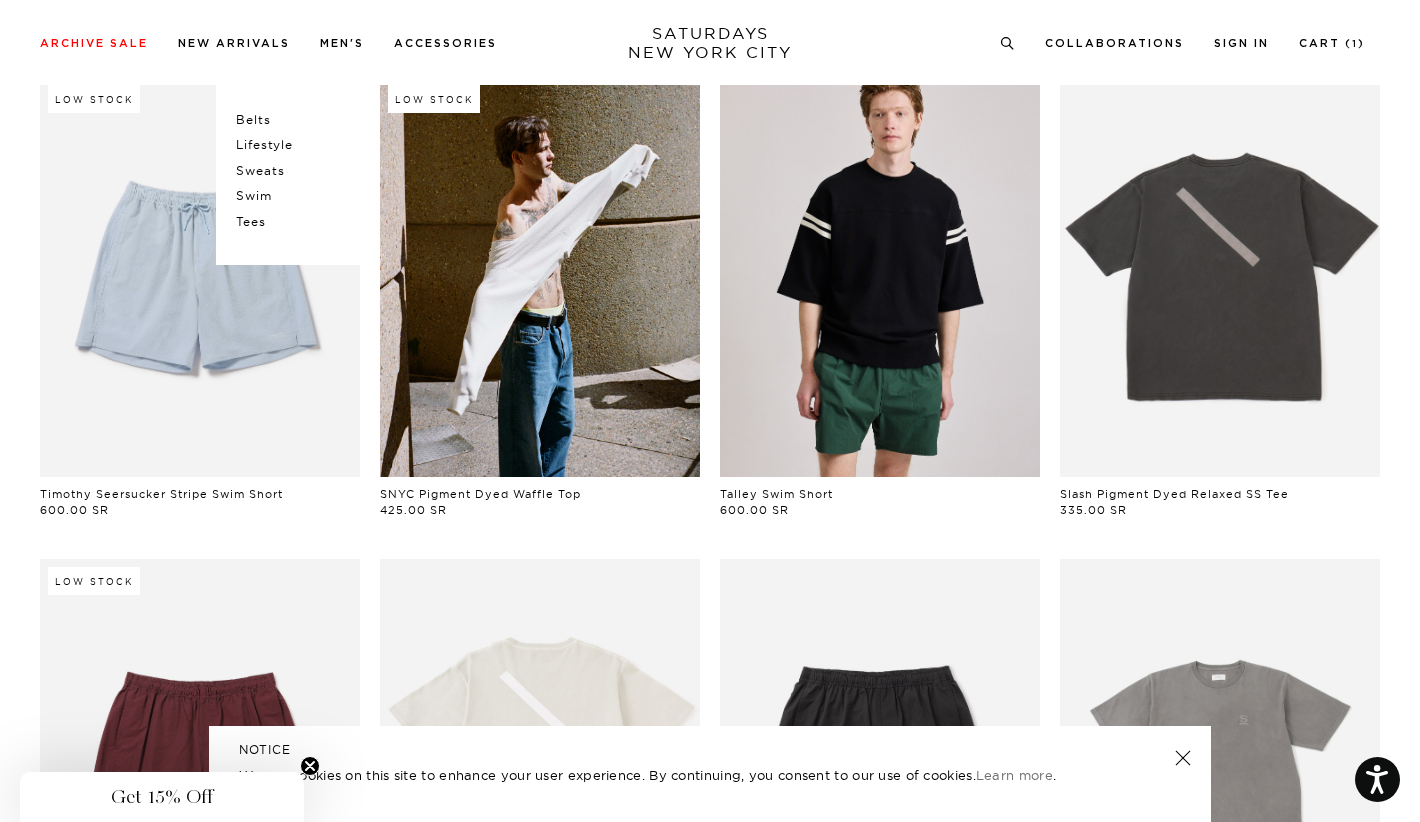 scroll, scrollTop: 187, scrollLeft: 0, axis: vertical 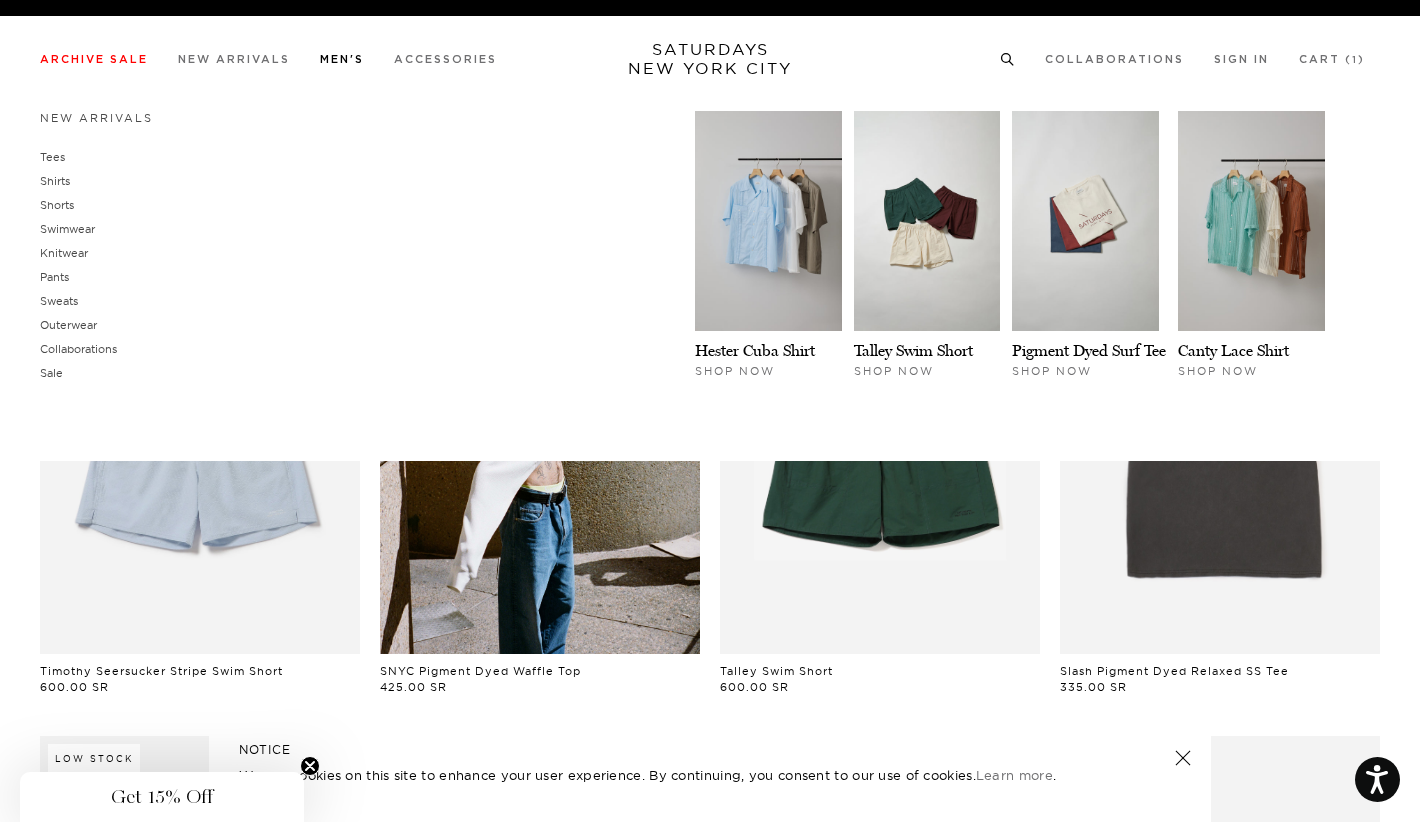 click on "Men's" at bounding box center (342, 59) 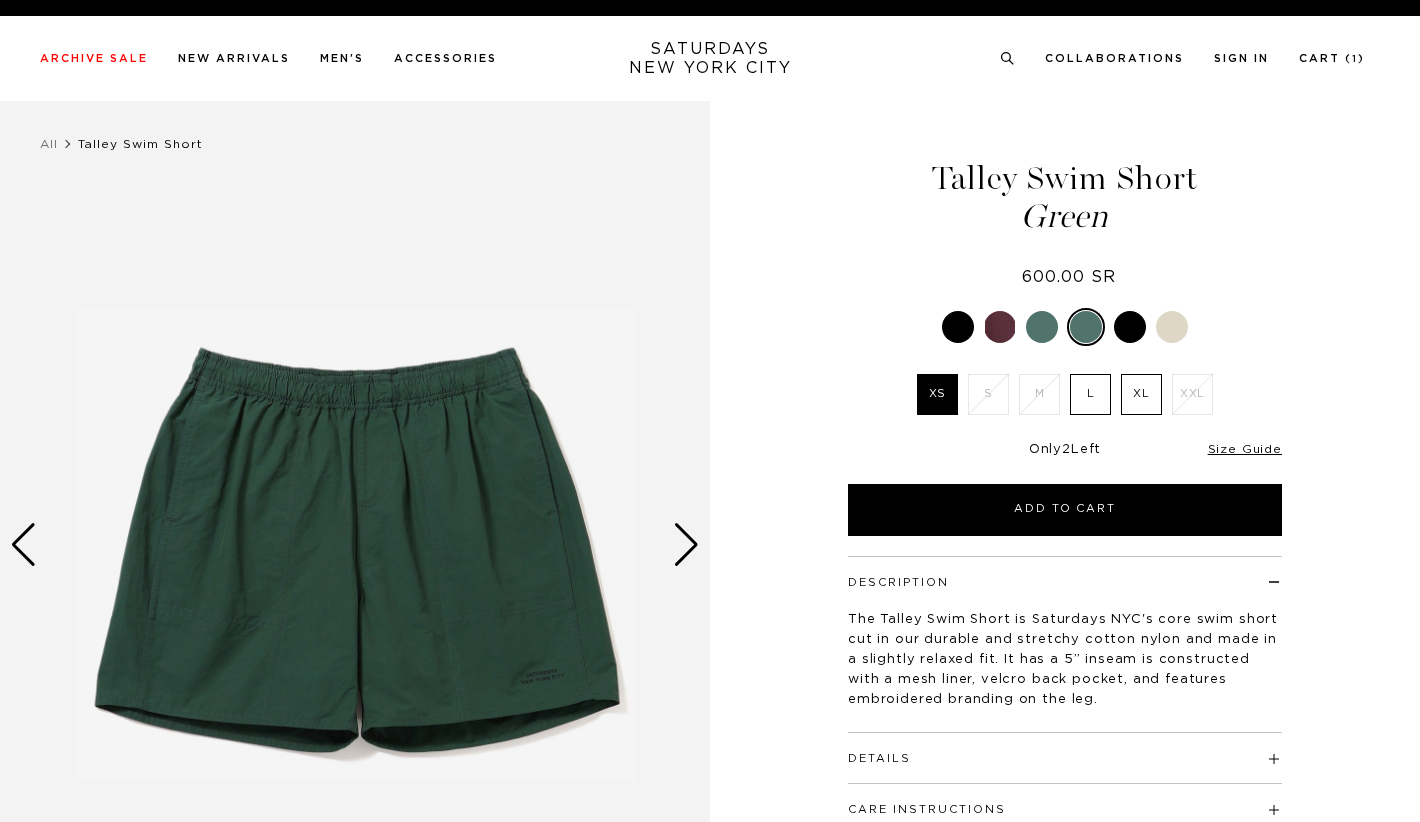 scroll, scrollTop: 0, scrollLeft: 0, axis: both 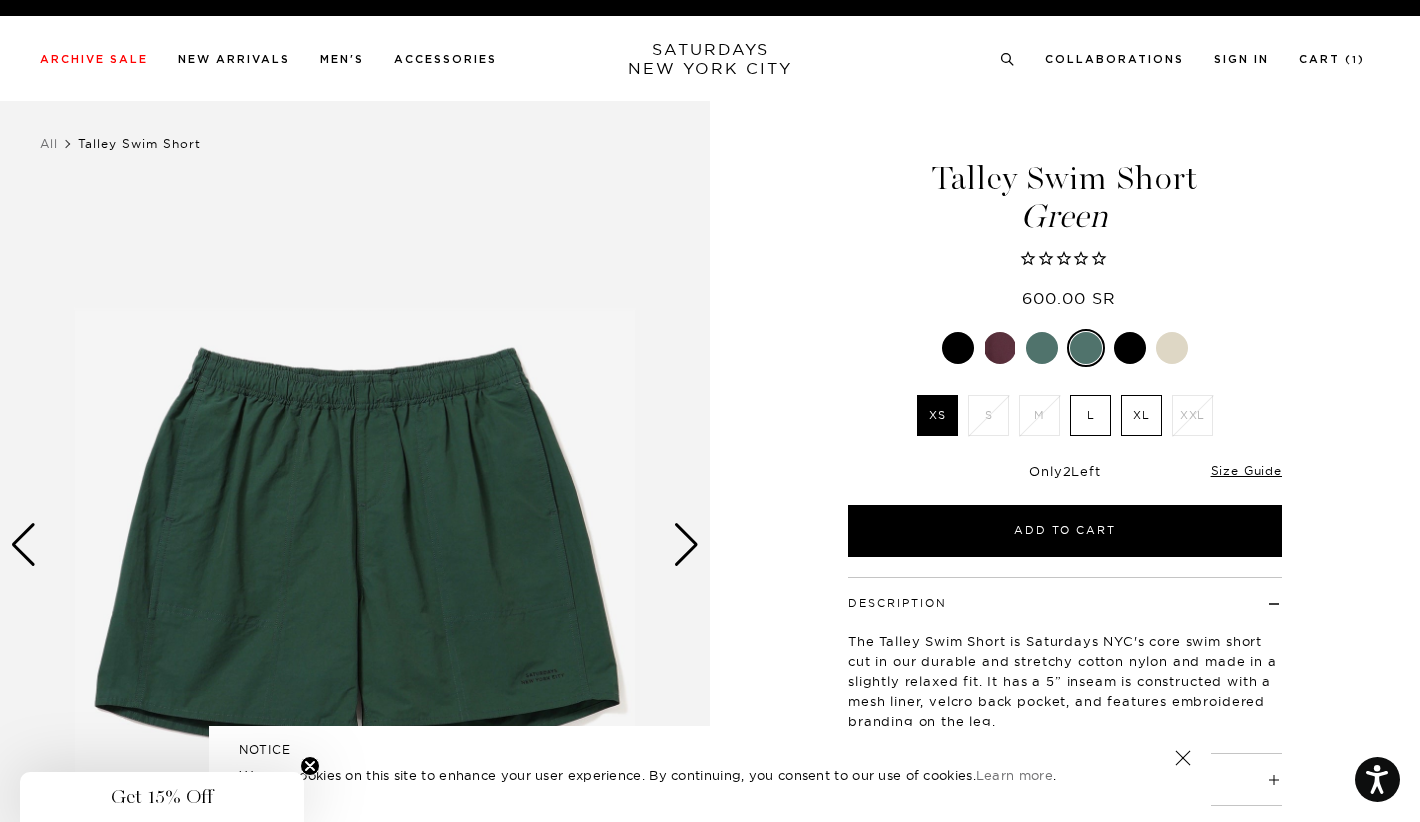 click at bounding box center (1130, 348) 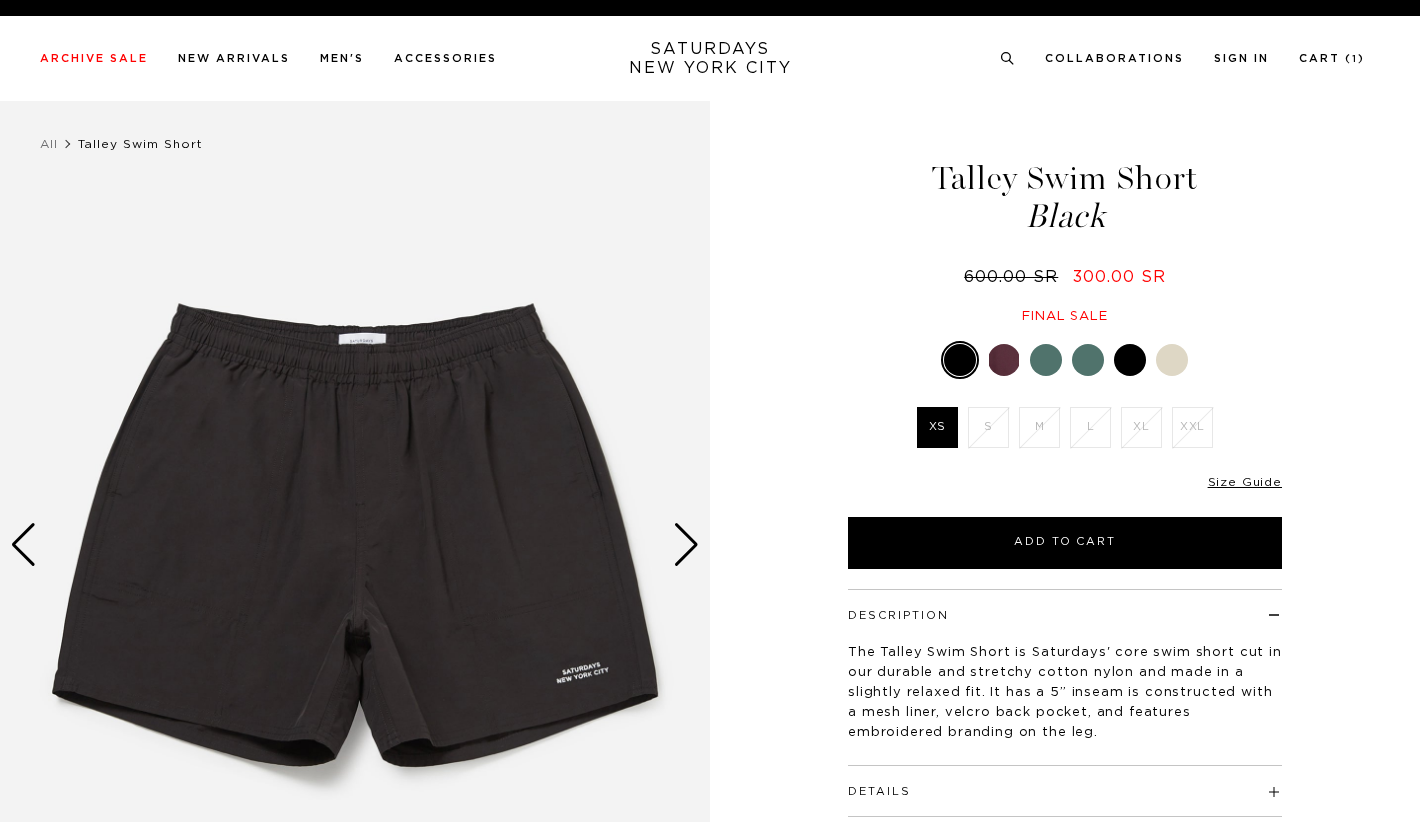 scroll, scrollTop: 0, scrollLeft: 0, axis: both 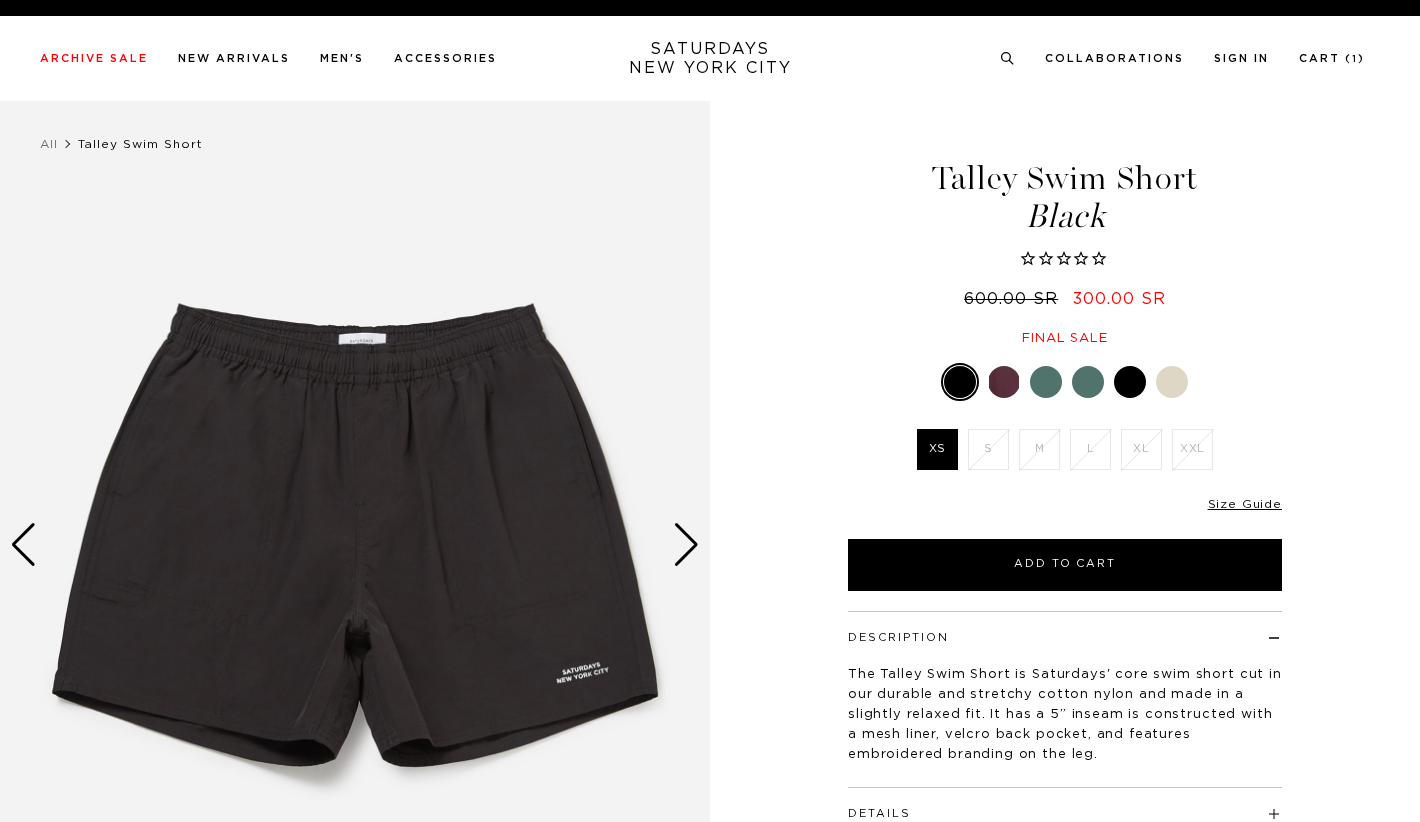 click on "Talley Swim Short  Black
600.00 SR
300.00 SR
Final sale
Talley Swim Short  Black
600.00 SR
300.00 SR
Final sale
XS" at bounding box center [1065, 545] 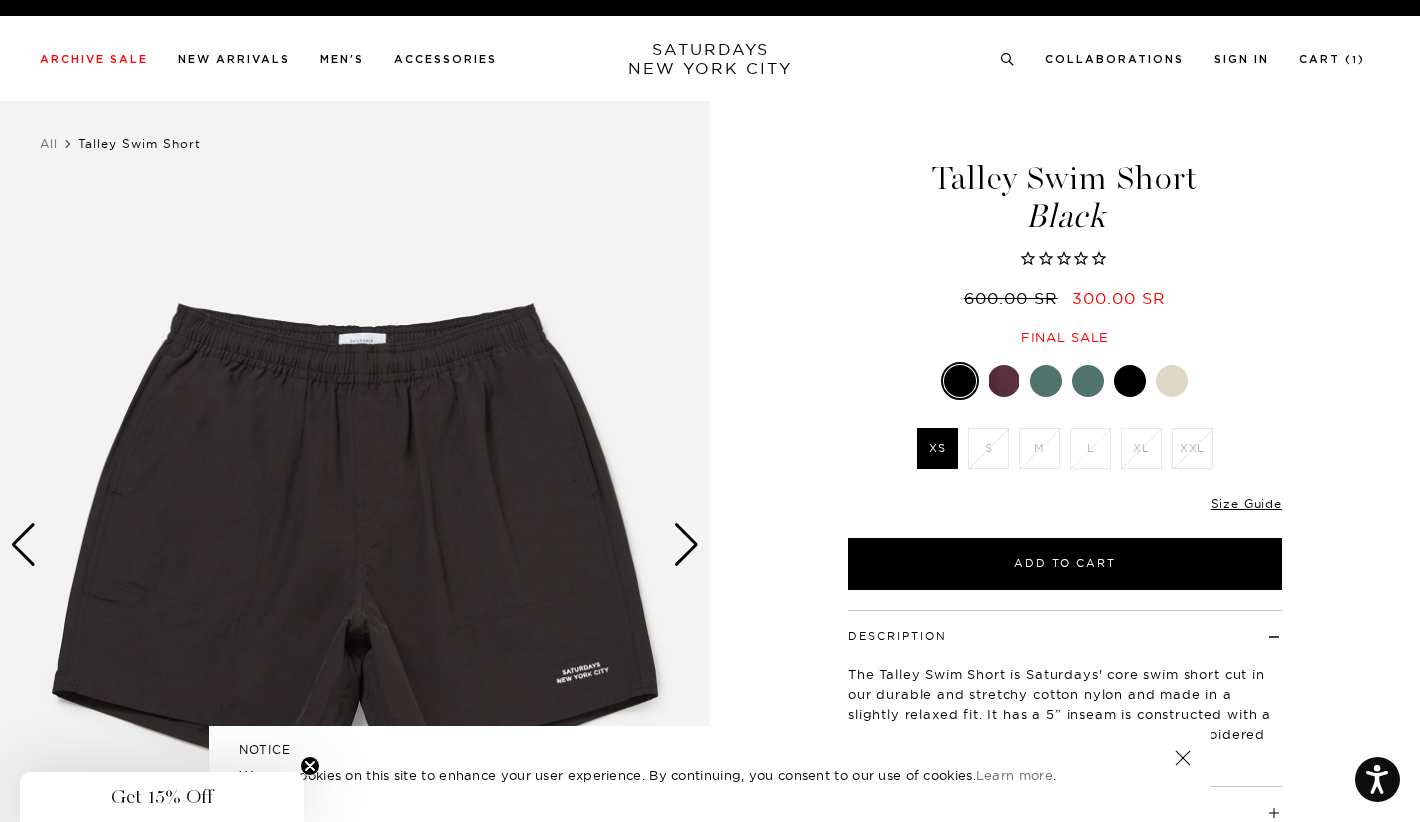 click at bounding box center (1172, 381) 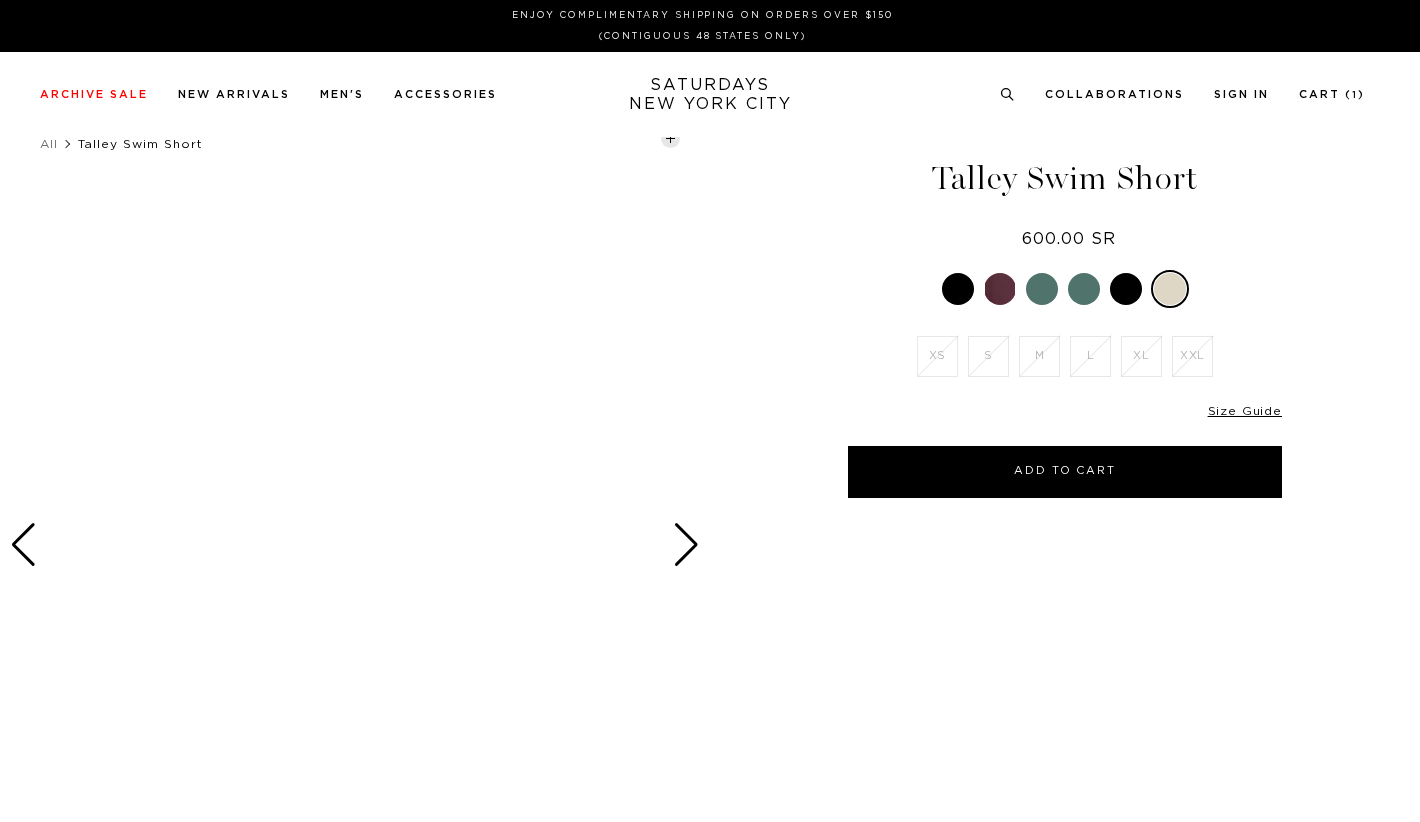 scroll, scrollTop: 0, scrollLeft: 0, axis: both 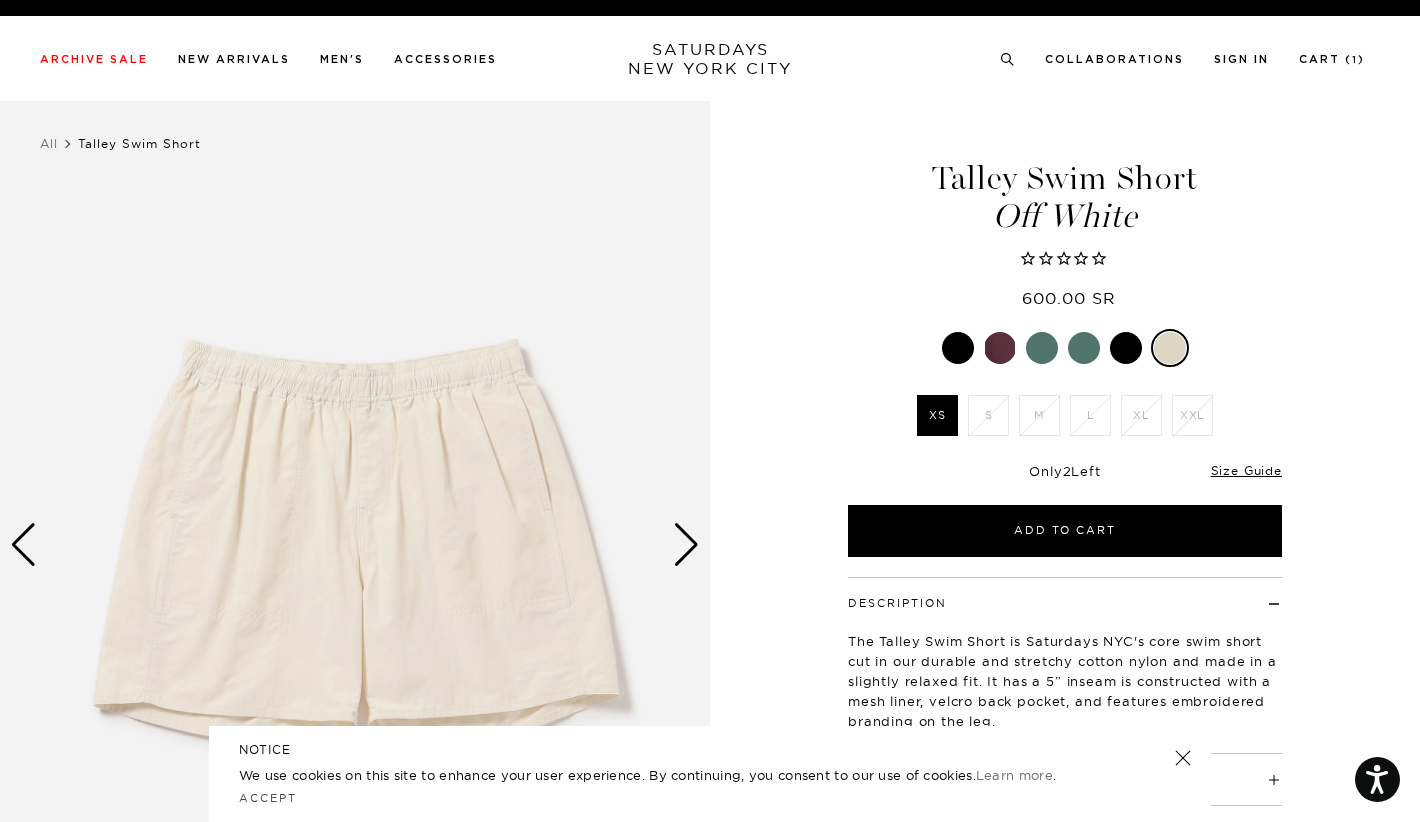 click at bounding box center [1042, 348] 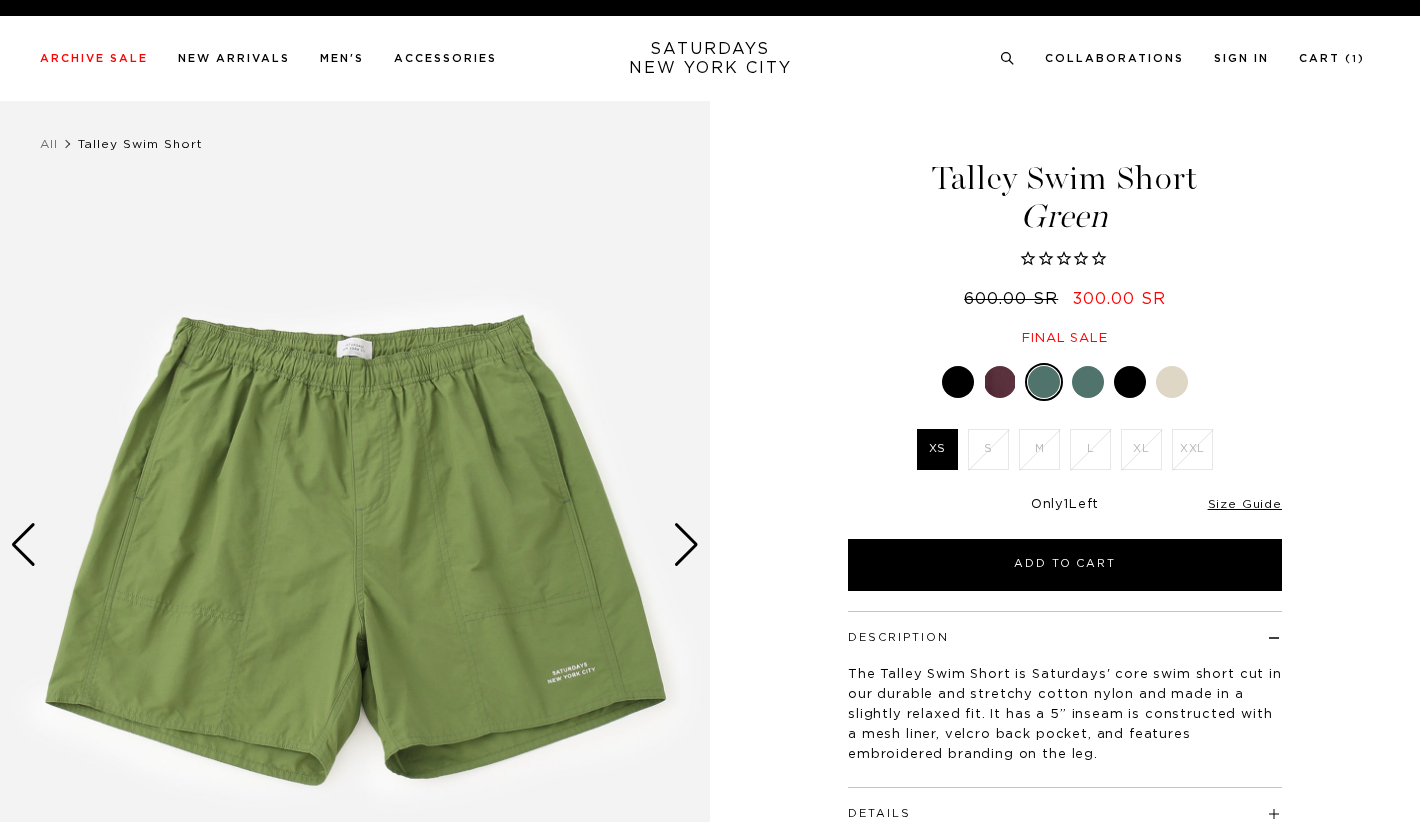 scroll, scrollTop: 0, scrollLeft: 0, axis: both 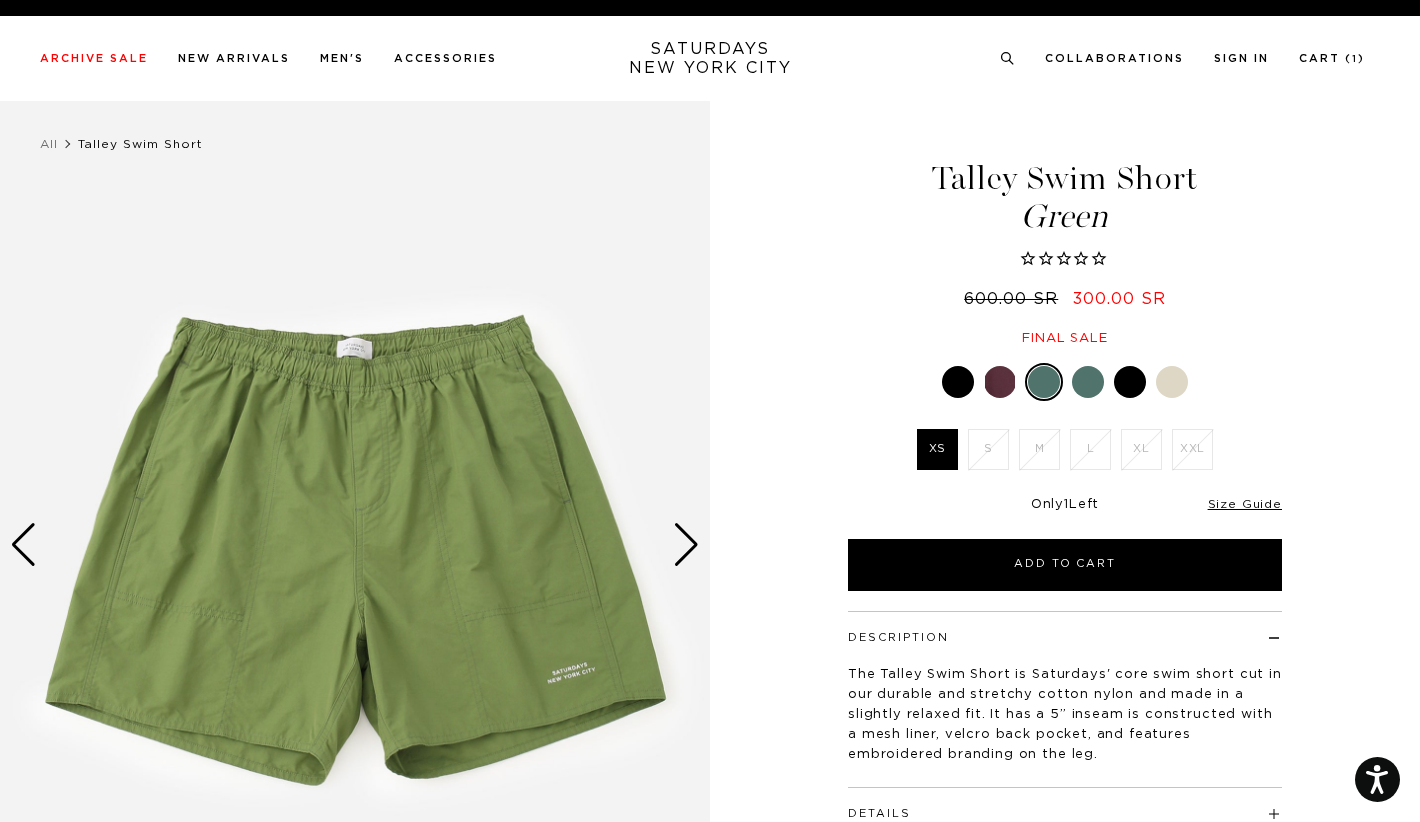 click at bounding box center [1000, 382] 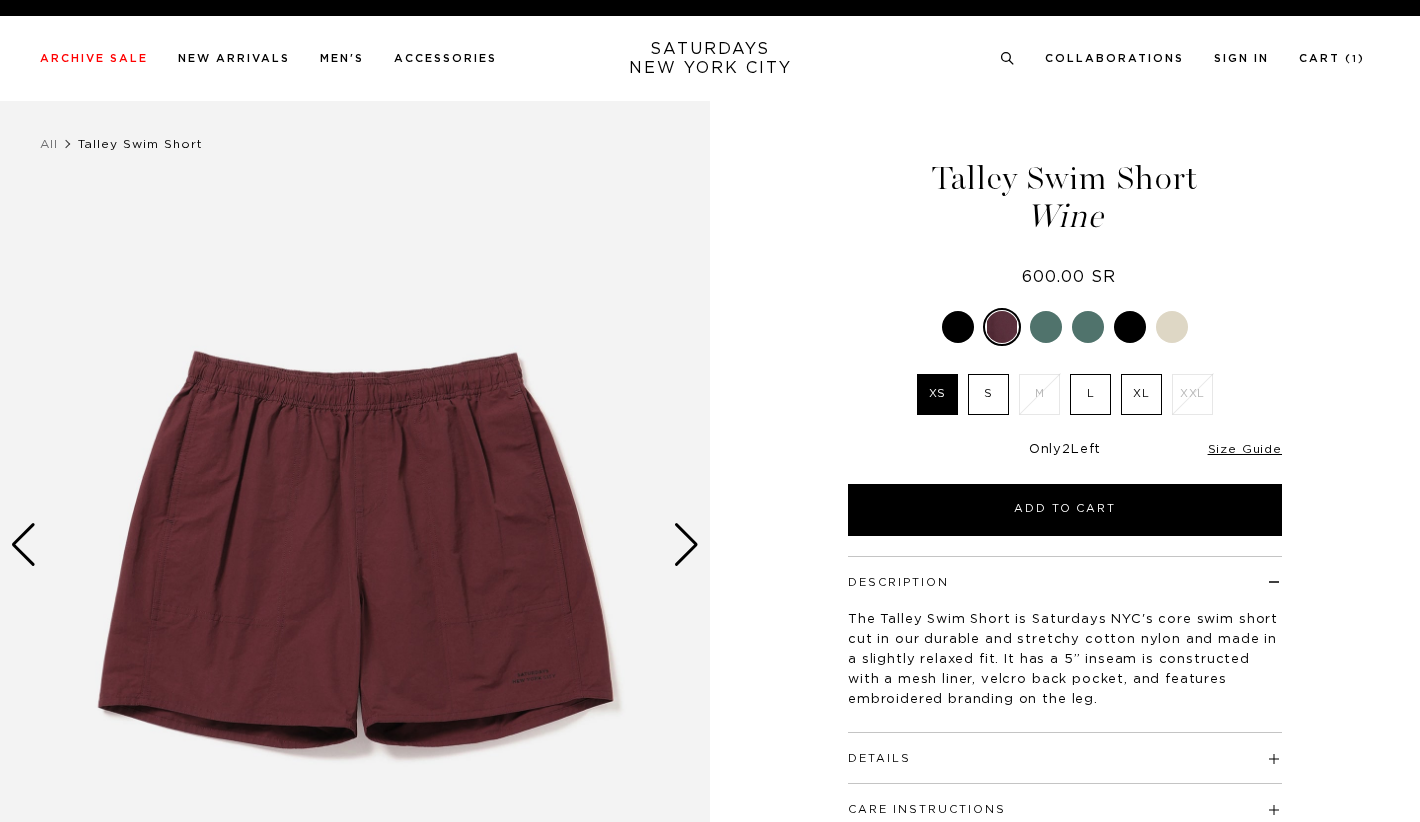 scroll, scrollTop: 0, scrollLeft: 0, axis: both 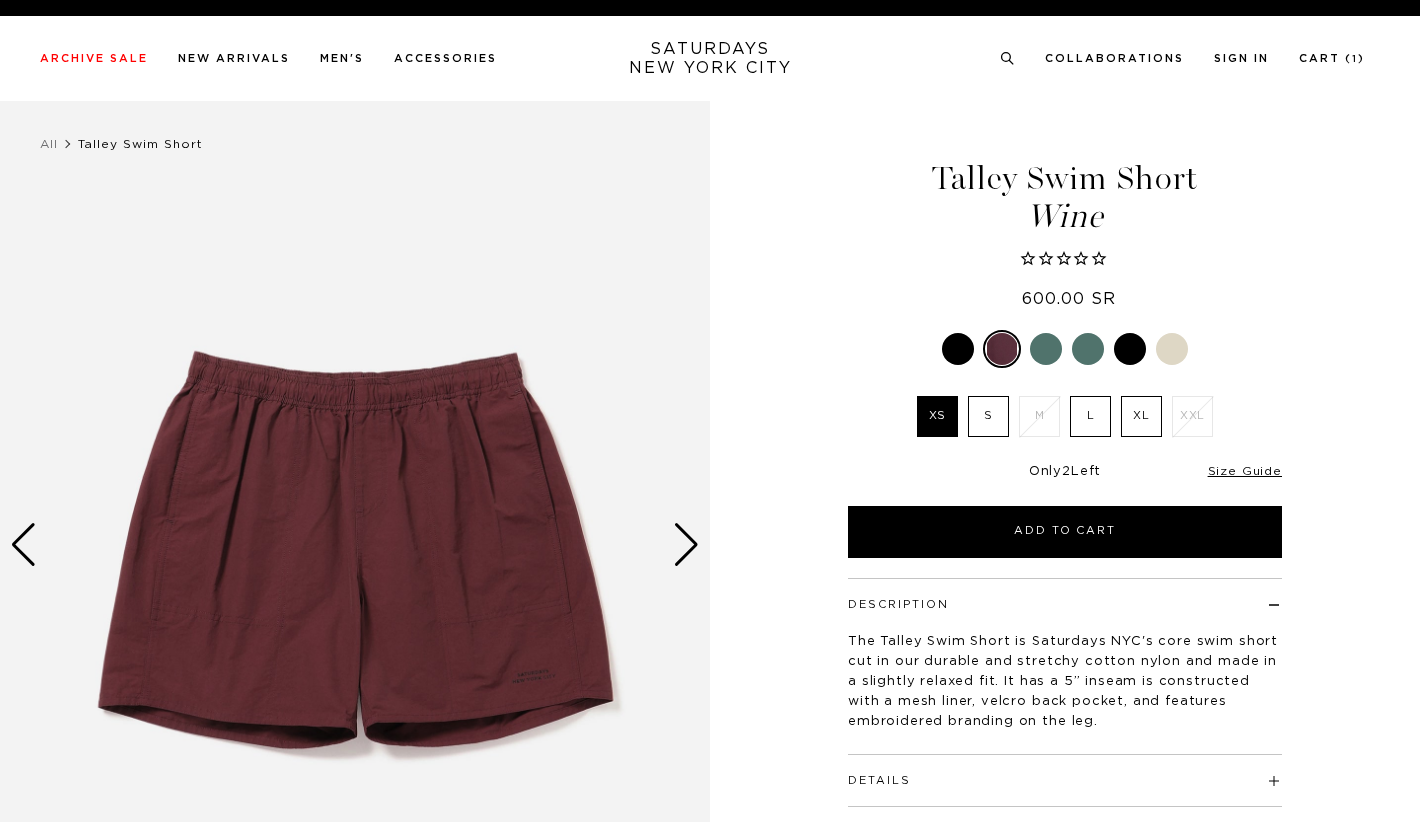 click at bounding box center (958, 349) 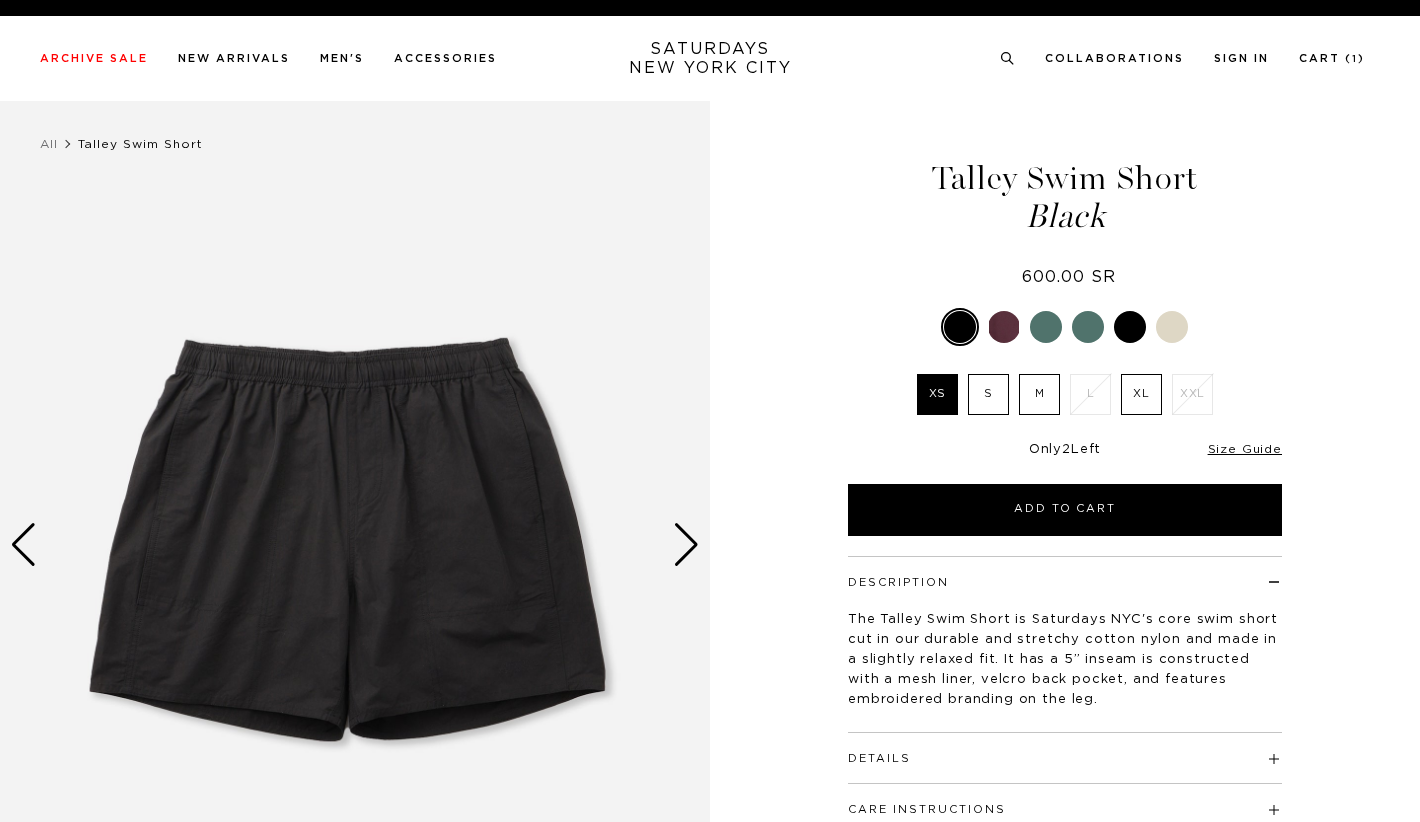 scroll, scrollTop: 0, scrollLeft: 0, axis: both 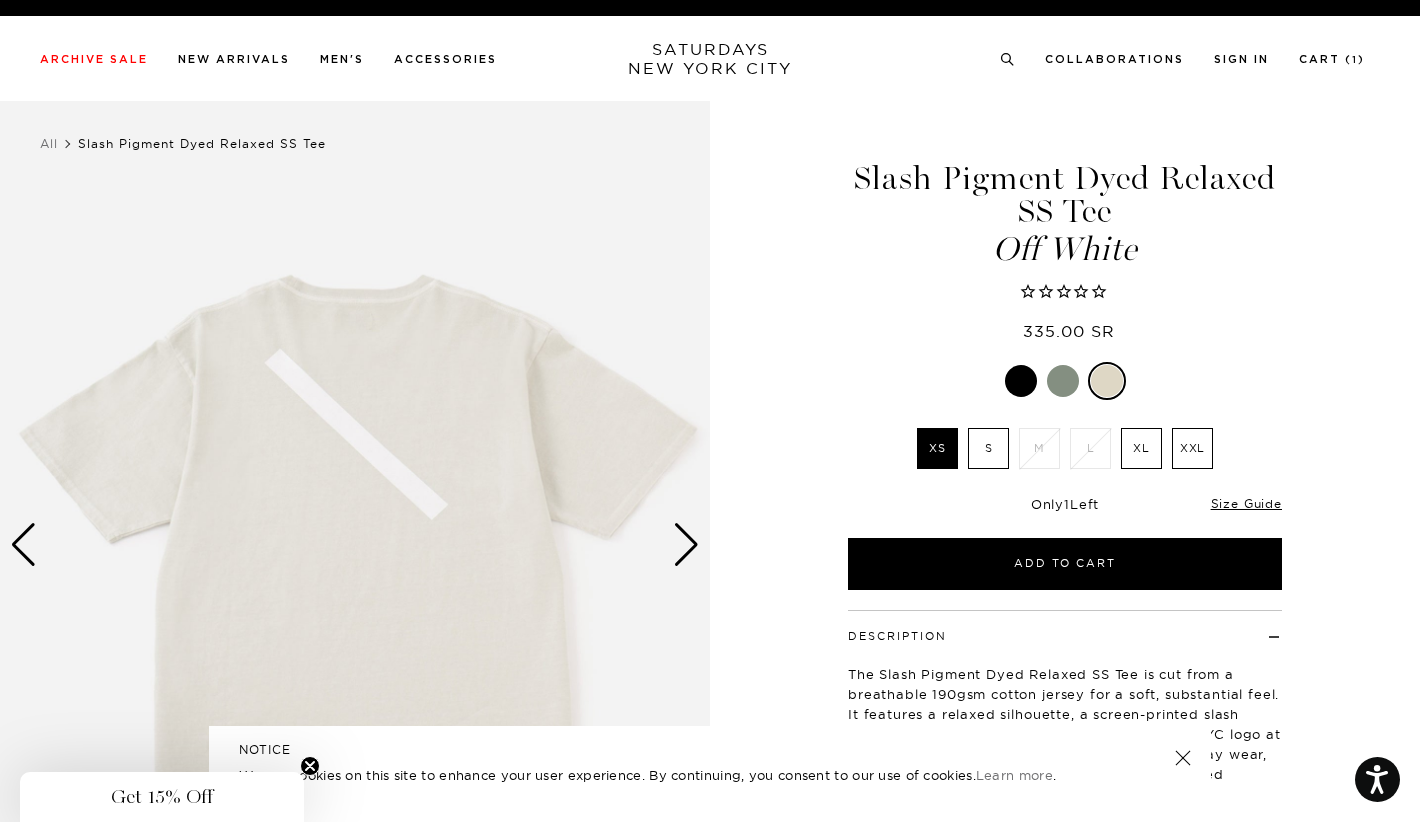 click on "XL" at bounding box center [1141, 448] 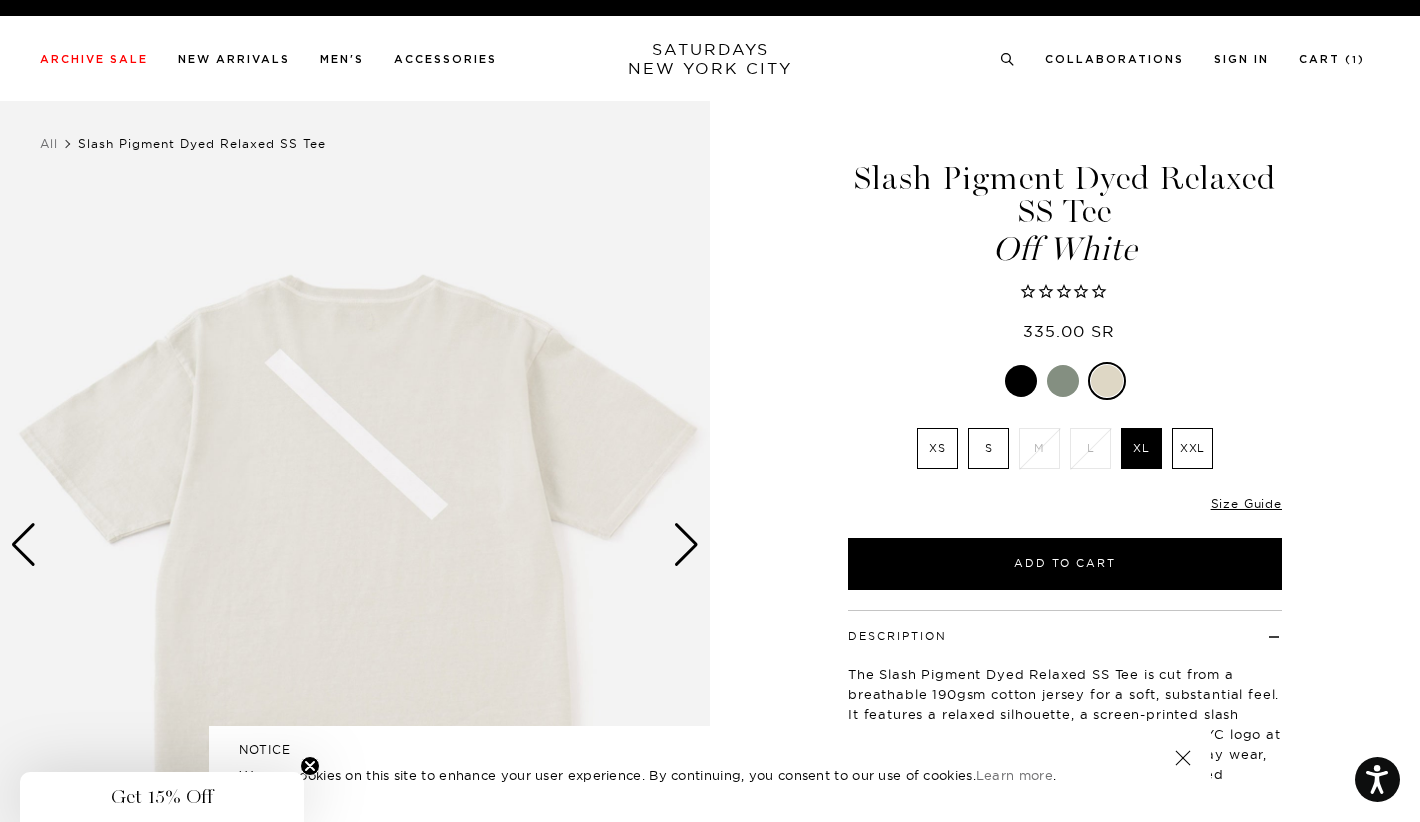 click at bounding box center (1063, 381) 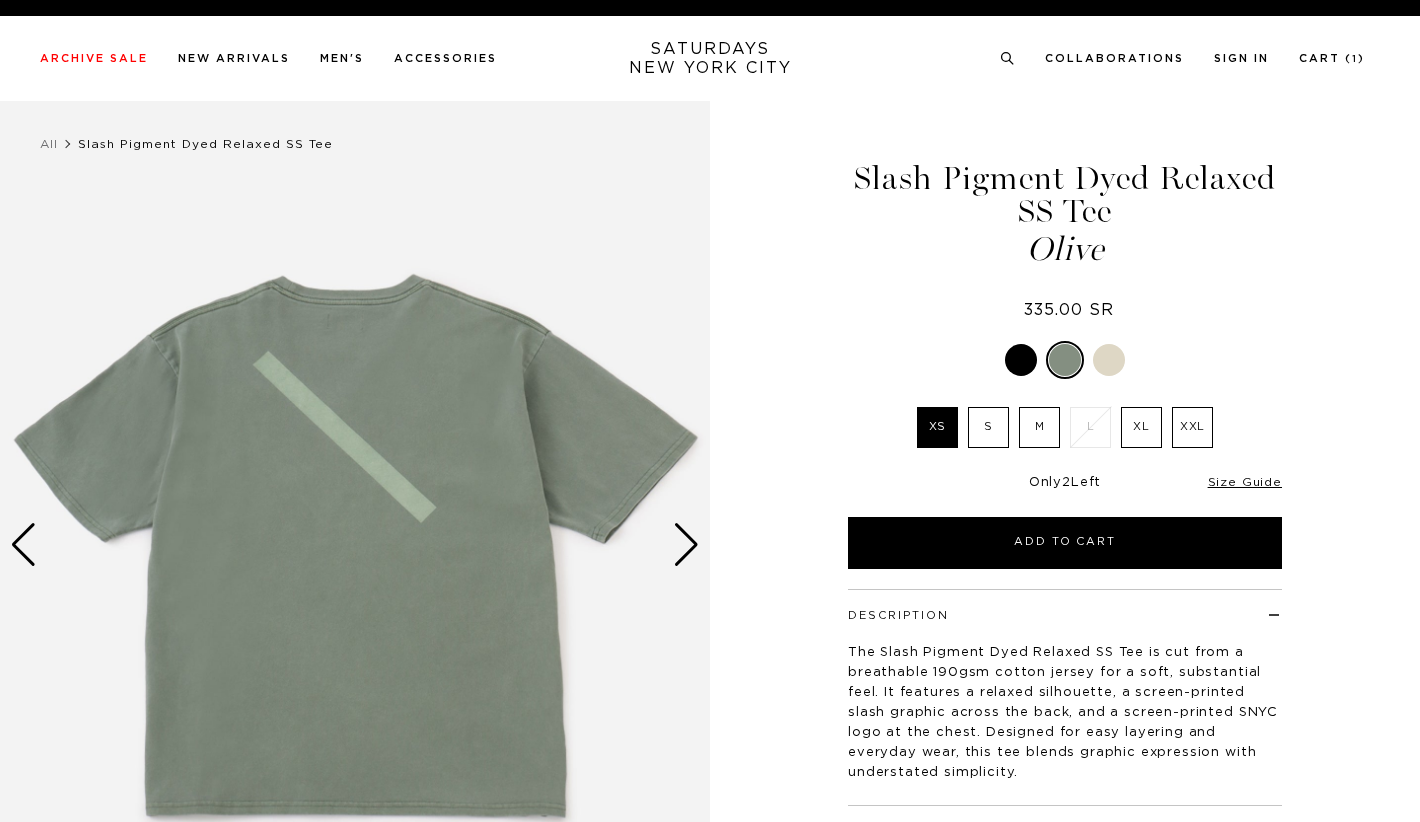 scroll, scrollTop: 0, scrollLeft: 0, axis: both 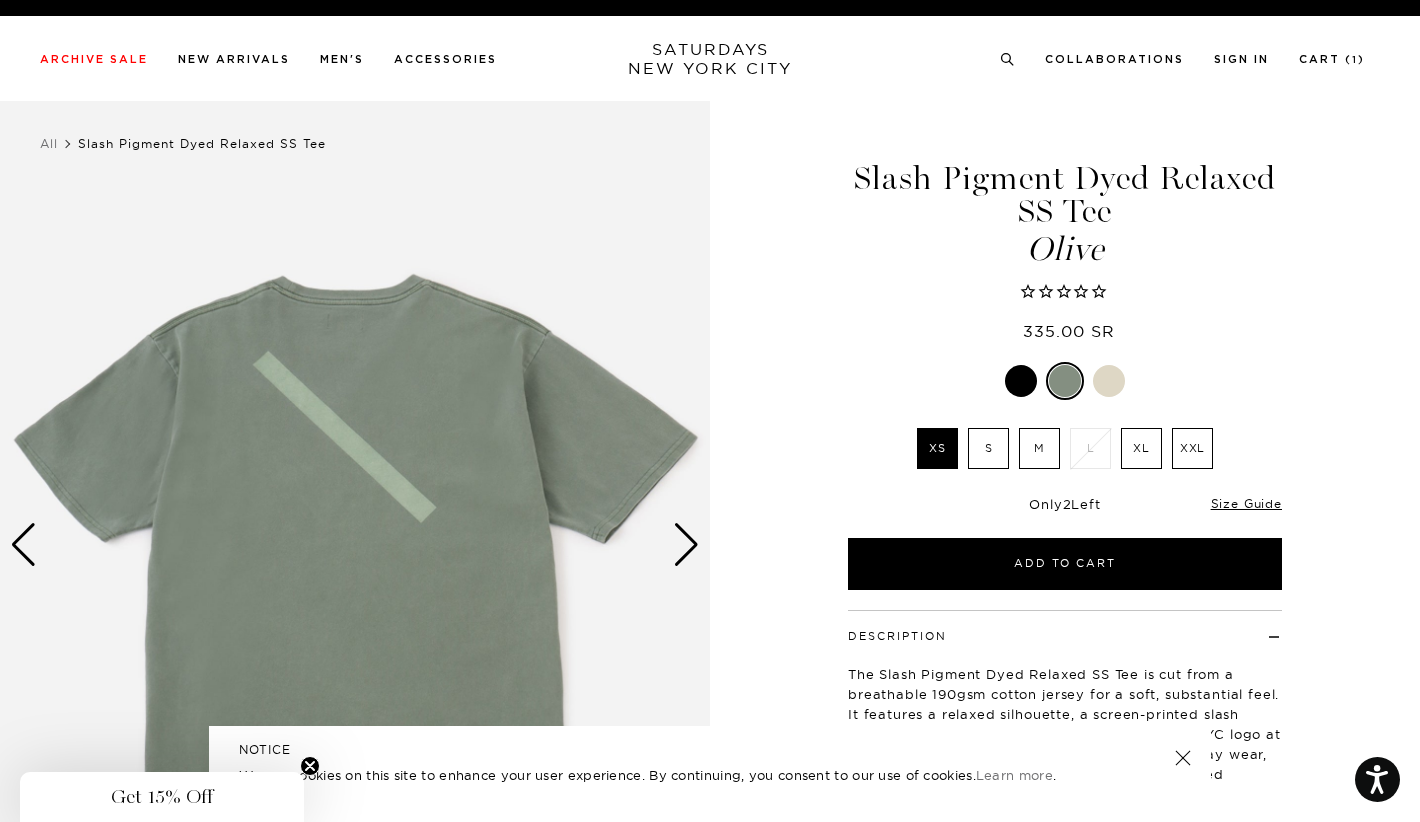 click at bounding box center (686, 545) 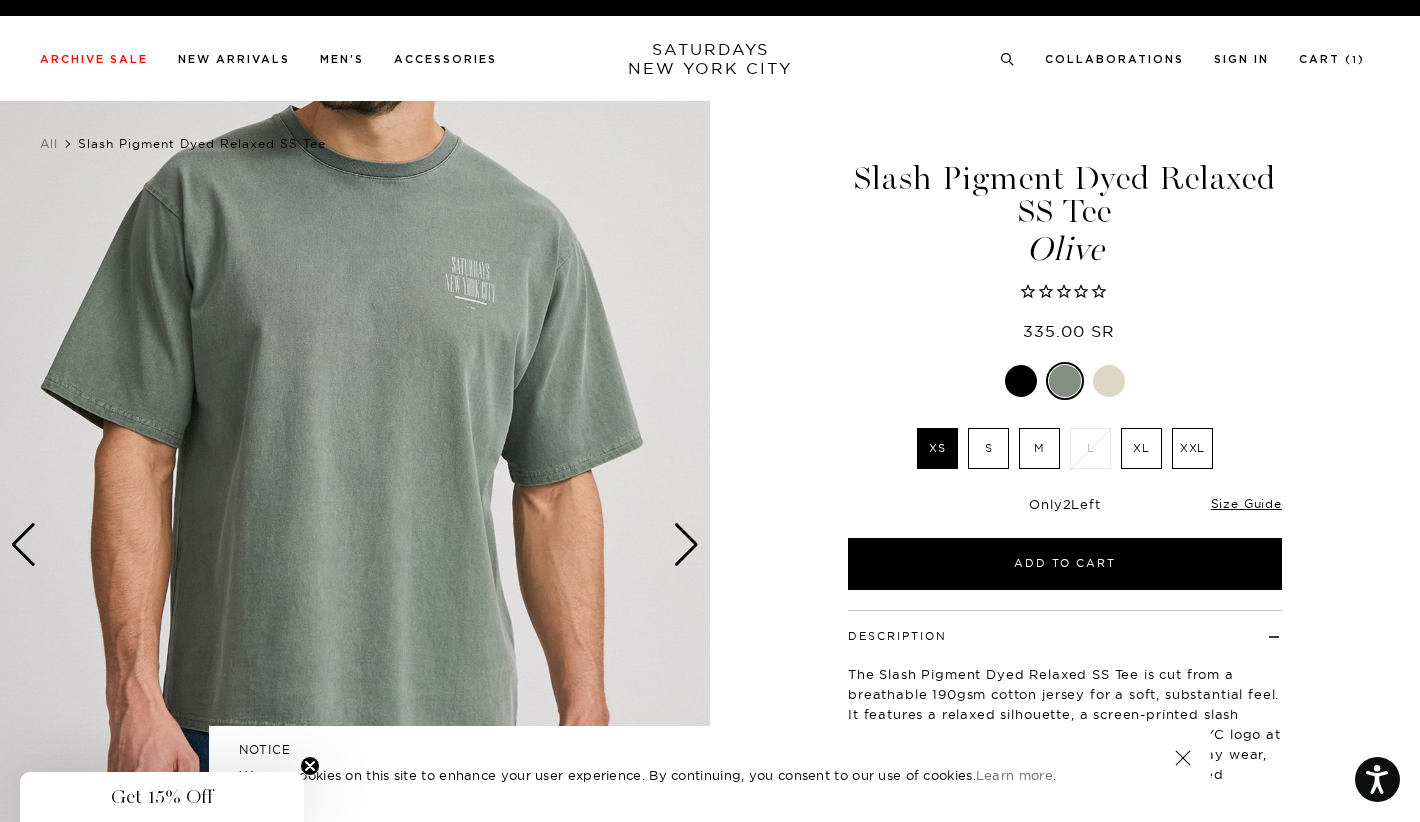click at bounding box center (1021, 381) 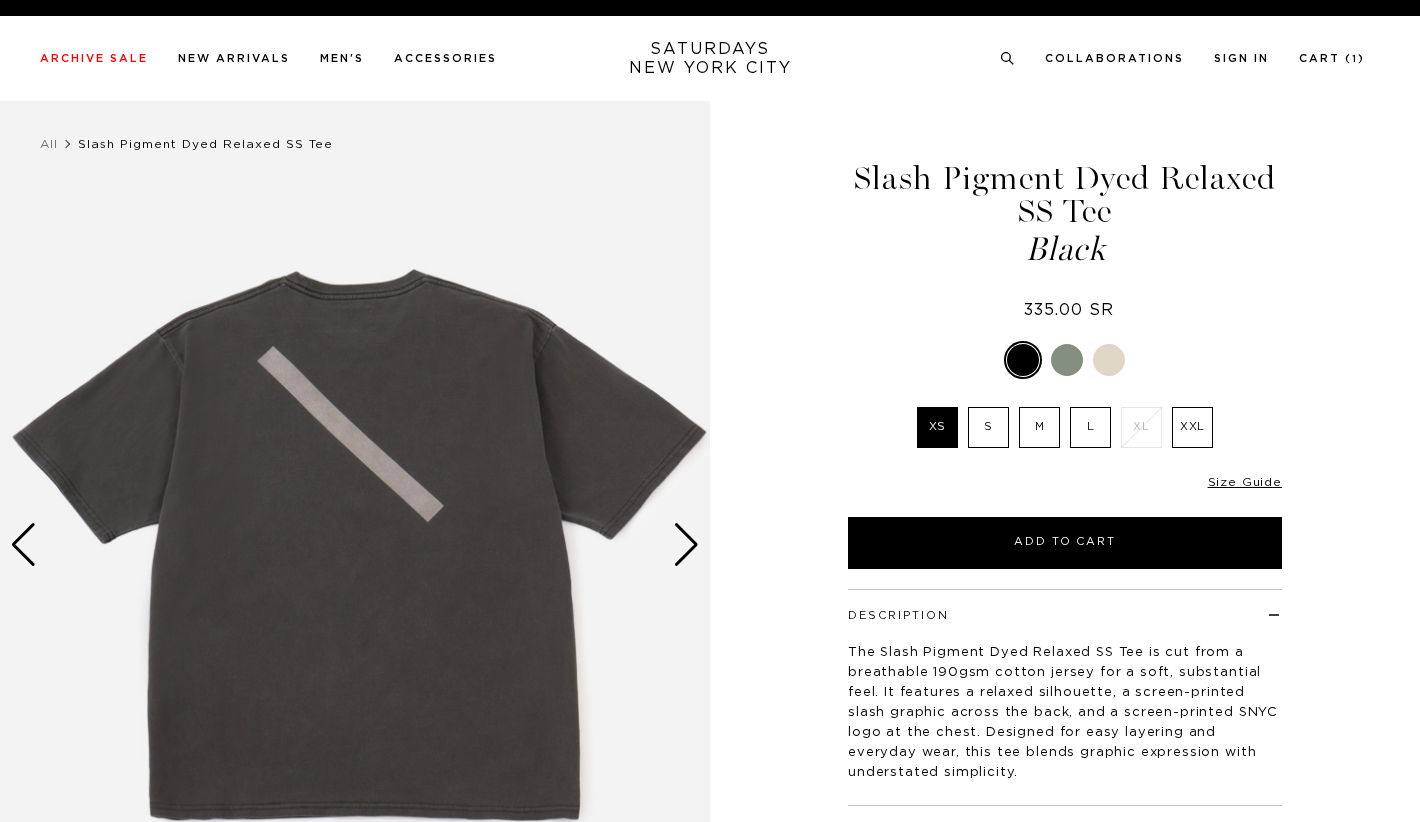 scroll, scrollTop: 0, scrollLeft: 0, axis: both 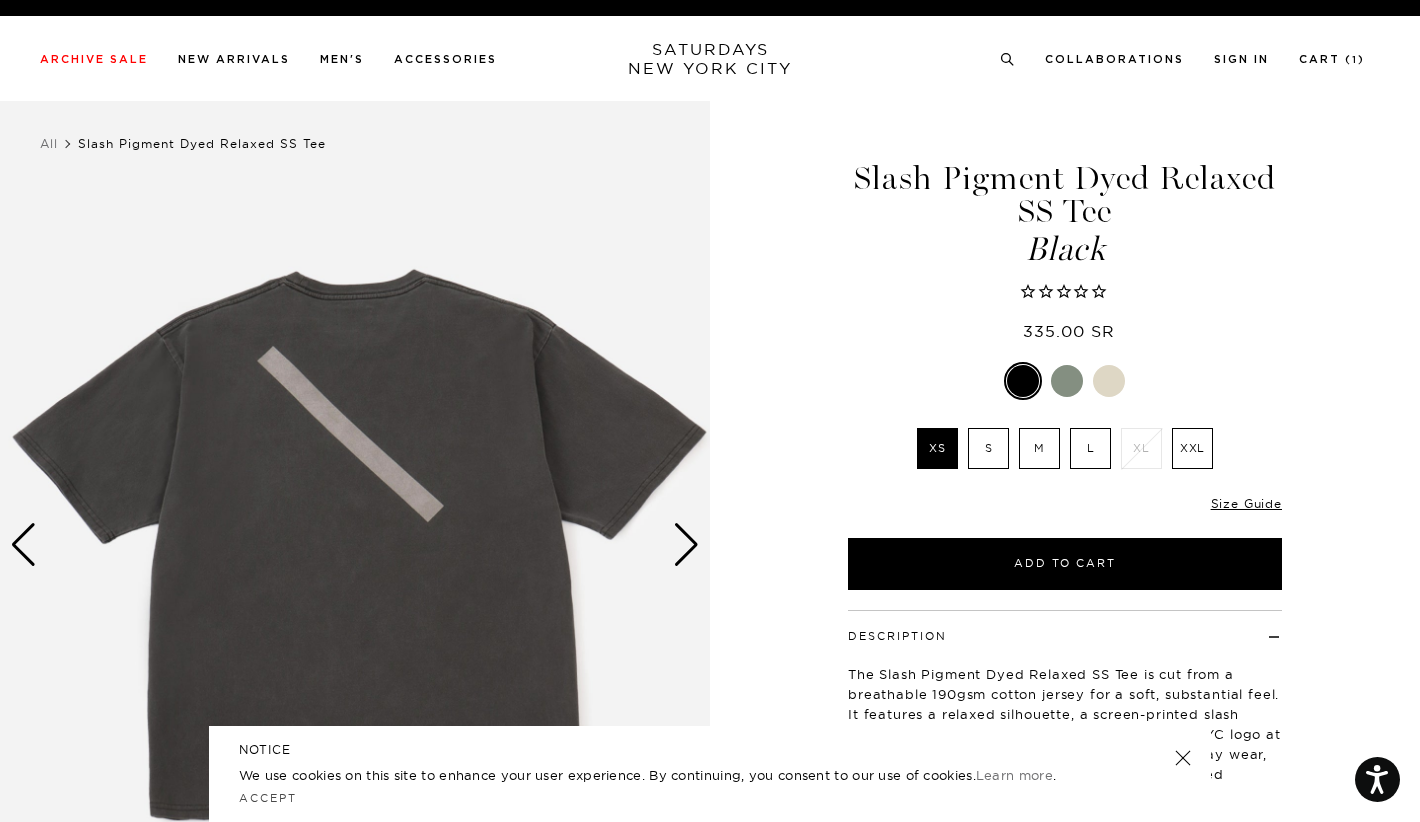 click at bounding box center (686, 545) 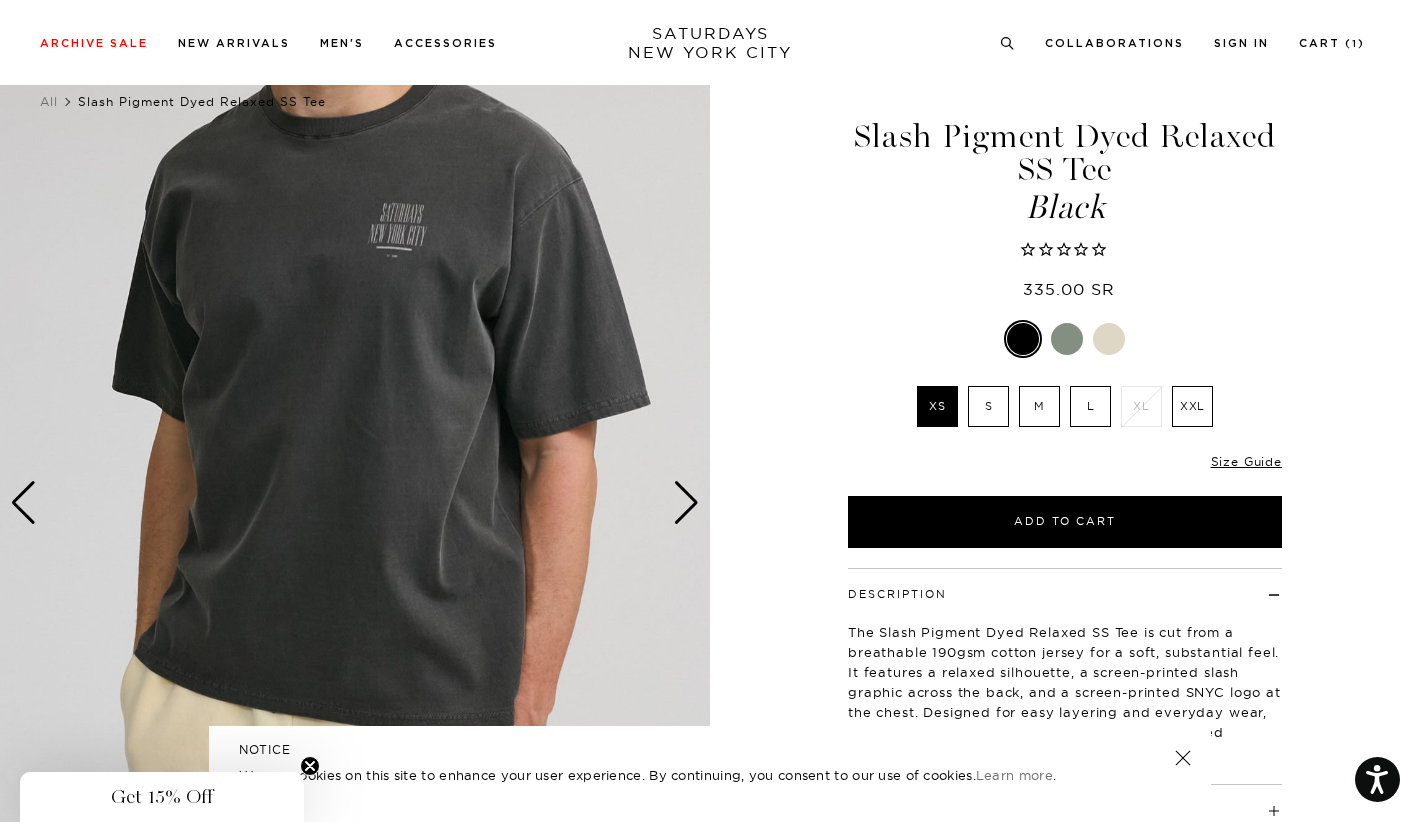 scroll, scrollTop: 33, scrollLeft: 0, axis: vertical 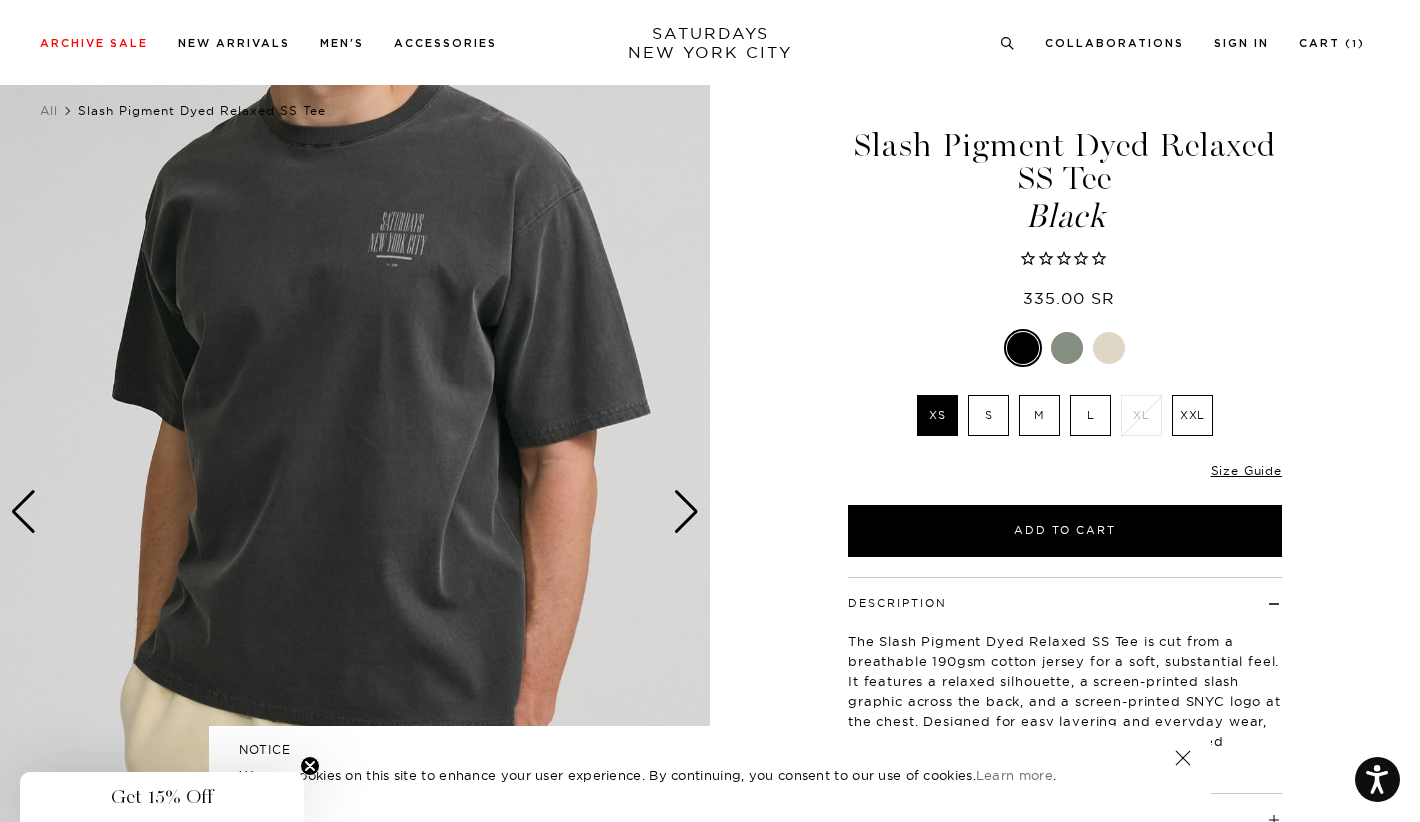 click at bounding box center [1067, 348] 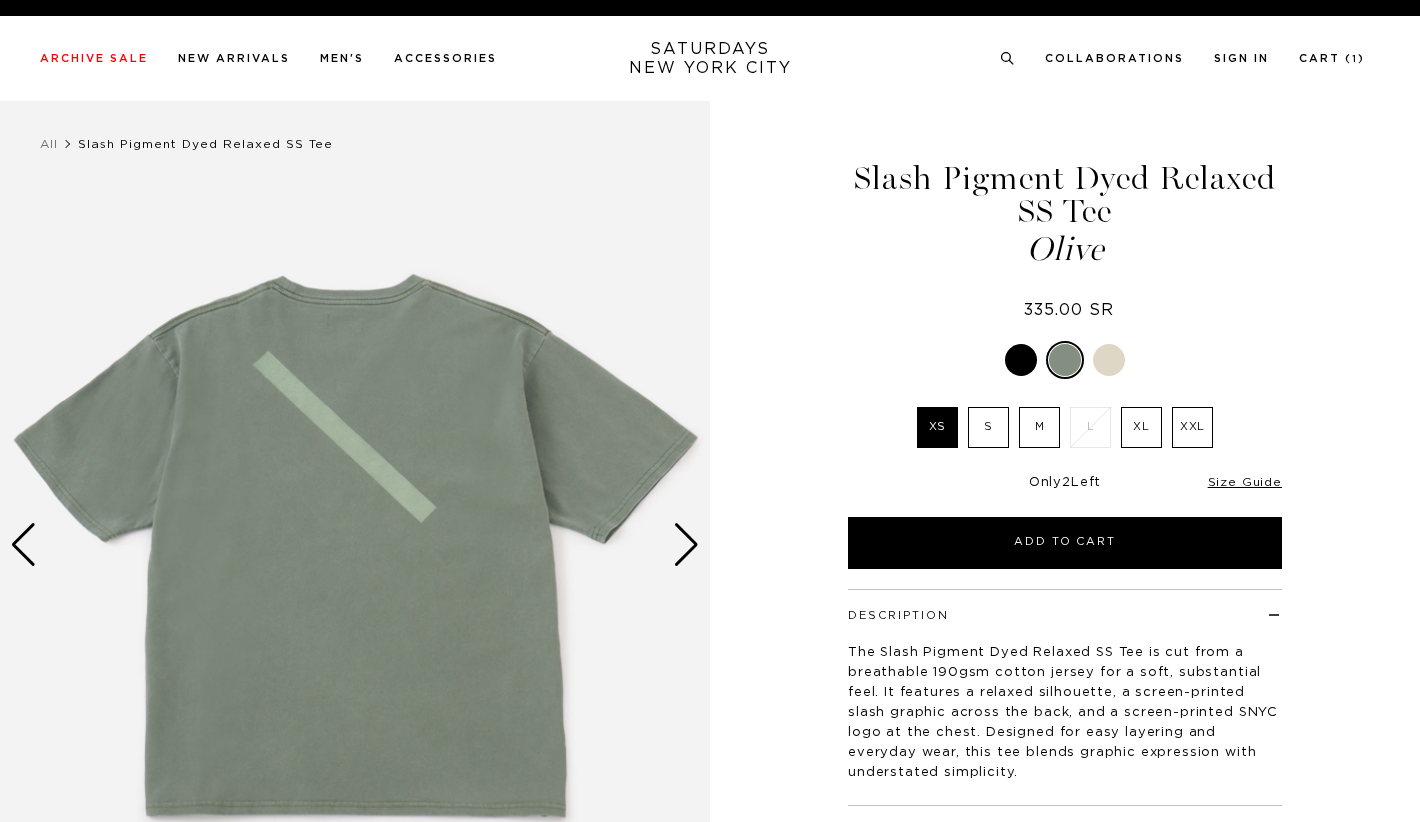 scroll, scrollTop: 0, scrollLeft: 0, axis: both 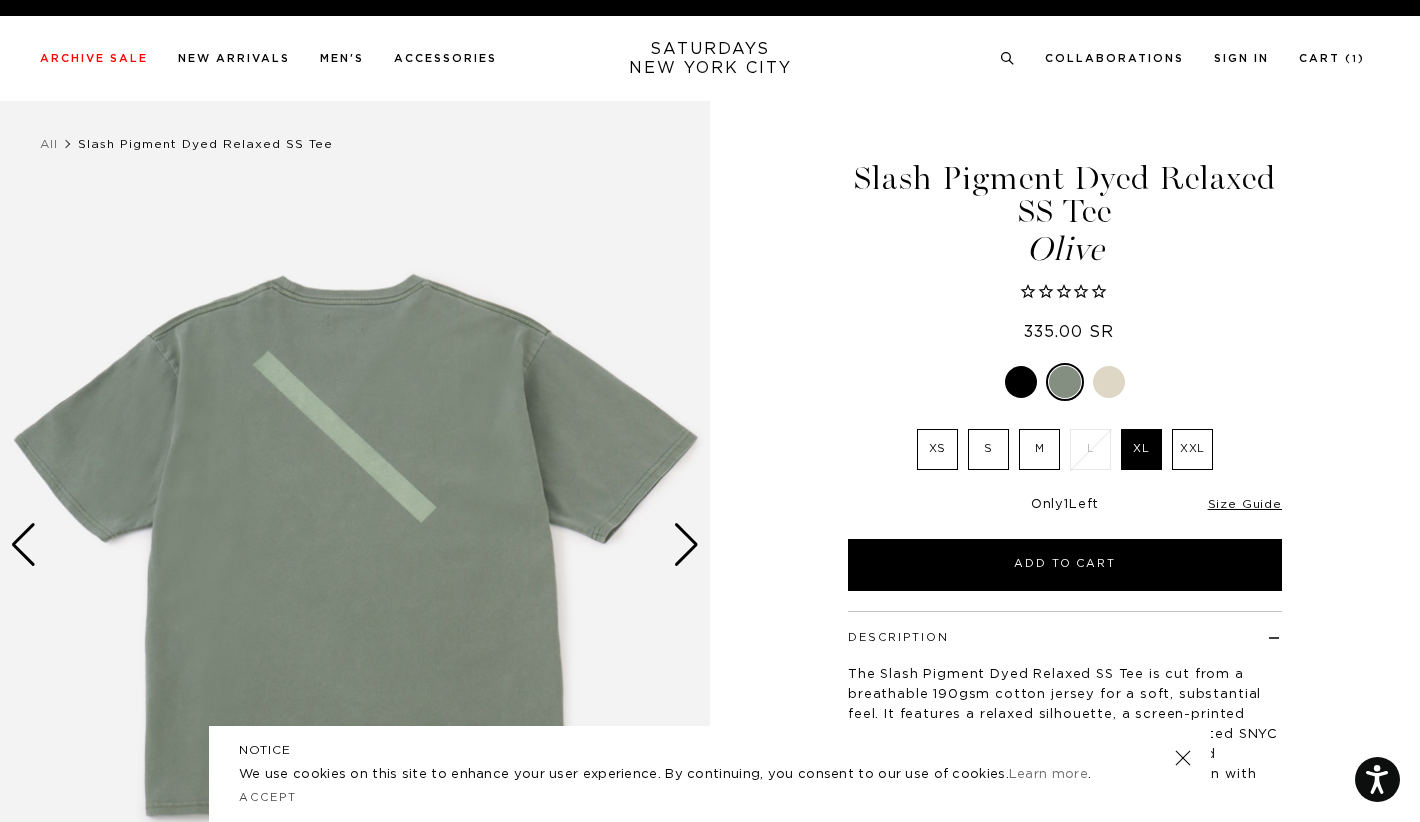 click at bounding box center (686, 545) 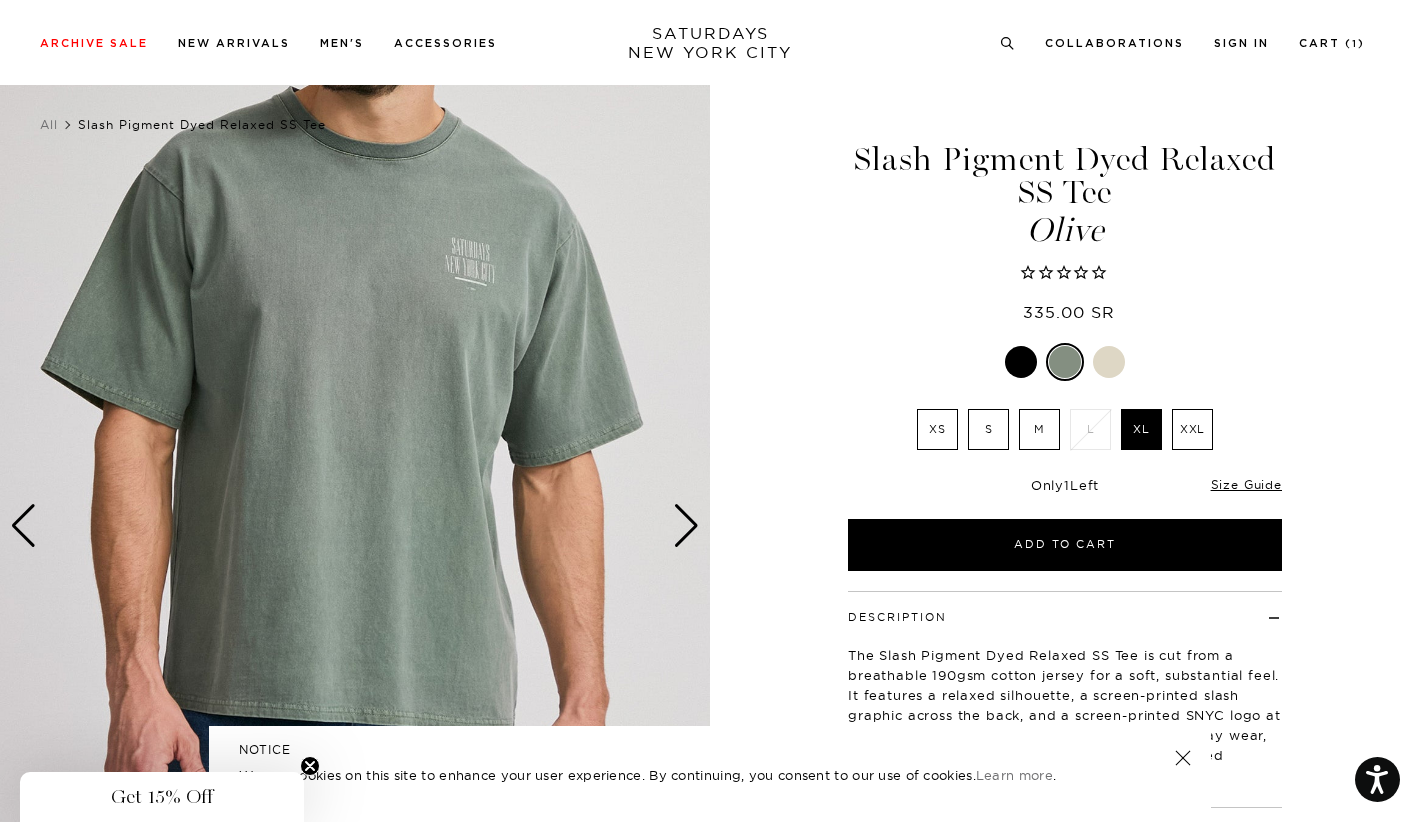scroll, scrollTop: 0, scrollLeft: 0, axis: both 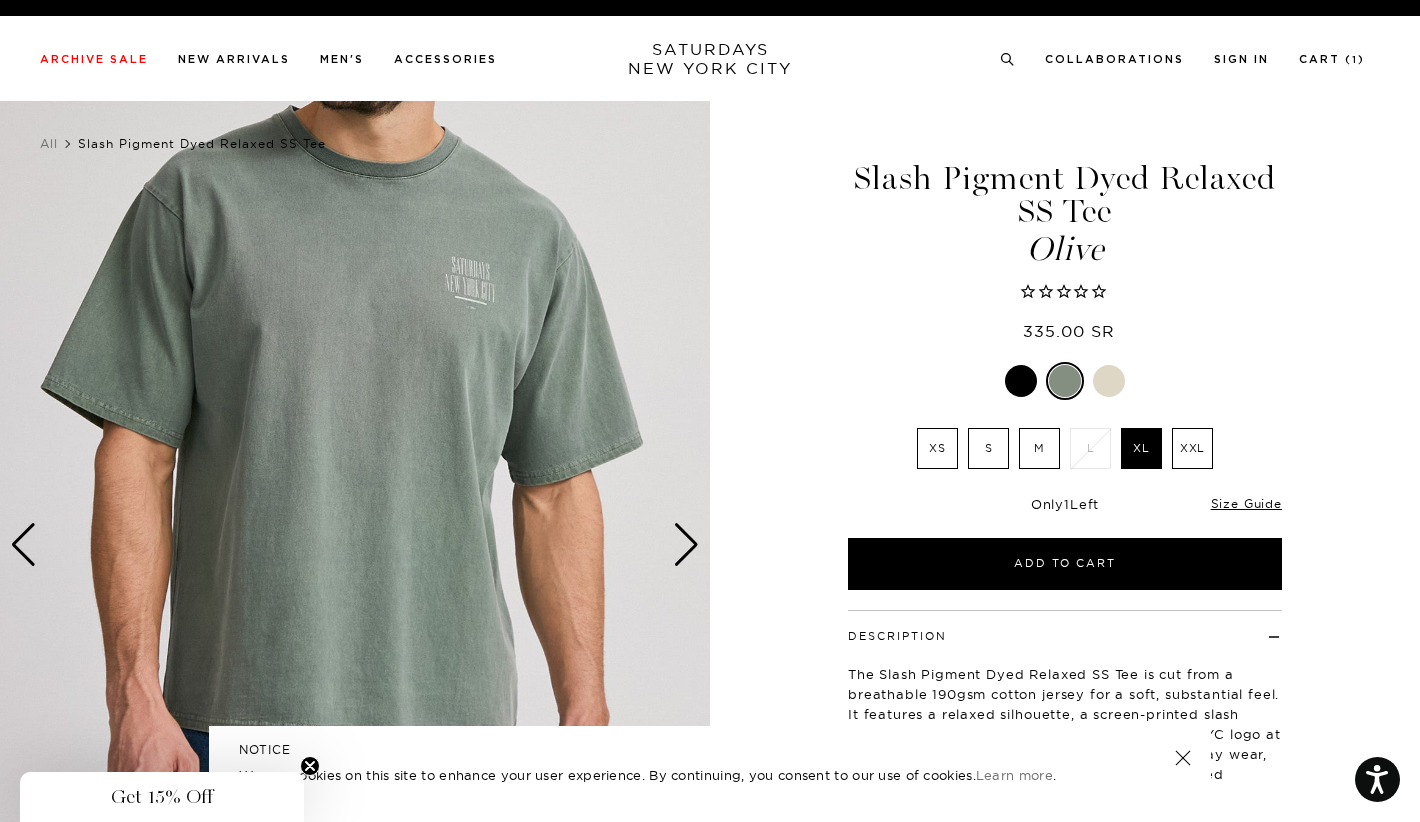 click at bounding box center [1109, 381] 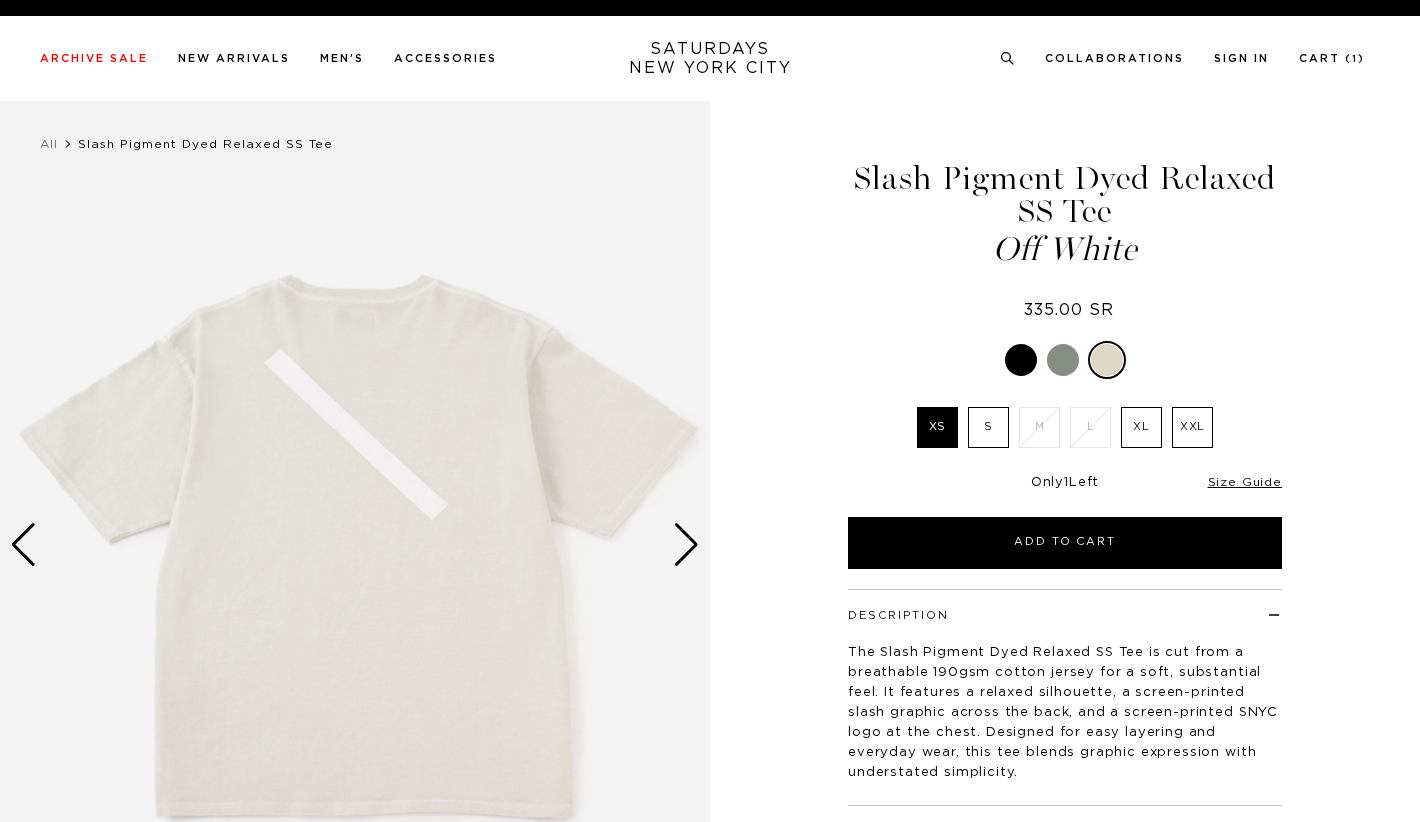 scroll, scrollTop: 0, scrollLeft: 0, axis: both 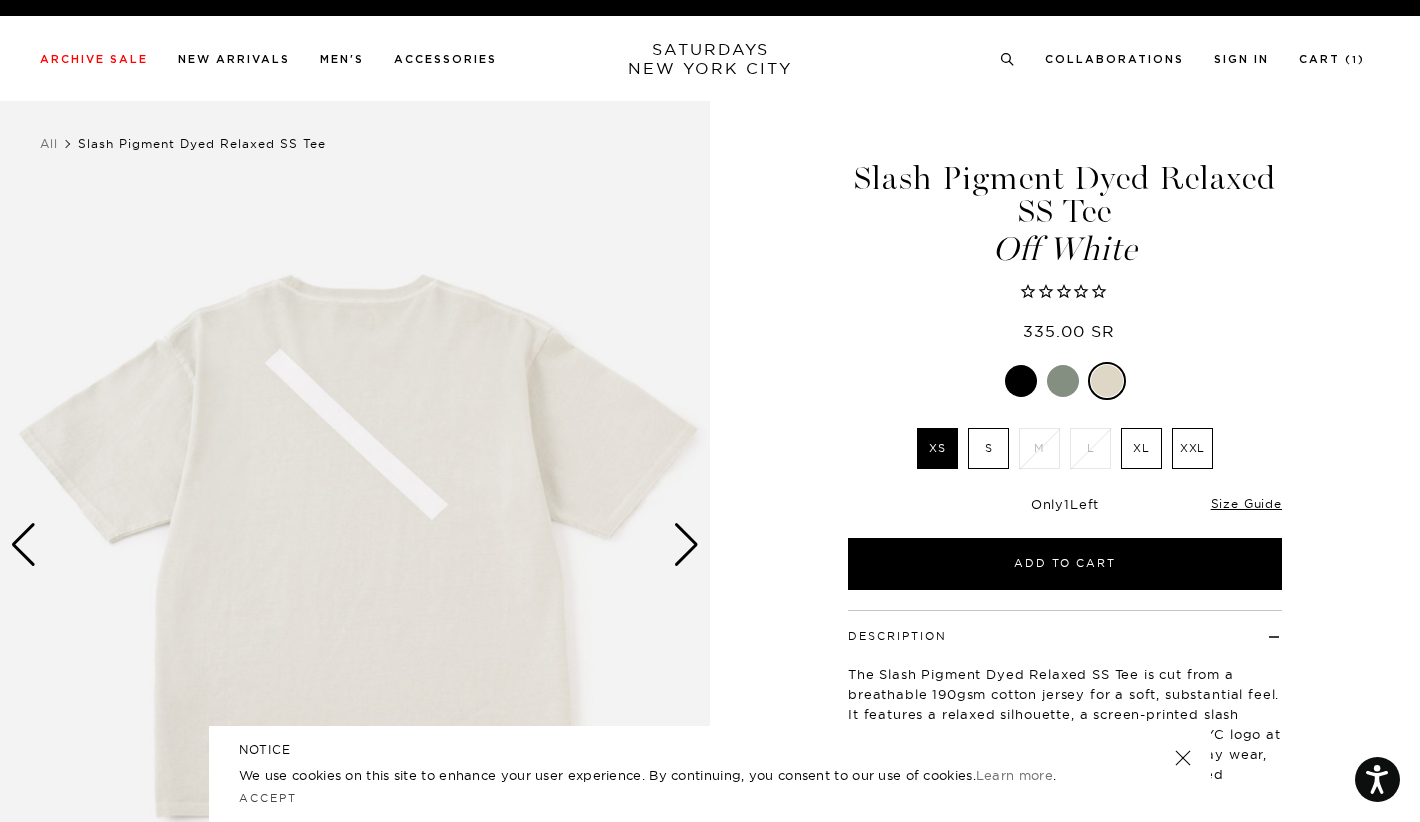click on "XL" at bounding box center (1141, 448) 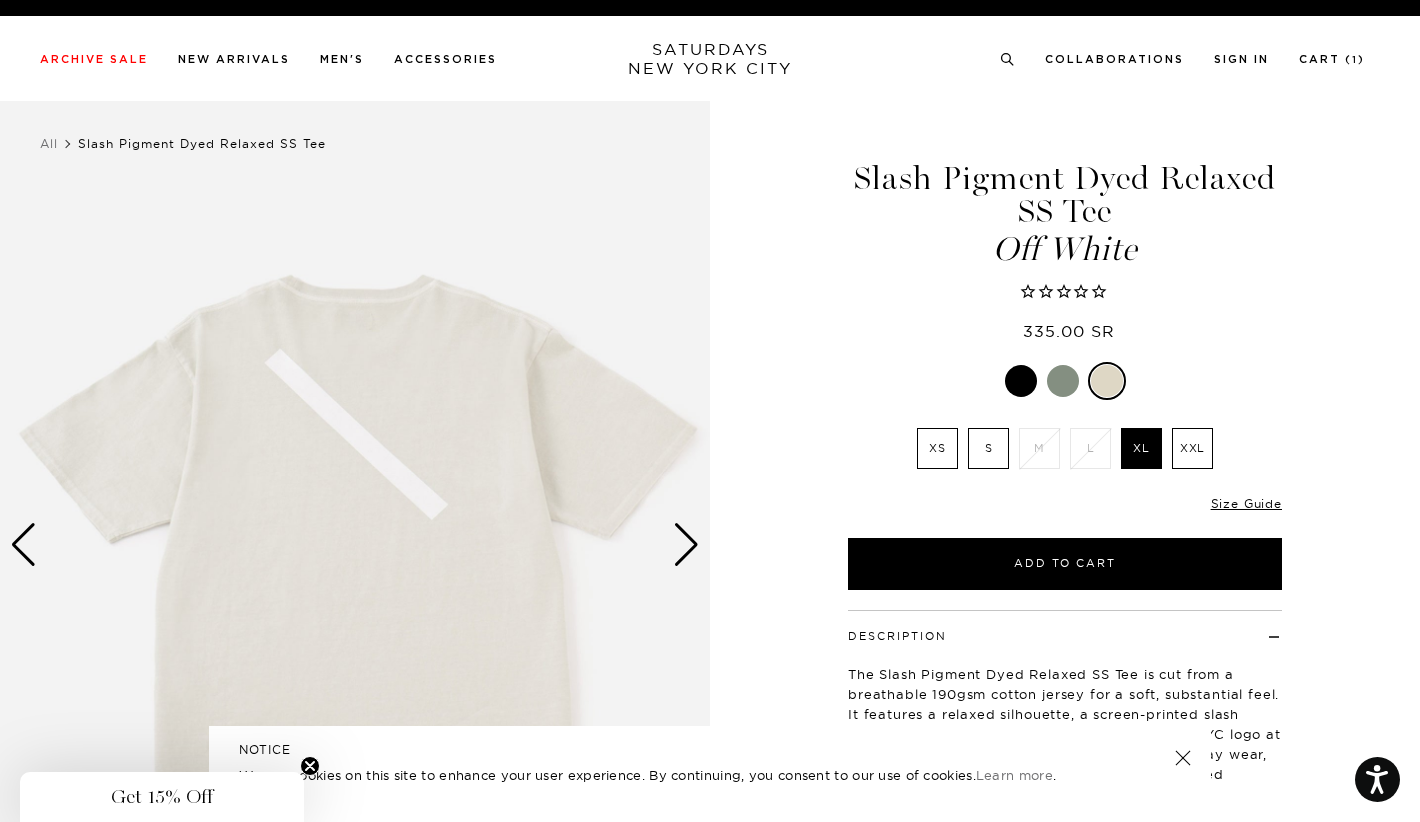 click at bounding box center [686, 545] 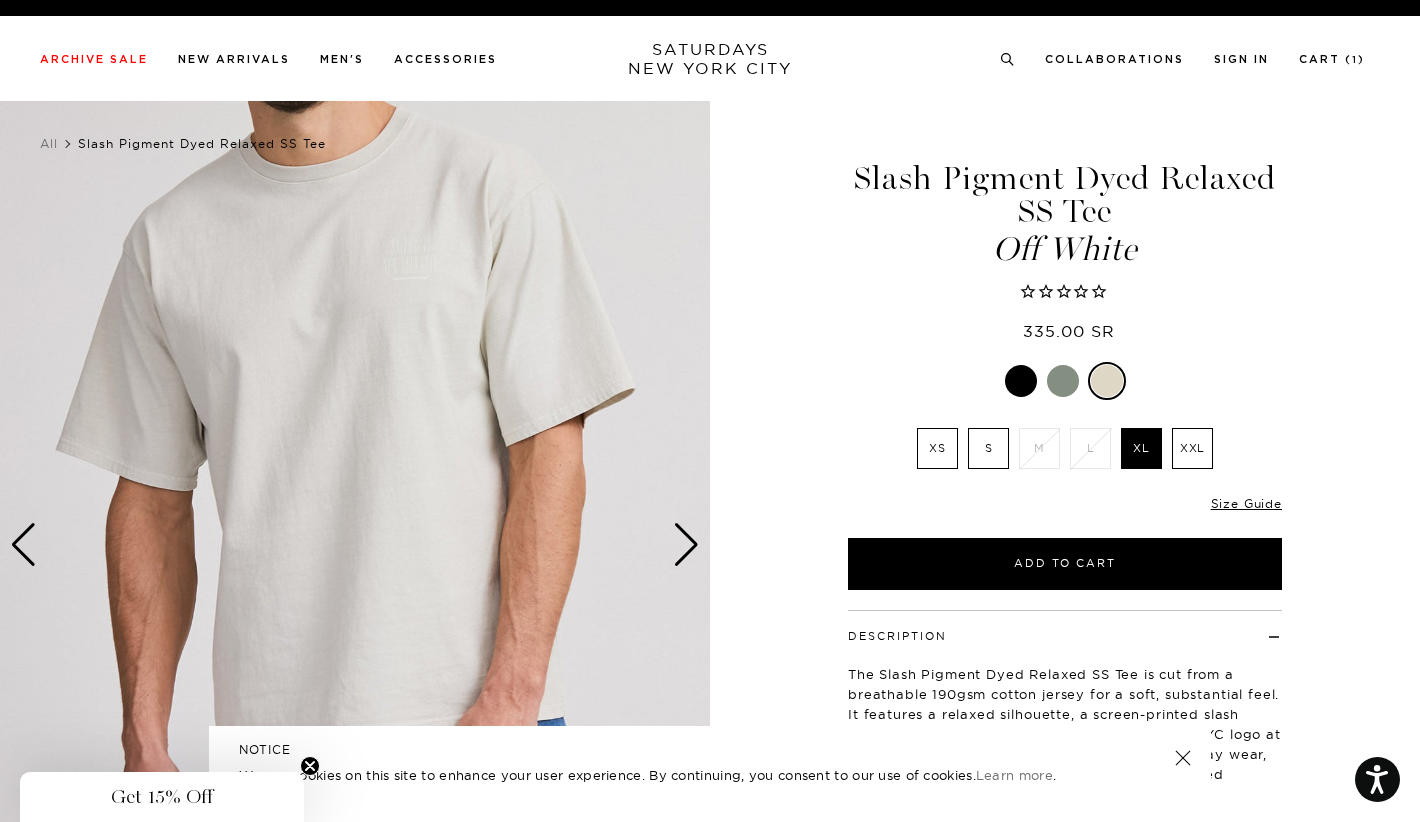click at bounding box center (1063, 381) 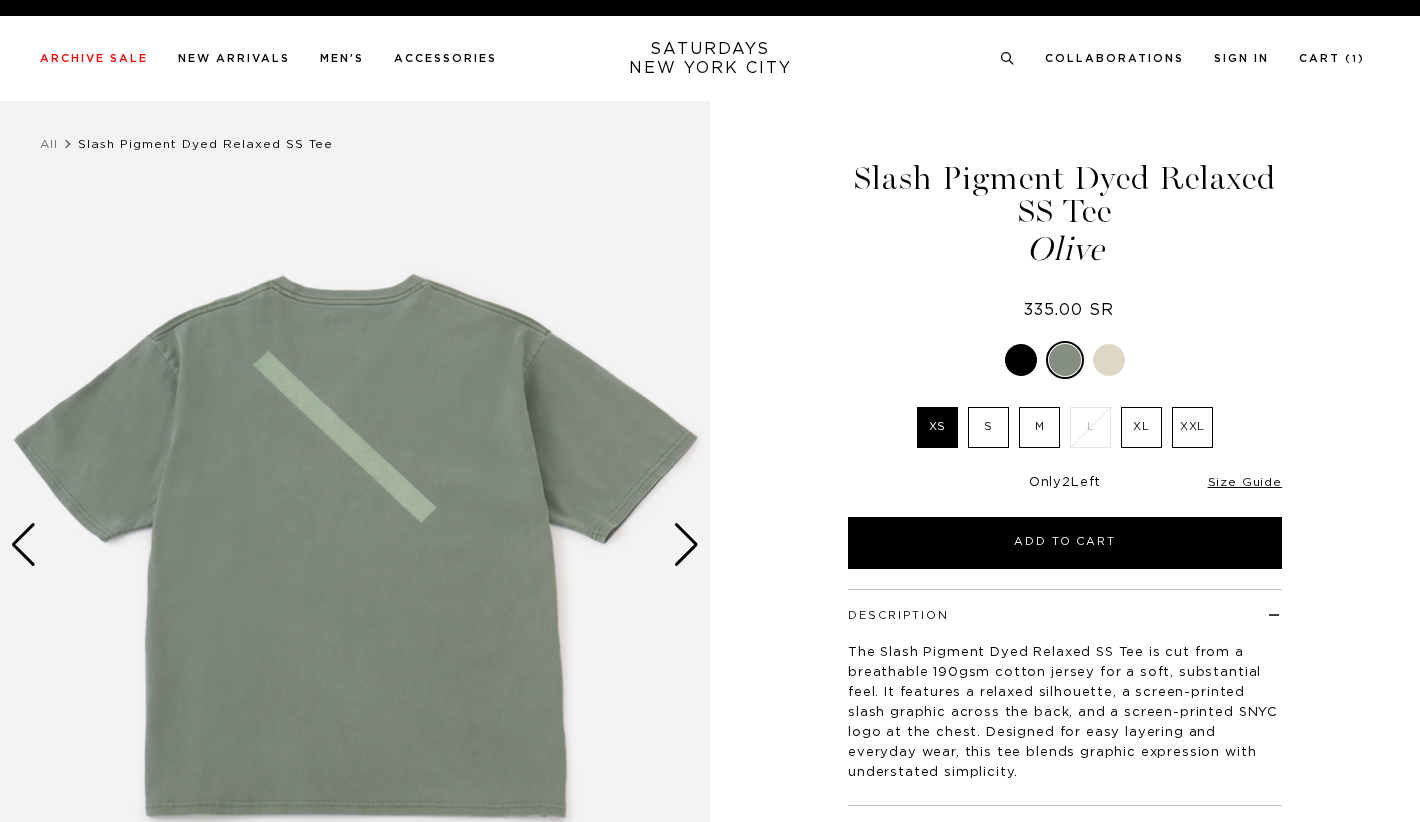 scroll, scrollTop: 0, scrollLeft: 0, axis: both 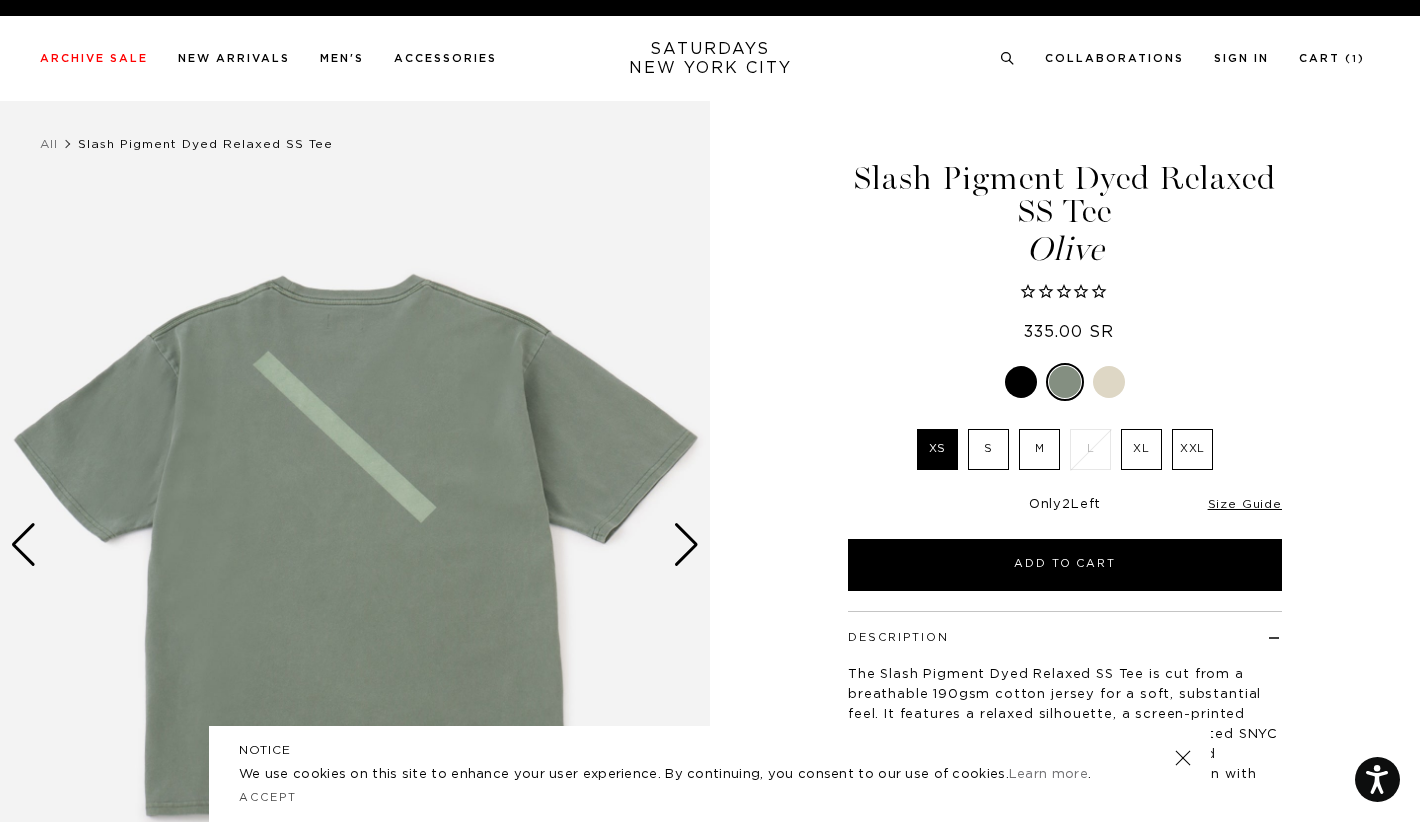 click on "XL" at bounding box center (1141, 449) 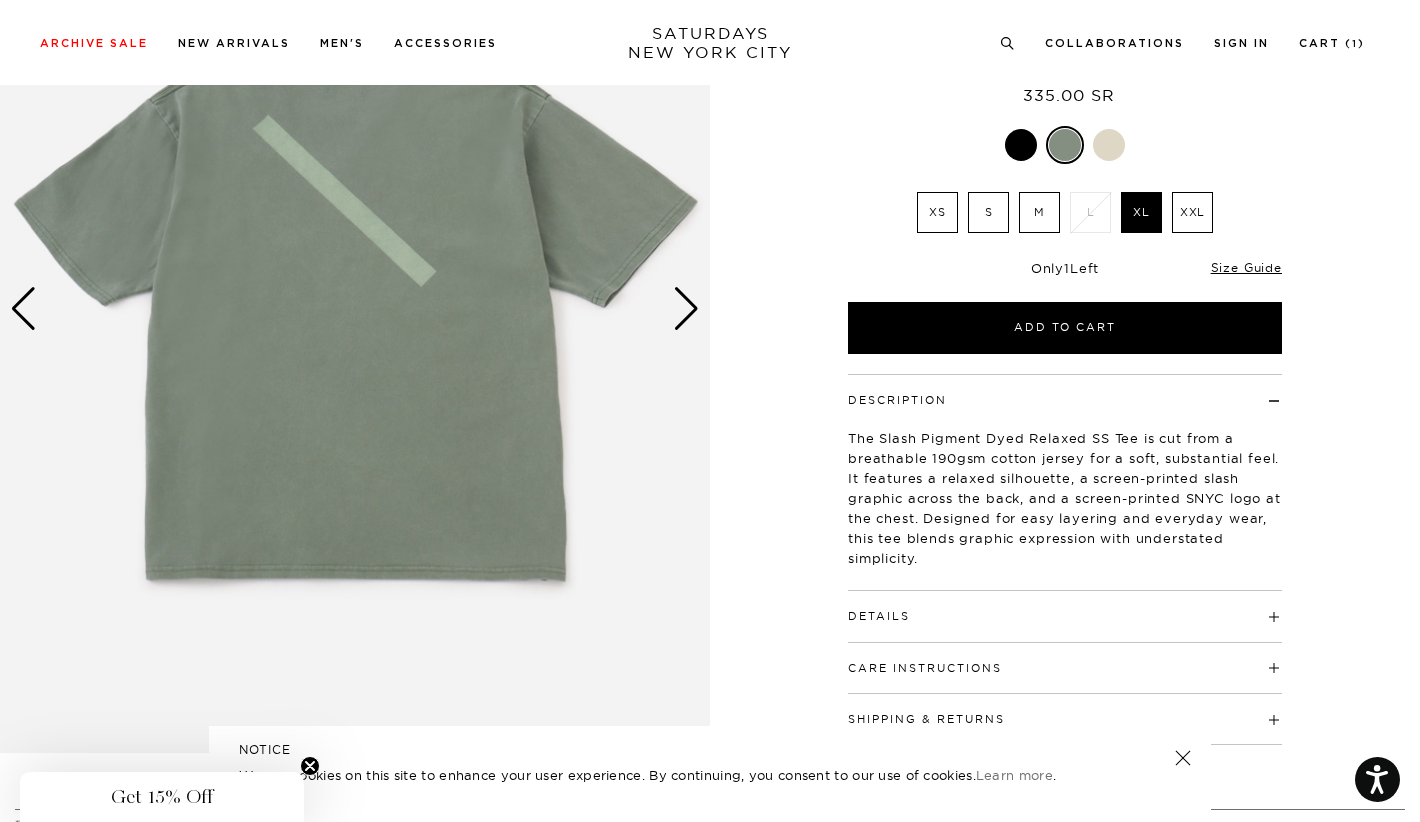 scroll, scrollTop: 238, scrollLeft: 0, axis: vertical 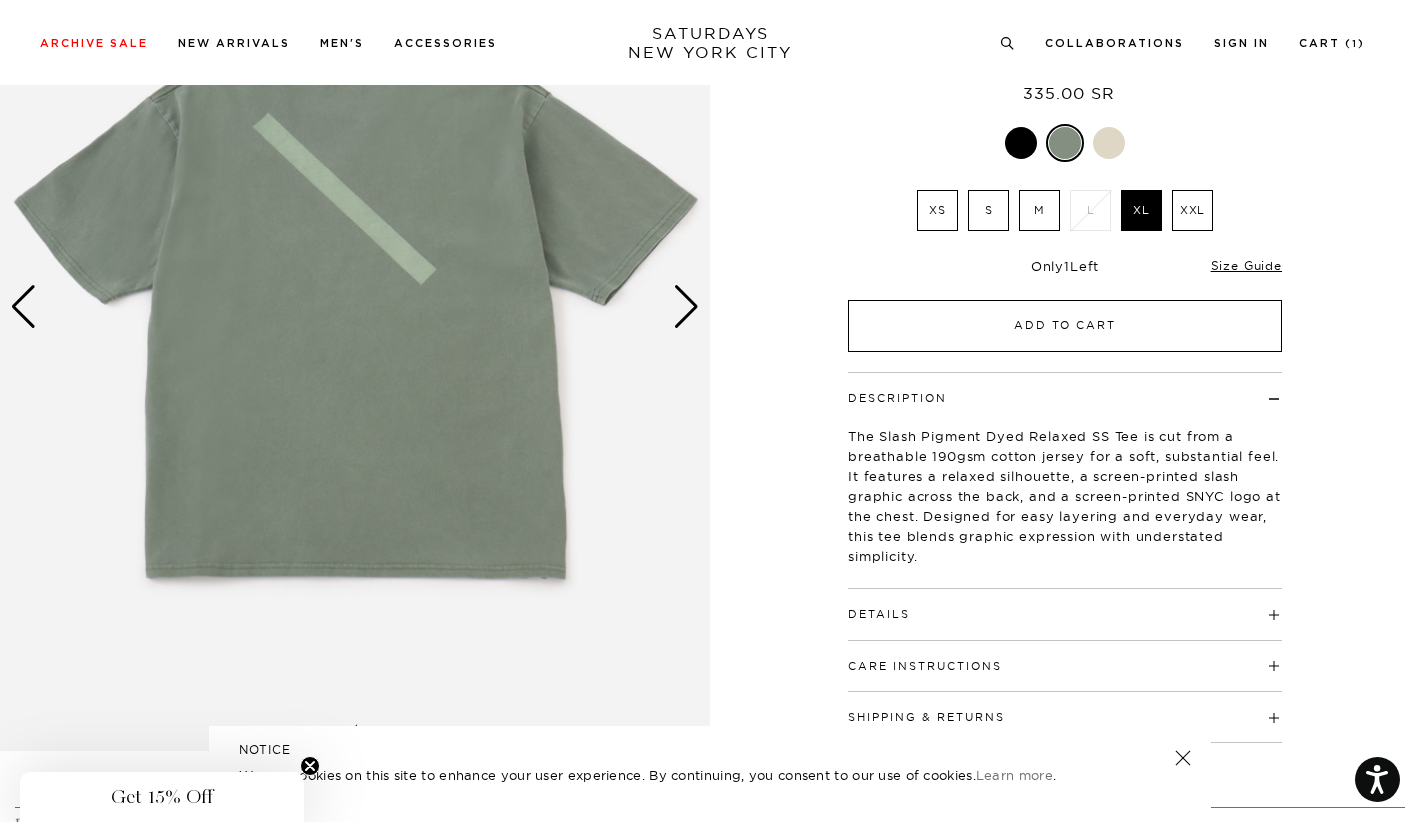 click on "Add to Cart" at bounding box center (1065, 326) 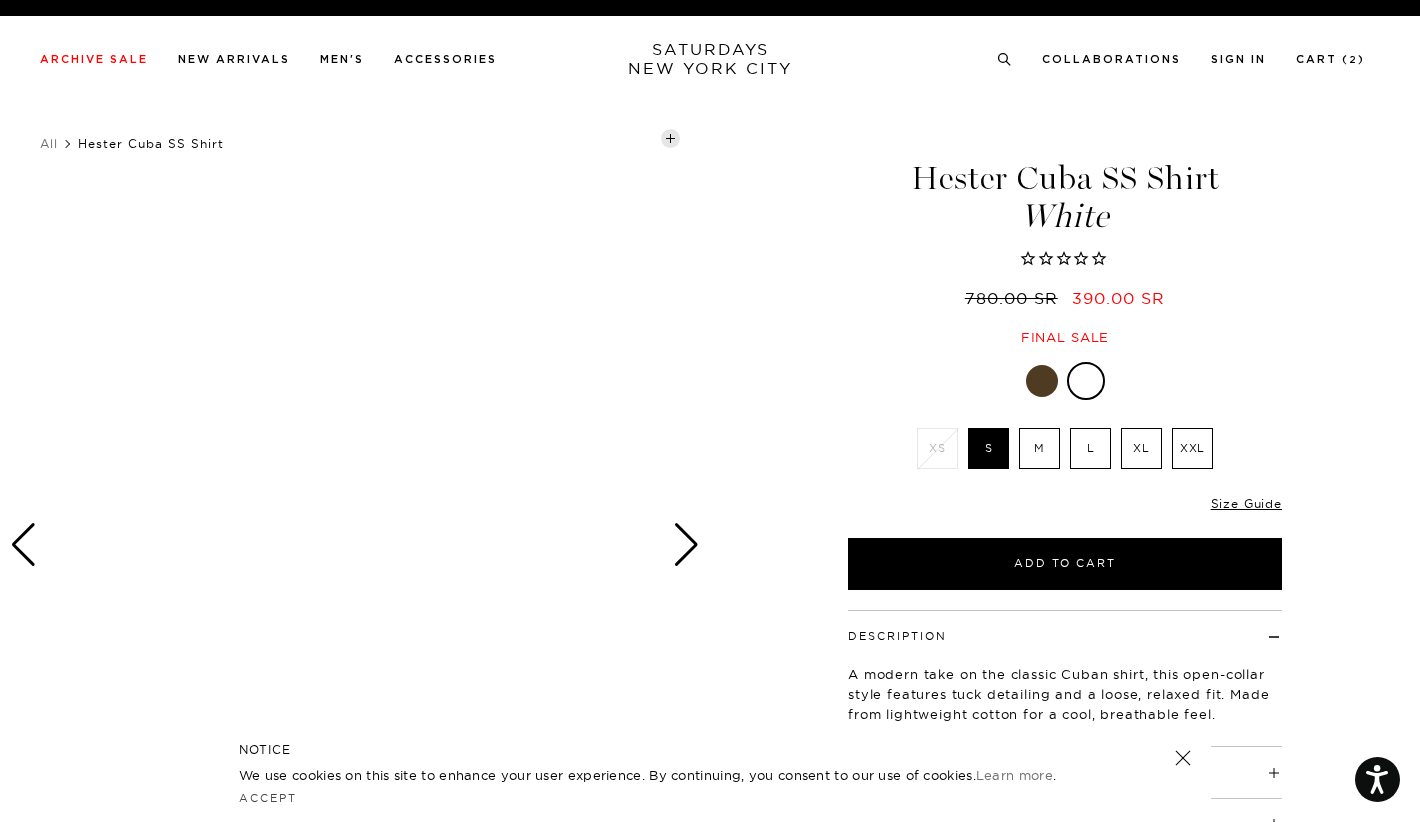 scroll, scrollTop: 0, scrollLeft: 0, axis: both 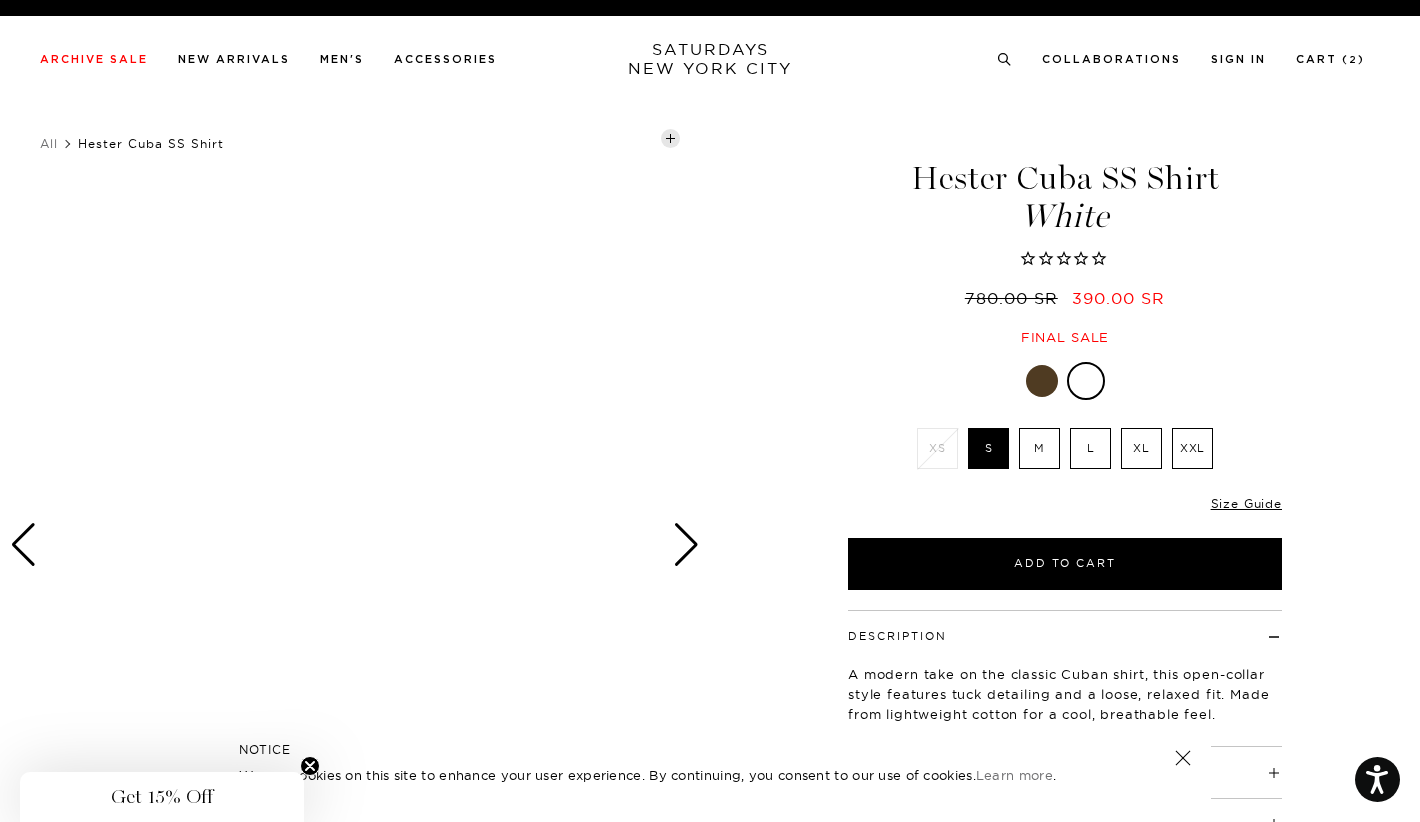 click at bounding box center (686, 545) 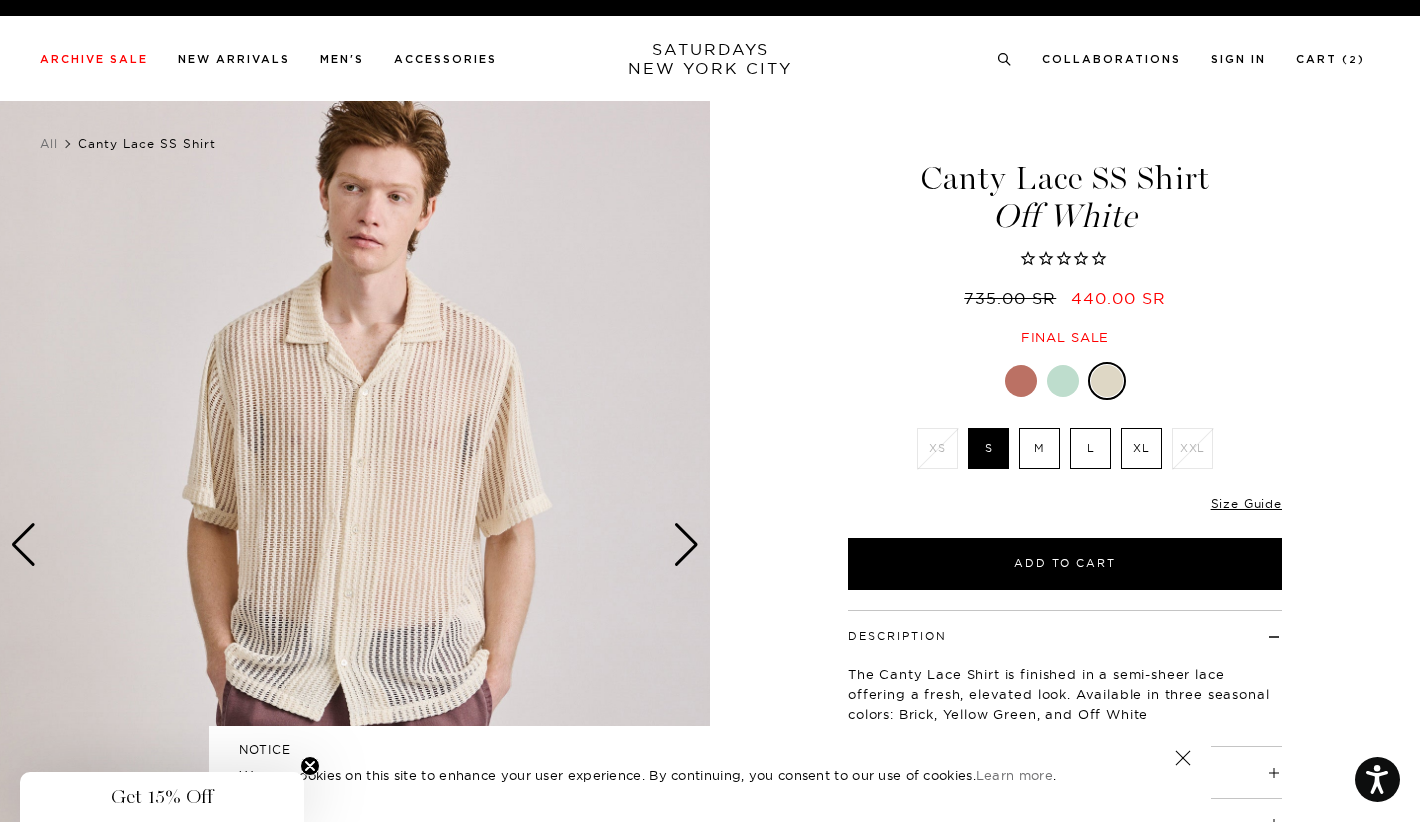scroll, scrollTop: 0, scrollLeft: 0, axis: both 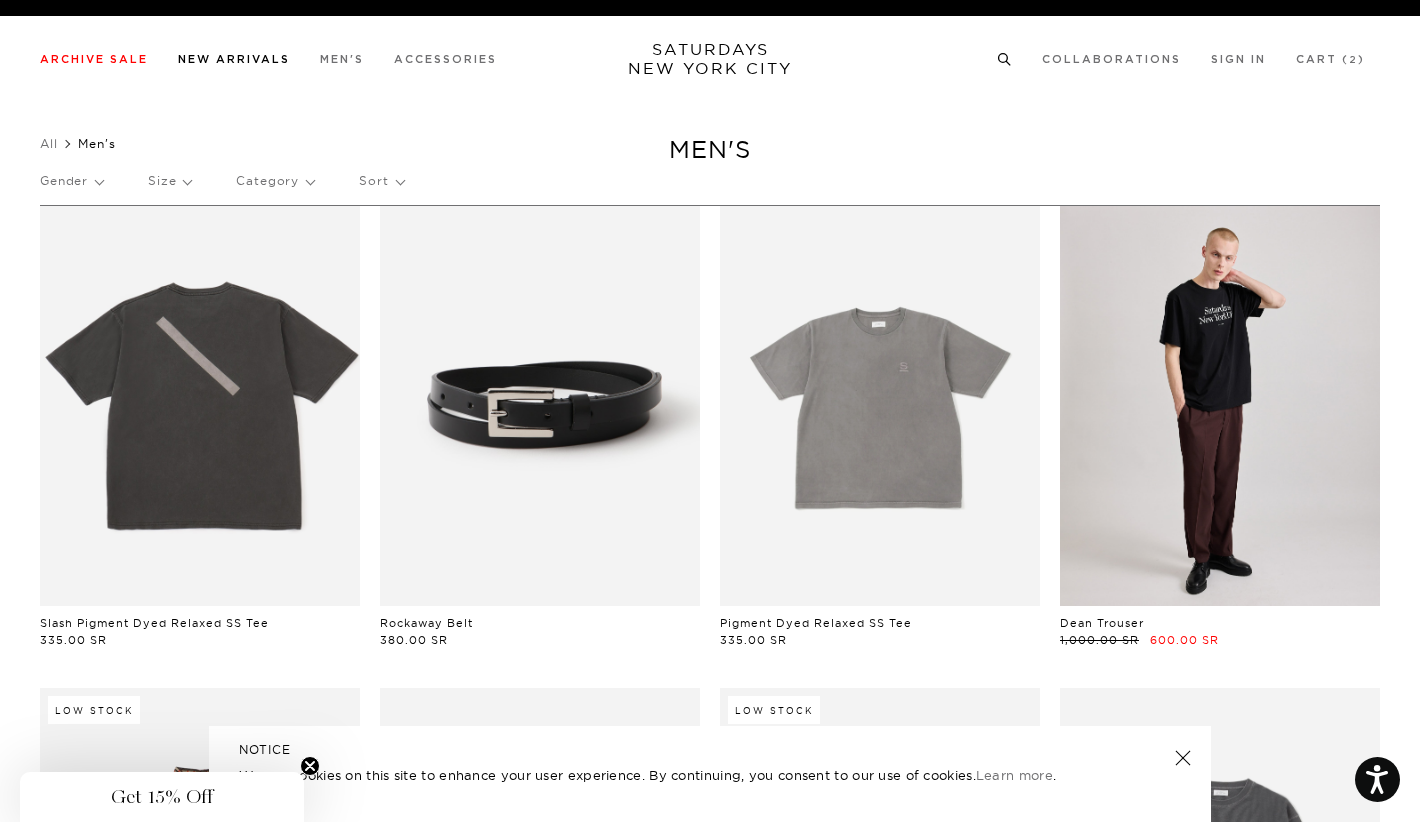 click on "New Arrivals" at bounding box center [234, 59] 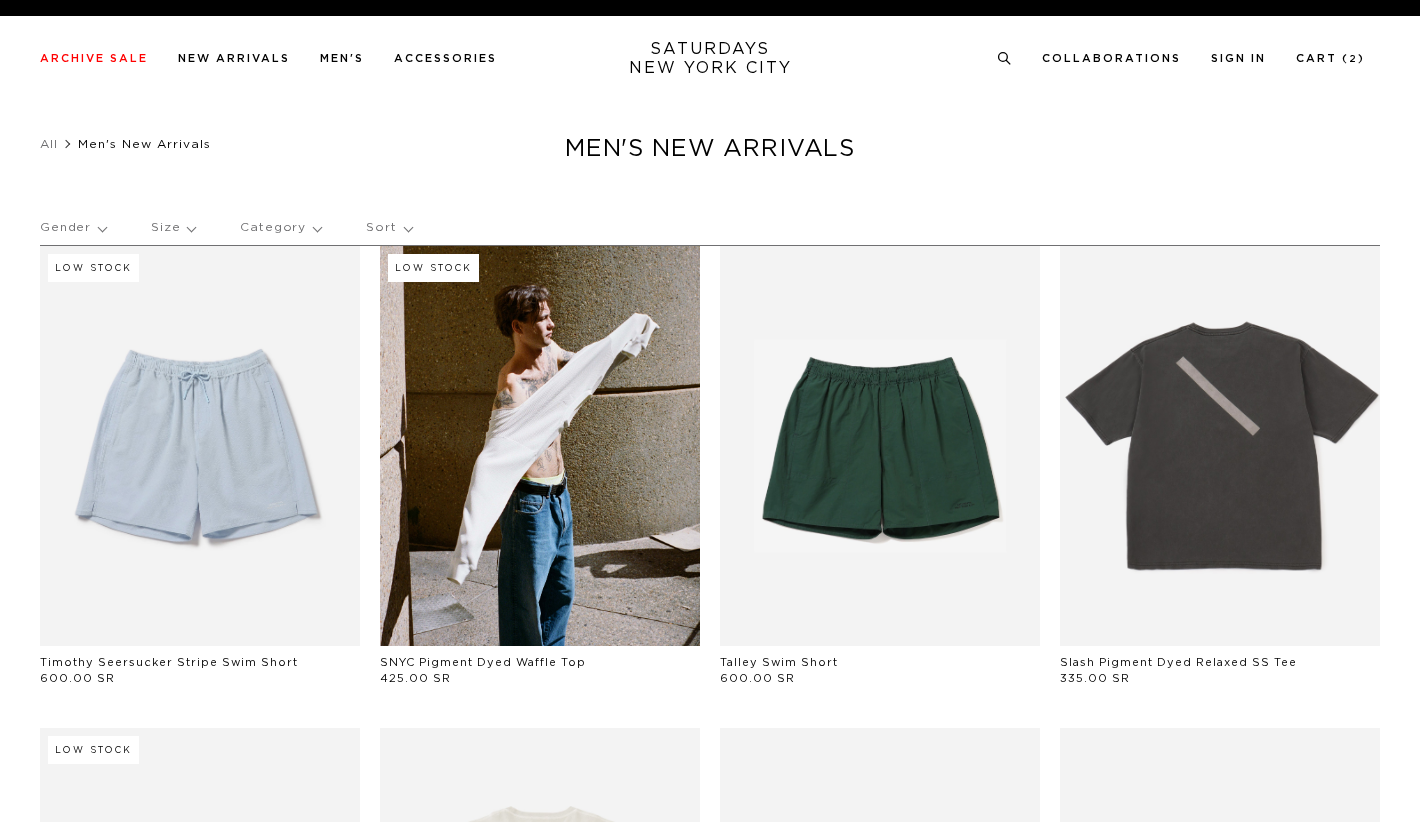 scroll, scrollTop: 0, scrollLeft: 0, axis: both 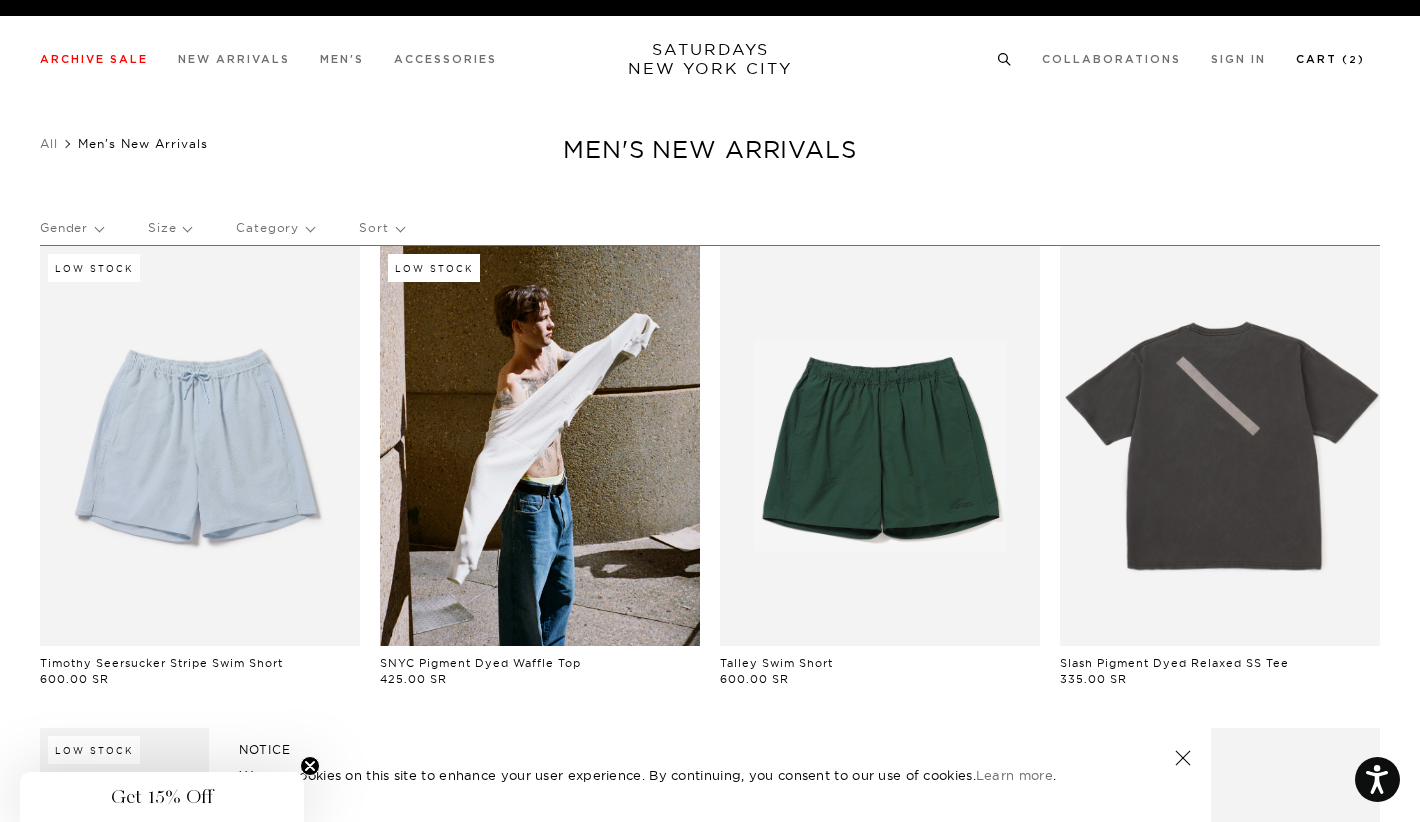 click on "Cart ( 2 )" at bounding box center (1330, 59) 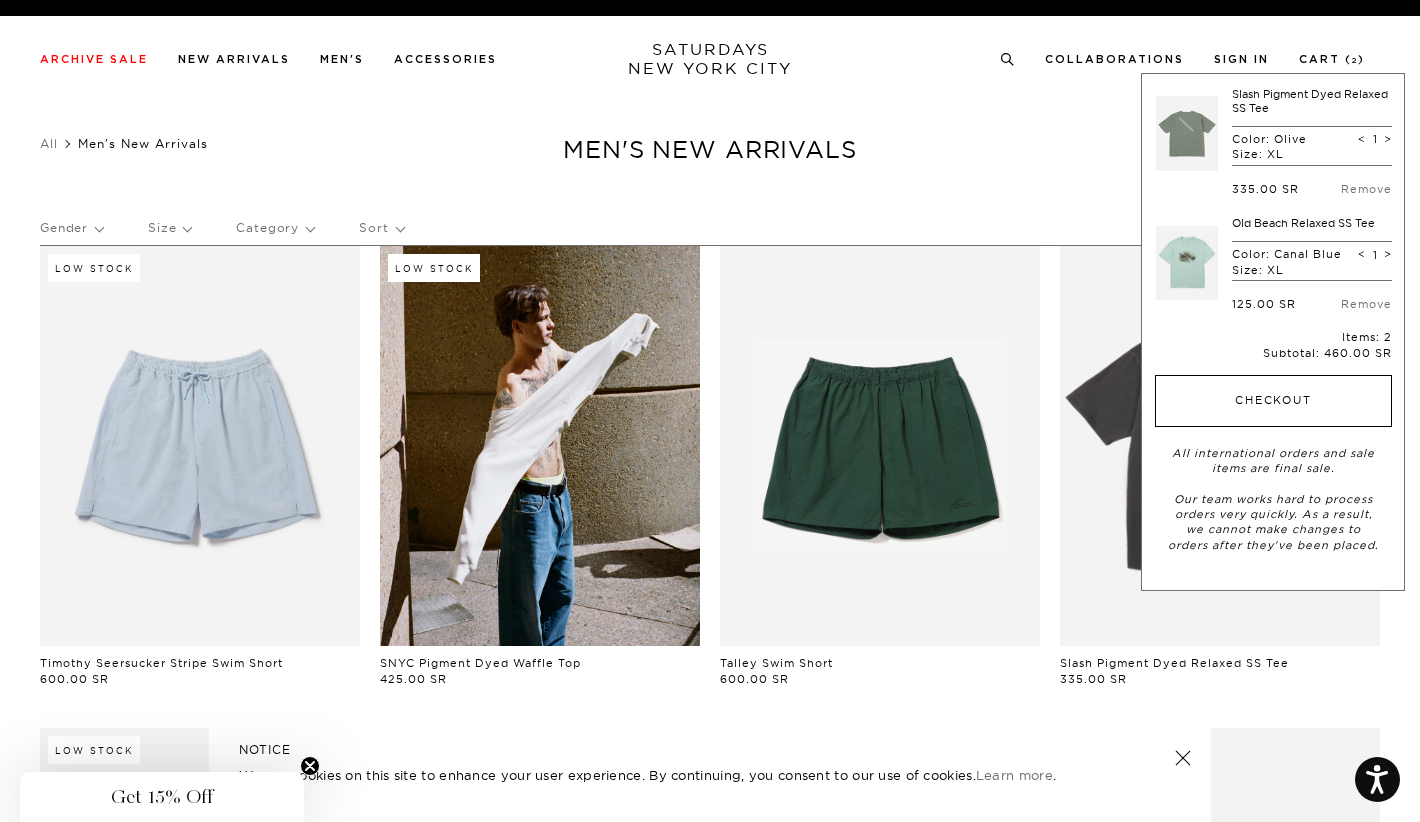 click on "Checkout" at bounding box center (1273, 401) 